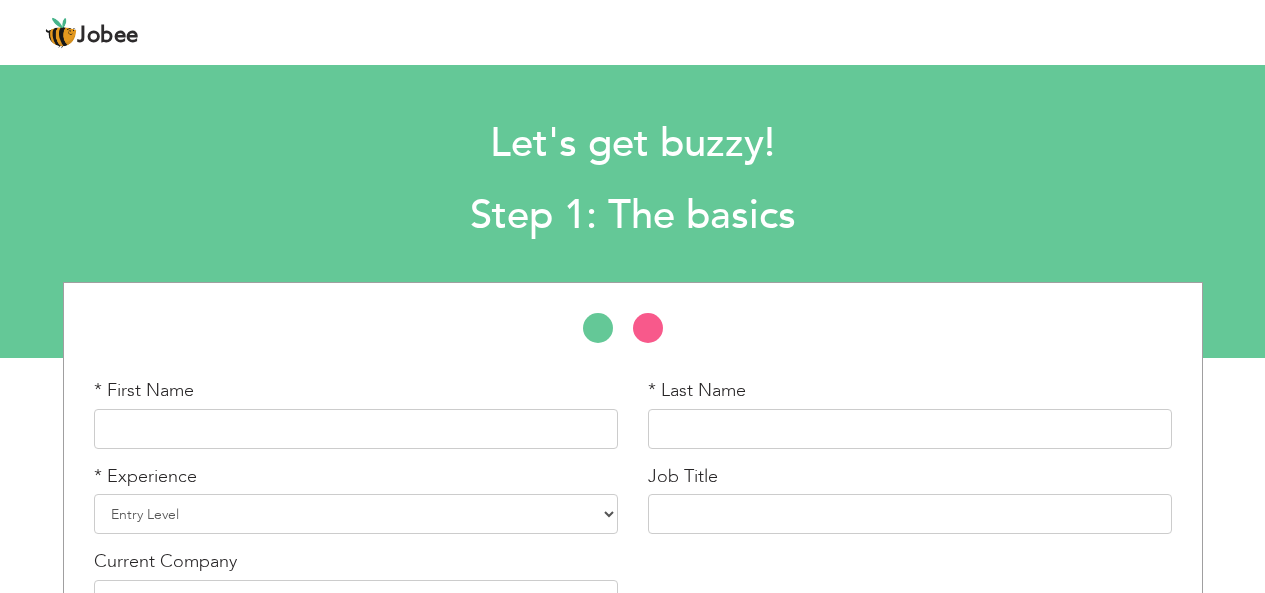 scroll, scrollTop: 0, scrollLeft: 0, axis: both 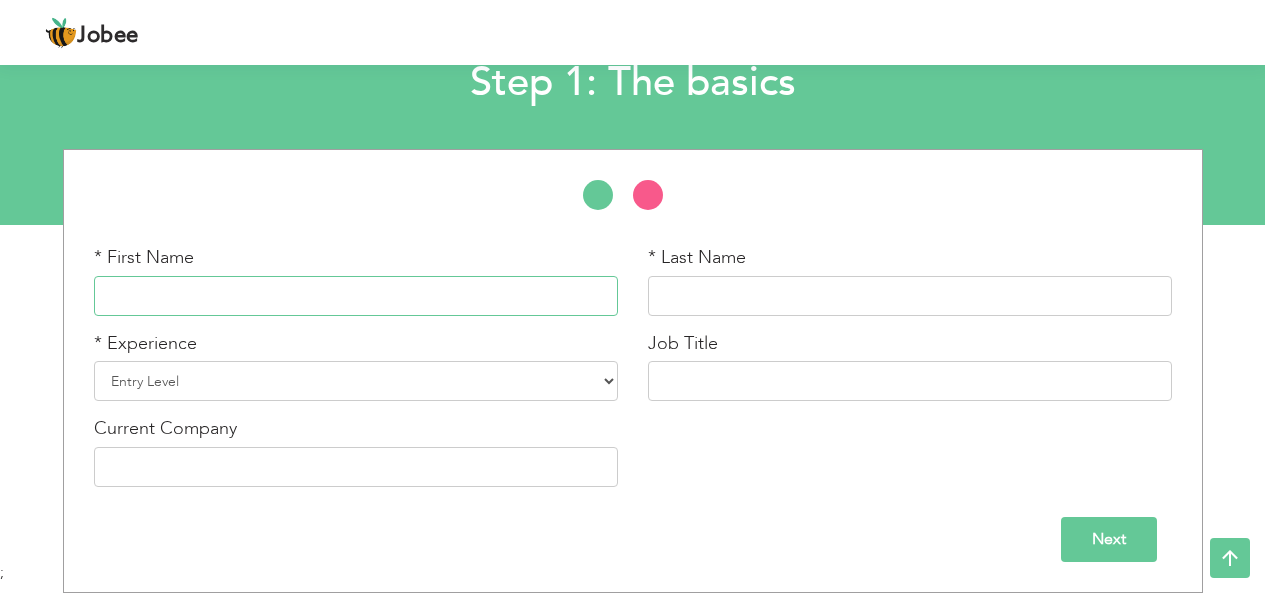 click at bounding box center (356, 296) 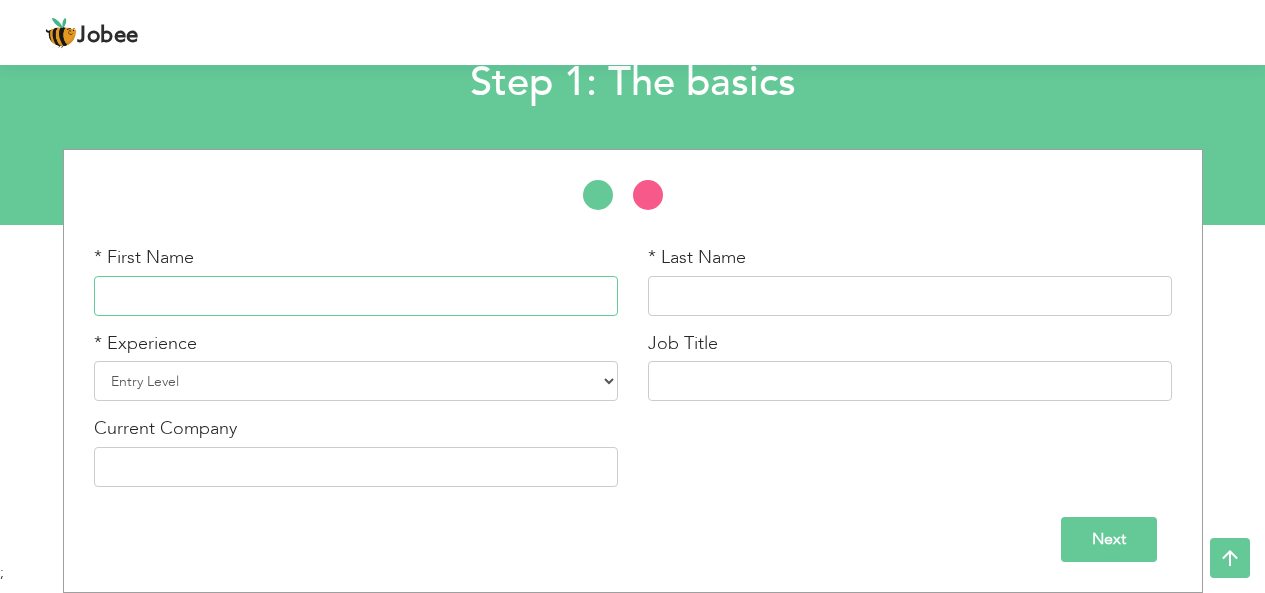 click at bounding box center [356, 296] 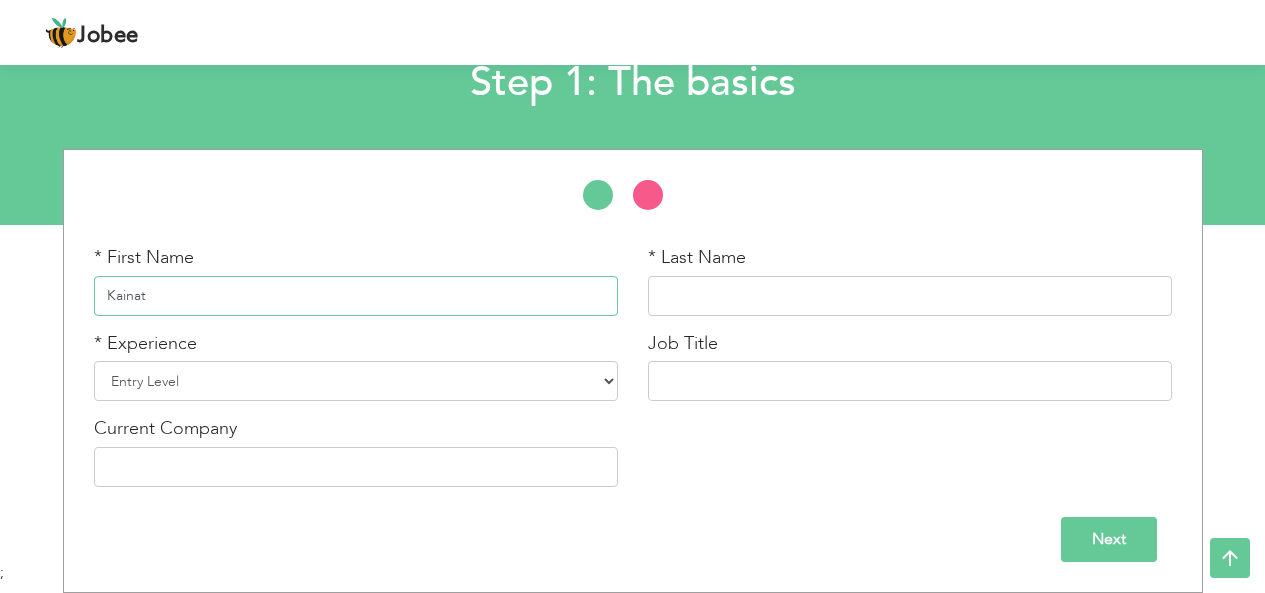 type on "Kainat" 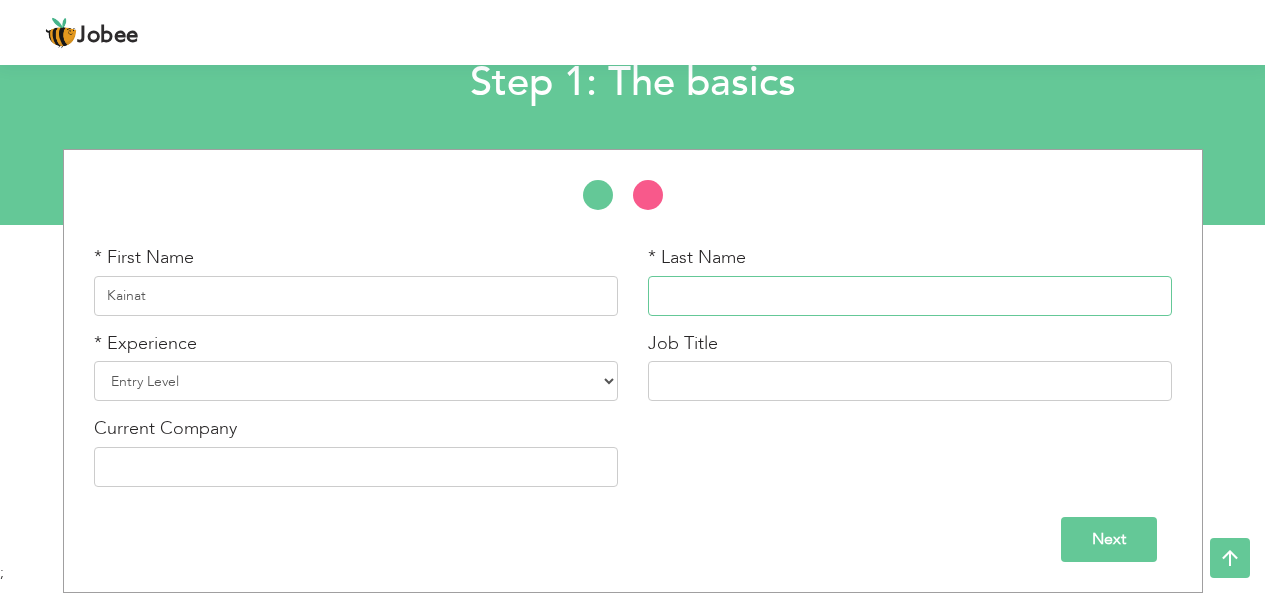 click at bounding box center (910, 296) 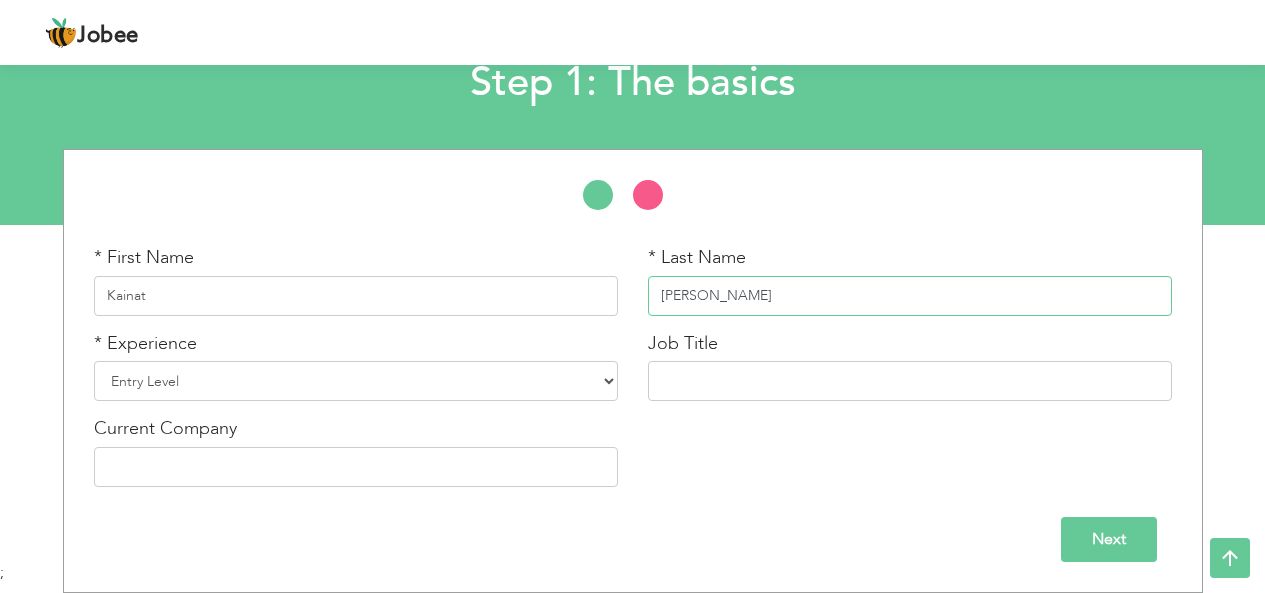 type on "Memon" 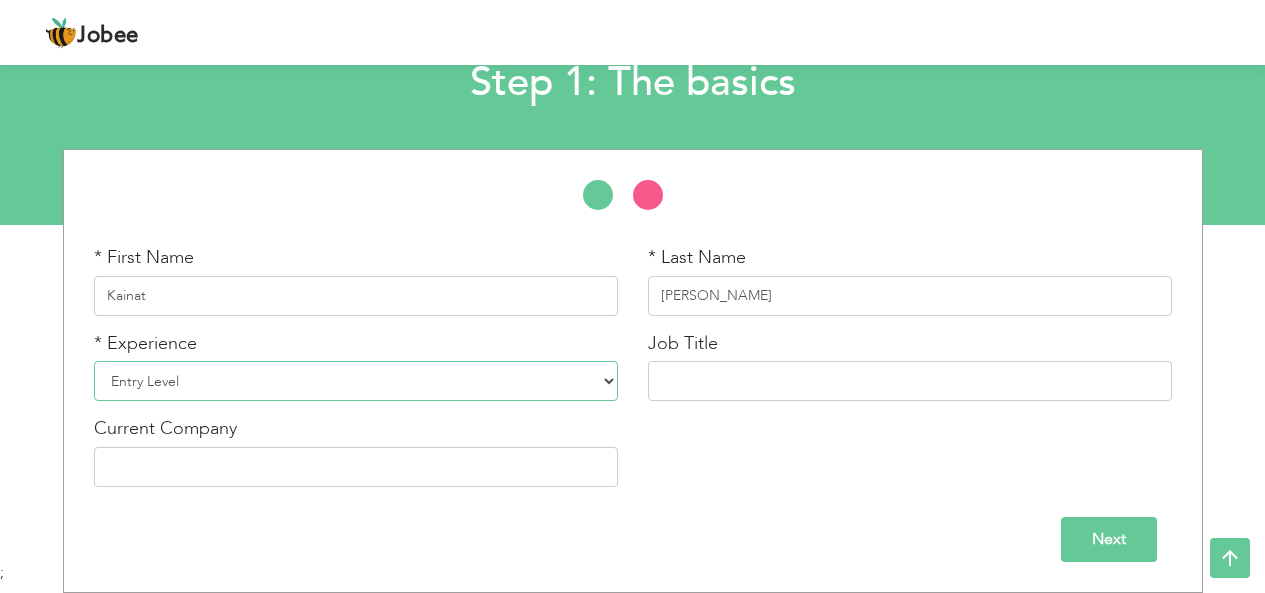 click on "Entry Level
Less than 1 Year
1 Year
2 Years
3 Years
4 Years
5 Years
6 Years
7 Years
8 Years
9 Years
10 Years
11 Years
12 Years
13 Years
14 Years
15 Years
16 Years
17 Years
18 Years
19 Years
20 Years
21 Years
22 Years
23 Years
24 Years
25 Years
26 Years
27 Years
28 Years
29 Years
30 Years
31 Years
32 Years
33 Years
34 Years
35 Years
More than 35 Years" at bounding box center [356, 381] 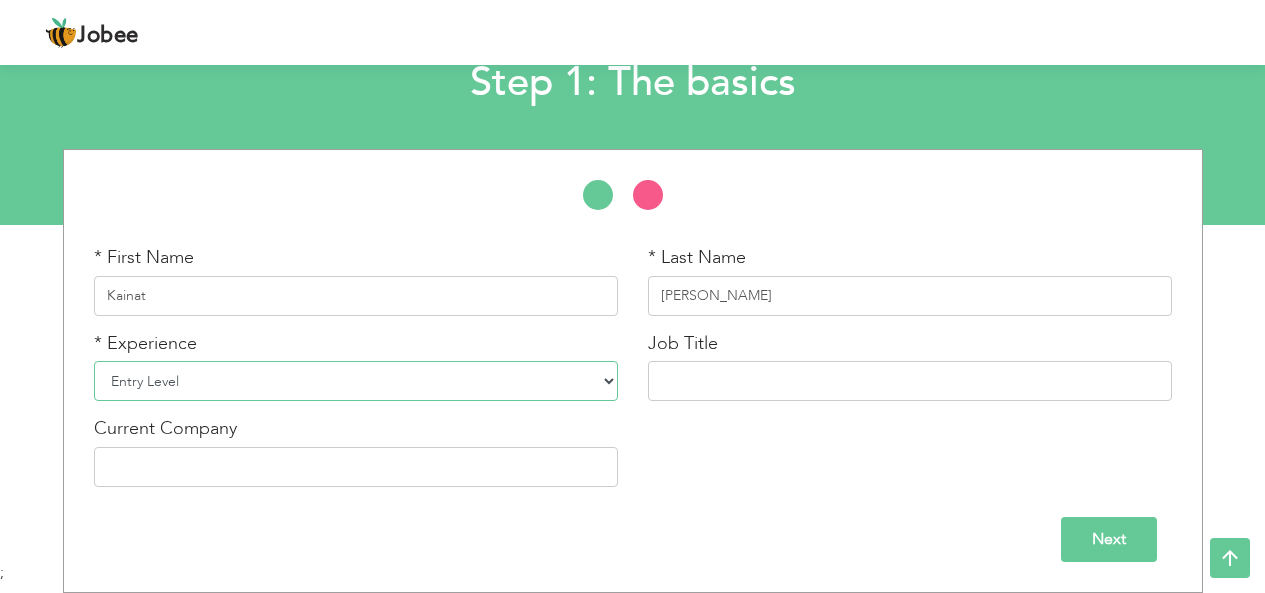 select on "7" 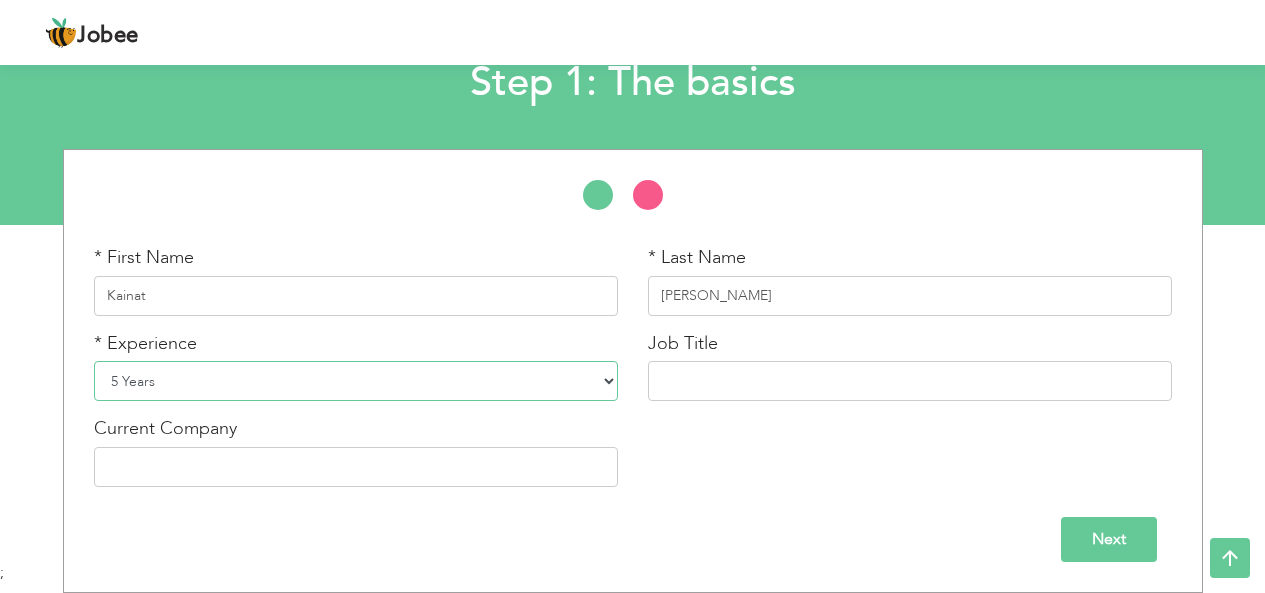 click on "Entry Level
Less than 1 Year
1 Year
2 Years
3 Years
4 Years
5 Years
6 Years
7 Years
8 Years
9 Years
10 Years
11 Years
12 Years
13 Years
14 Years
15 Years
16 Years
17 Years
18 Years
19 Years
20 Years
21 Years
22 Years
23 Years
24 Years
25 Years
26 Years
27 Years
28 Years
29 Years
30 Years
31 Years
32 Years
33 Years
34 Years
35 Years
More than 35 Years" at bounding box center [356, 381] 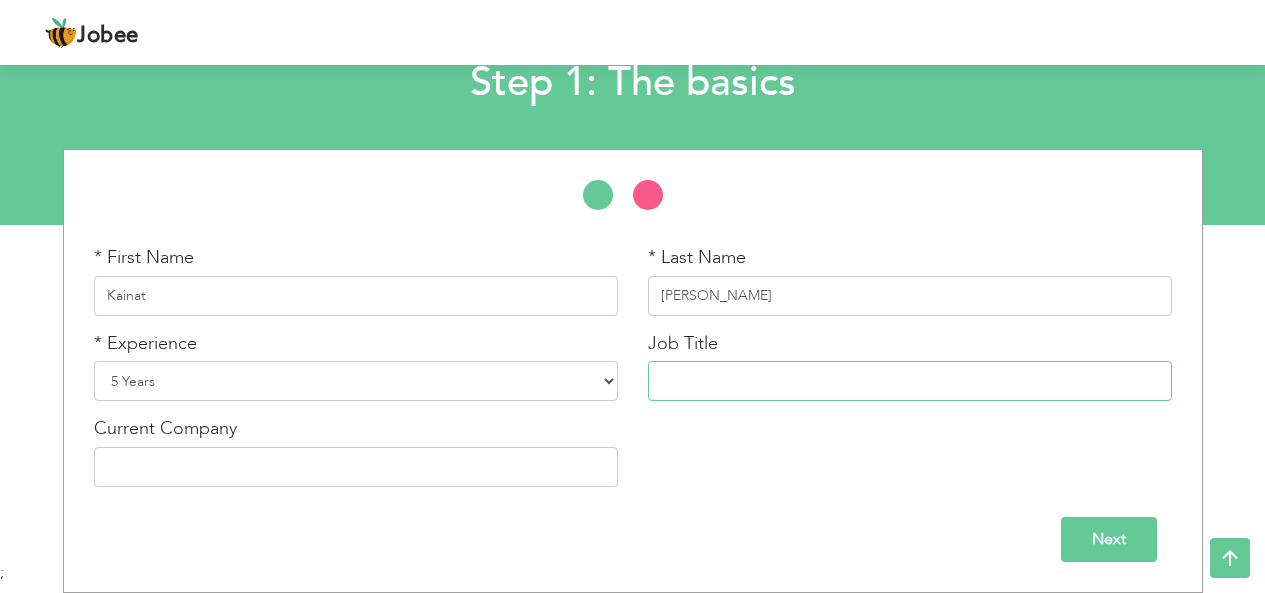 click at bounding box center [910, 381] 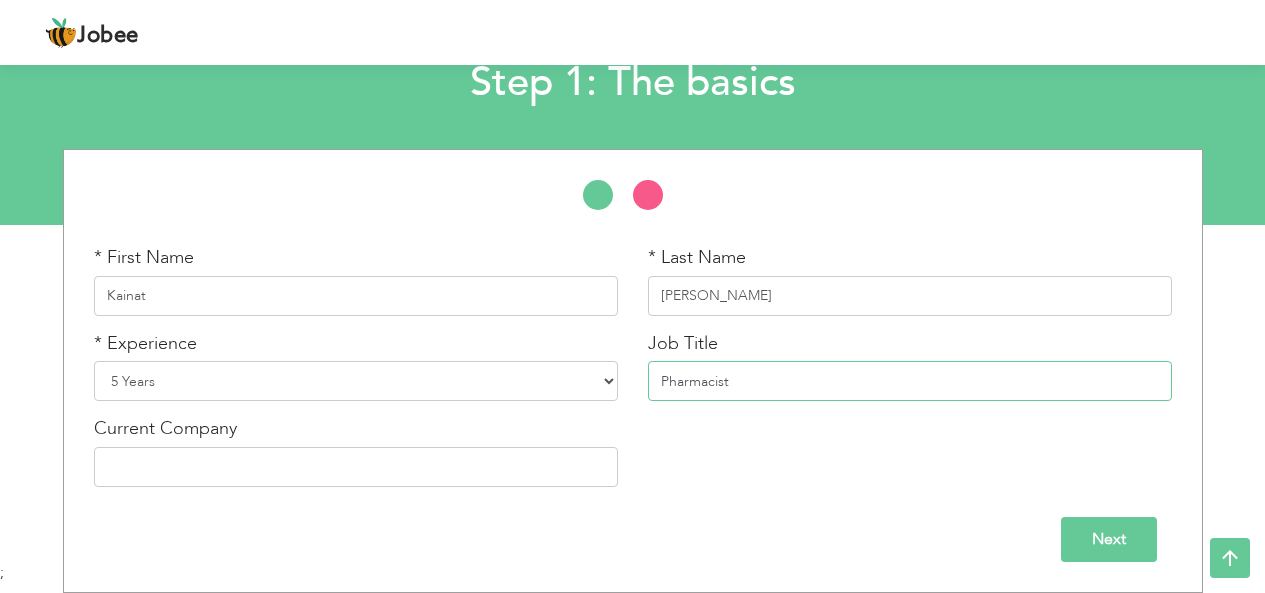 type on "Pharmacist" 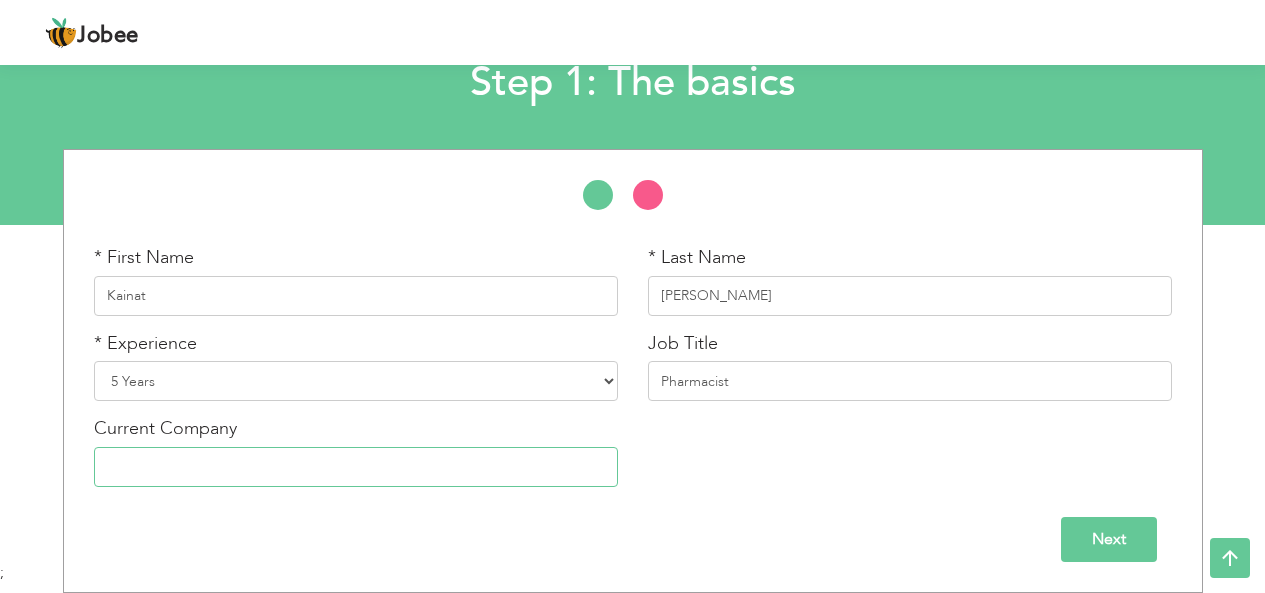 click at bounding box center (356, 467) 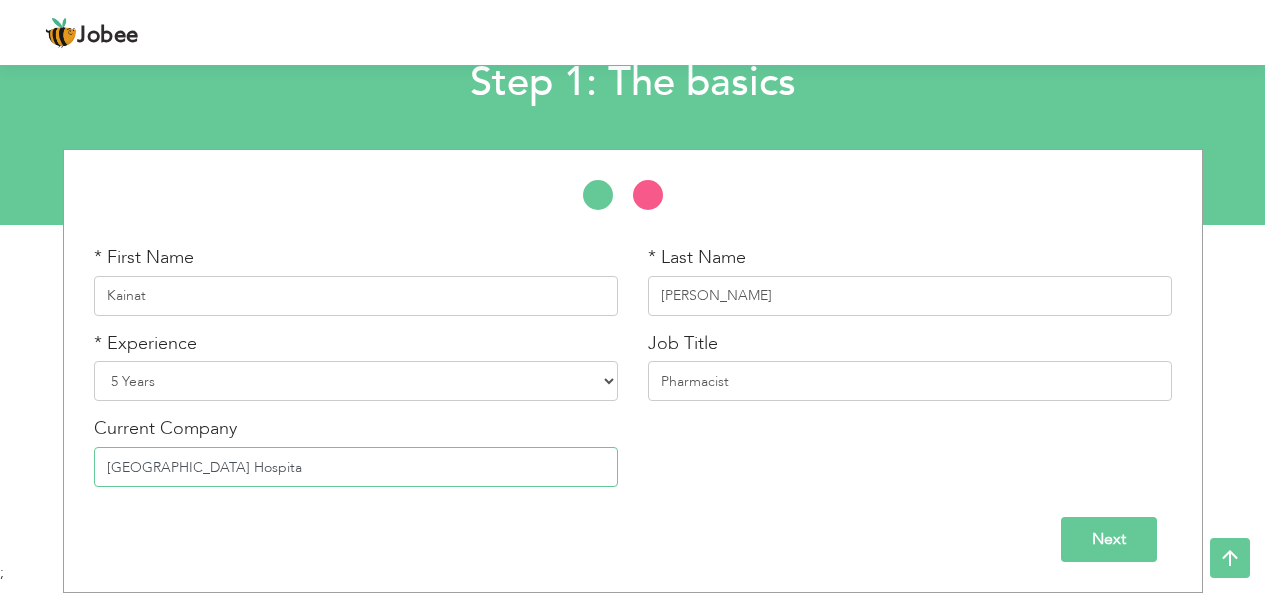 type on "[GEOGRAPHIC_DATA]" 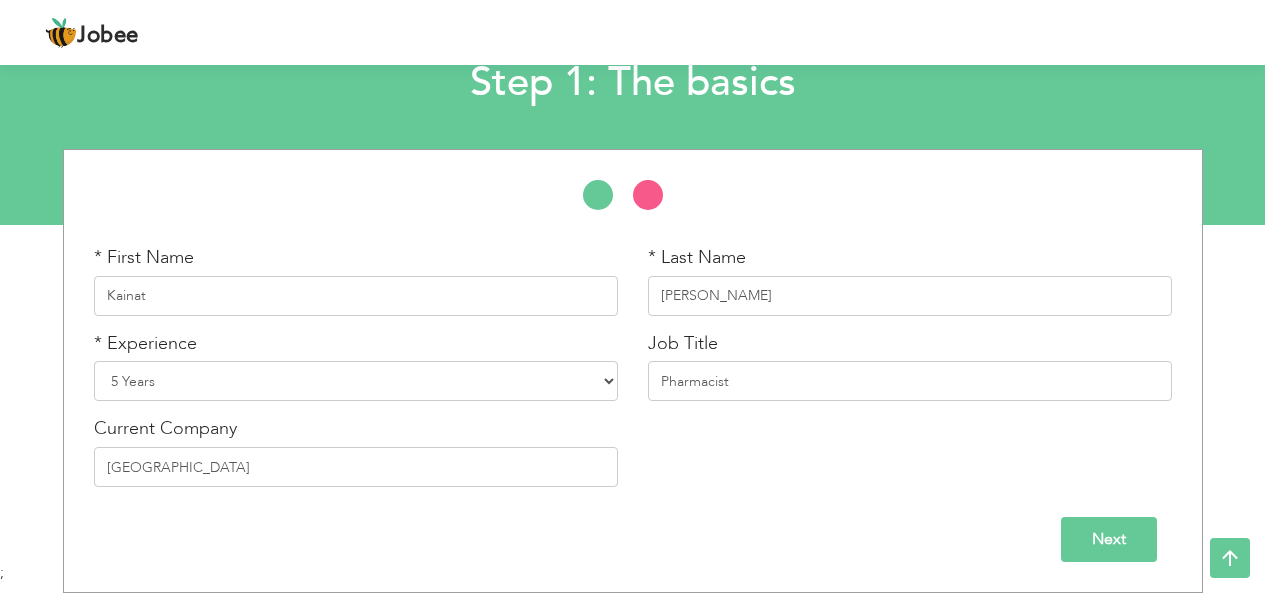 click on "Next" at bounding box center (1109, 539) 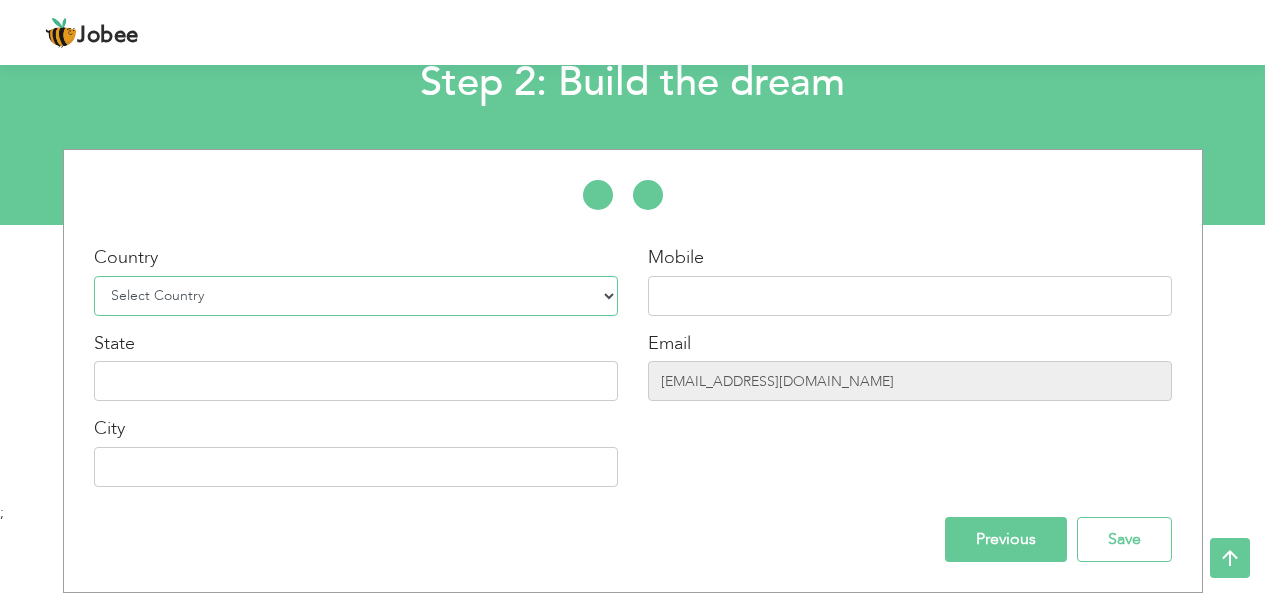 click on "Select Country
Afghanistan
Albania
Algeria
American Samoa
Andorra
Angola
Anguilla
Antarctica
Antigua and Barbuda
Argentina
Armenia
Aruba
Australia
Austria
Azerbaijan
Bahamas
Bahrain
Bangladesh
Barbados
Belarus
Belgium
Belize
Benin
Bermuda
Bhutan
Bolivia
Bosnia-Herzegovina
Botswana
Bouvet Island
Brazil
British Indian Ocean Territory
Brunei Darussalam
Bulgaria
Burkina Faso
Burundi
Cambodia
Cameroon
Canada
Cape Verde
Cayman Islands
Central African Republic
Chad
Chile
China
Christmas Island
Cocos (Keeling) Islands
Colombia
Comoros
Congo
Congo, Dem. Republic
Cook Islands
Costa Rica
Croatia
Cuba
Cyprus
Czech Rep
Denmark
Djibouti
Dominica
Dominican Republic
Ecuador
Egypt
El Salvador
Equatorial Guinea
Eritrea
Estonia
Ethiopia
European Union
Falkland Islands (Malvinas)
Faroe Islands
Fiji
Finland
France
French Guiana
French Southern Territories
Gabon
Gambia
Georgia" at bounding box center (356, 296) 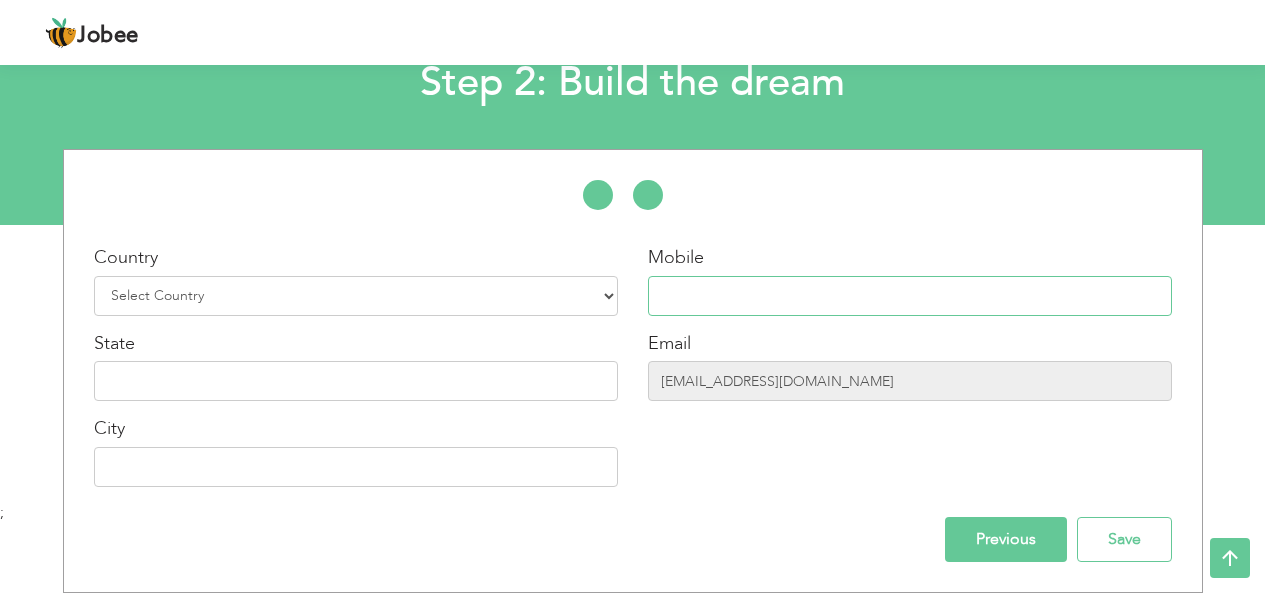 click at bounding box center [910, 296] 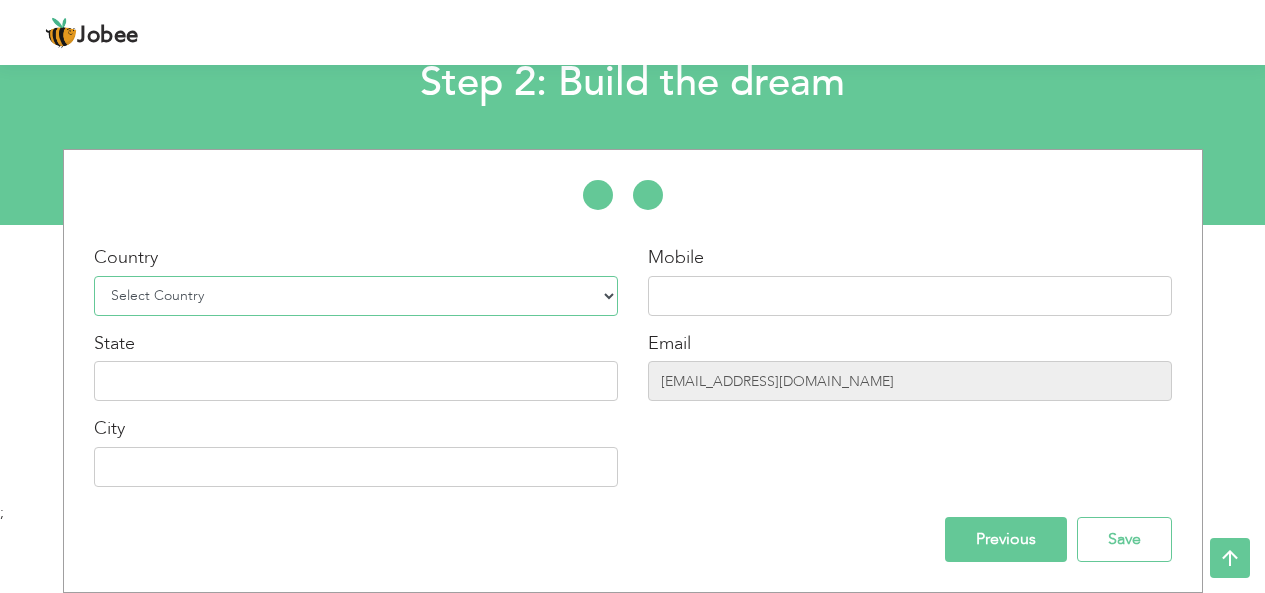 click on "Select Country
Afghanistan
Albania
Algeria
American Samoa
Andorra
Angola
Anguilla
Antarctica
Antigua and Barbuda
Argentina
Armenia
Aruba
Australia
Austria
Azerbaijan
Bahamas
Bahrain
Bangladesh
Barbados
Belarus
Belgium
Belize
Benin
Bermuda
Bhutan
Bolivia
Bosnia-Herzegovina
Botswana
Bouvet Island
Brazil
British Indian Ocean Territory
Brunei Darussalam
Bulgaria
Burkina Faso
Burundi
Cambodia
Cameroon
Canada
Cape Verde
Cayman Islands
Central African Republic
Chad
Chile
China
Christmas Island
Cocos (Keeling) Islands
Colombia
Comoros
Congo
Congo, Dem. Republic
Cook Islands
Costa Rica
Croatia
Cuba
Cyprus
Czech Rep
Denmark
Djibouti
Dominica
Dominican Republic
Ecuador
Egypt
El Salvador
Equatorial Guinea
Eritrea
Estonia
Ethiopia
European Union
Falkland Islands (Malvinas)
Faroe Islands
Fiji
Finland
France
French Guiana
French Southern Territories
Gabon
Gambia
Georgia" at bounding box center (356, 296) 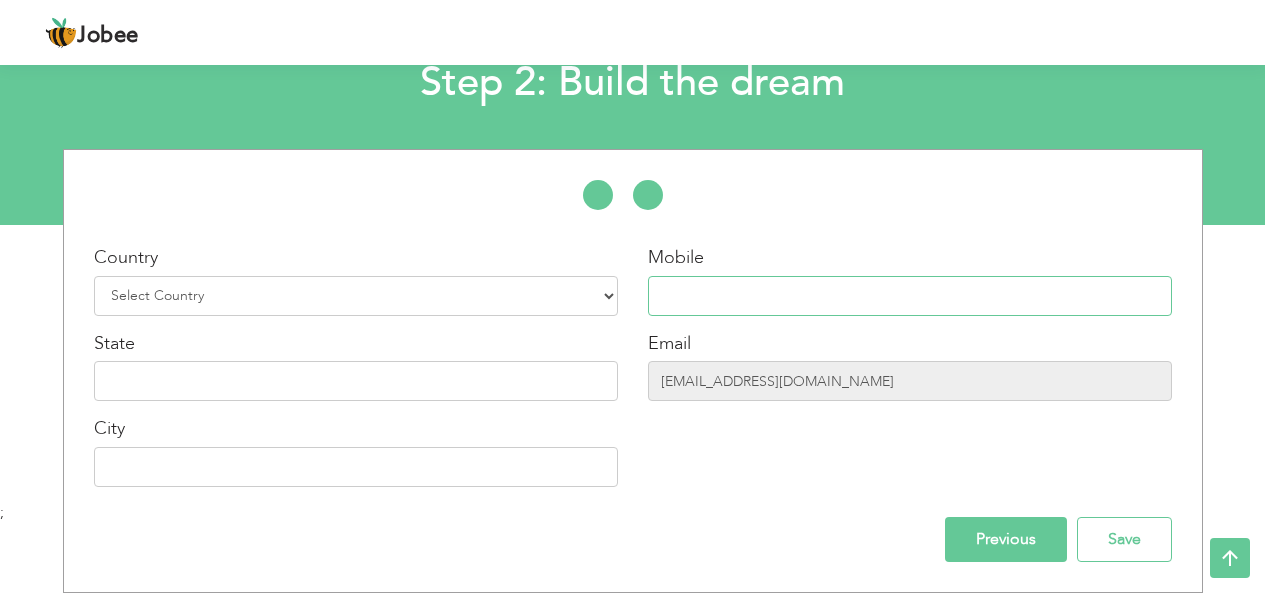 click at bounding box center [910, 296] 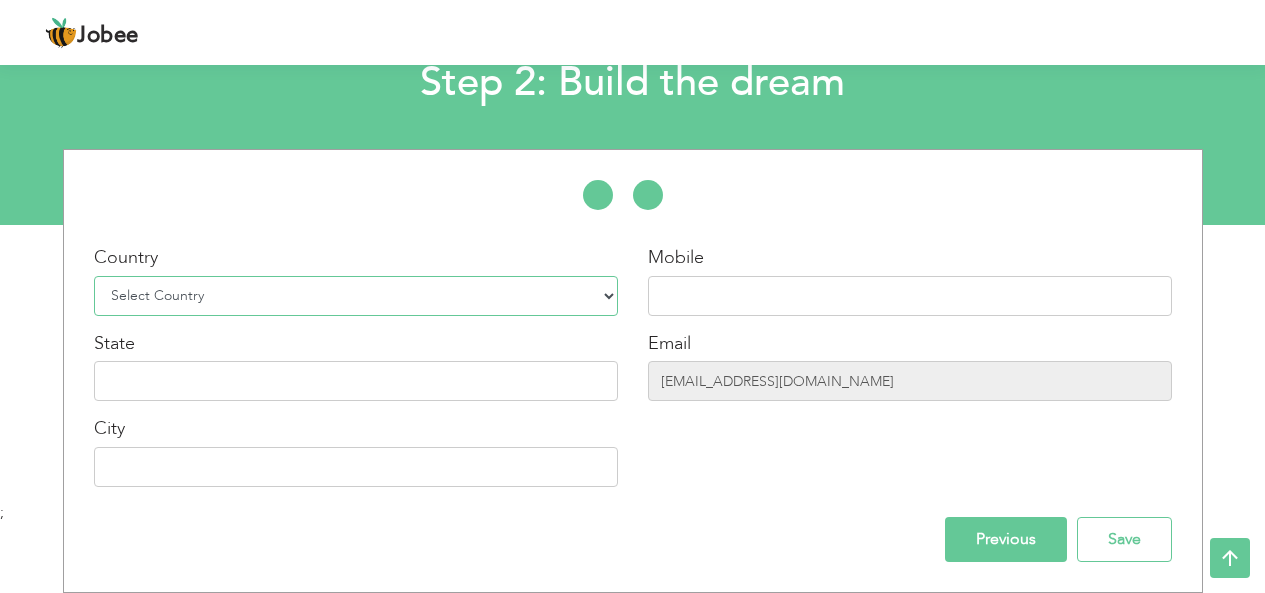 click on "Select Country
Afghanistan
Albania
Algeria
American Samoa
Andorra
Angola
Anguilla
Antarctica
Antigua and Barbuda
Argentina
Armenia
Aruba
Australia
Austria
Azerbaijan
Bahamas
Bahrain
Bangladesh
Barbados
Belarus
Belgium
Belize
Benin
Bermuda
Bhutan
Bolivia
Bosnia-Herzegovina
Botswana
Bouvet Island
Brazil
British Indian Ocean Territory
Brunei Darussalam
Bulgaria
Burkina Faso
Burundi
Cambodia
Cameroon
Canada
Cape Verde
Cayman Islands
Central African Republic
Chad
Chile
China
Christmas Island
Cocos (Keeling) Islands
Colombia
Comoros
Congo
Congo, Dem. Republic
Cook Islands
Costa Rica
Croatia
Cuba
Cyprus
Czech Rep
Denmark
Djibouti
Dominica
Dominican Republic
Ecuador
Egypt
El Salvador
Equatorial Guinea
Eritrea
Estonia
Ethiopia
European Union
Falkland Islands (Malvinas)
Faroe Islands
Fiji
Finland
France
French Guiana
French Southern Territories
Gabon
Gambia
Georgia" at bounding box center (356, 296) 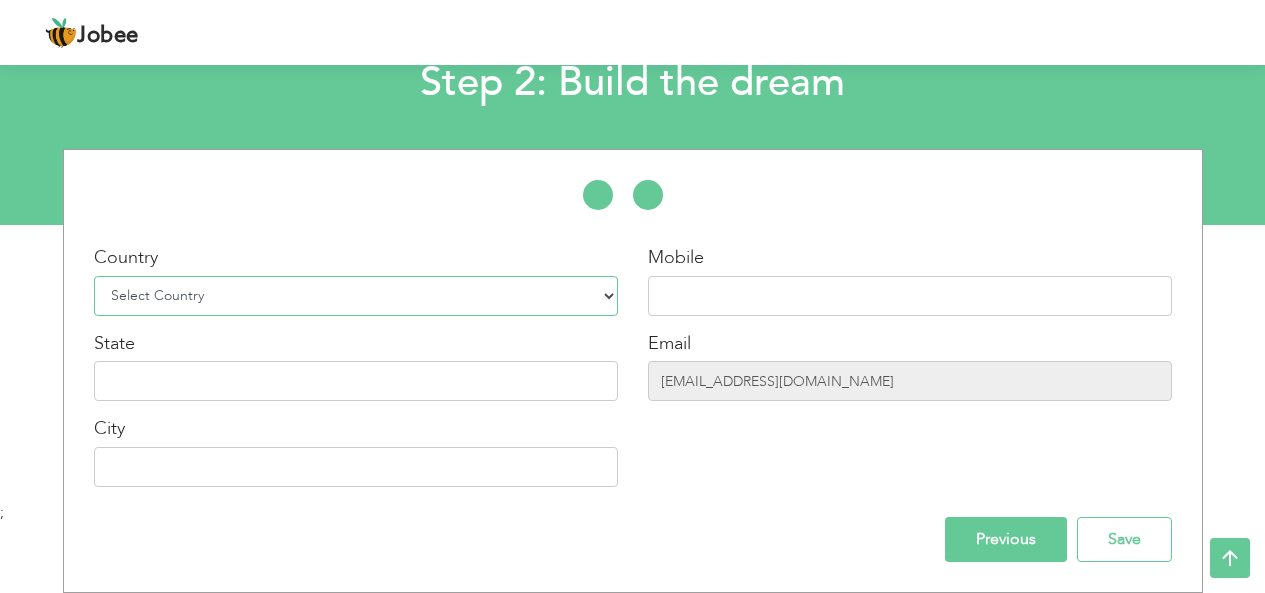 click on "Select Country
Afghanistan
Albania
Algeria
American Samoa
Andorra
Angola
Anguilla
Antarctica
Antigua and Barbuda
Argentina
Armenia
Aruba
Australia
Austria
Azerbaijan
Bahamas
Bahrain
Bangladesh
Barbados
Belarus
Belgium
Belize
Benin
Bermuda
Bhutan
Bolivia
Bosnia-Herzegovina
Botswana
Bouvet Island
Brazil
British Indian Ocean Territory
Brunei Darussalam
Bulgaria
Burkina Faso
Burundi
Cambodia
Cameroon
Canada
Cape Verde
Cayman Islands
Central African Republic
Chad
Chile
China
Christmas Island
Cocos (Keeling) Islands
Colombia
Comoros
Congo
Congo, Dem. Republic
Cook Islands
Costa Rica
Croatia
Cuba
Cyprus
Czech Rep
Denmark
Djibouti
Dominica
Dominican Republic
Ecuador
Egypt
El Salvador
Equatorial Guinea
Eritrea
Estonia
Ethiopia
European Union
Falkland Islands (Malvinas)
Faroe Islands
Fiji
Finland
France
French Guiana
French Southern Territories
Gabon
Gambia
Georgia" at bounding box center [356, 296] 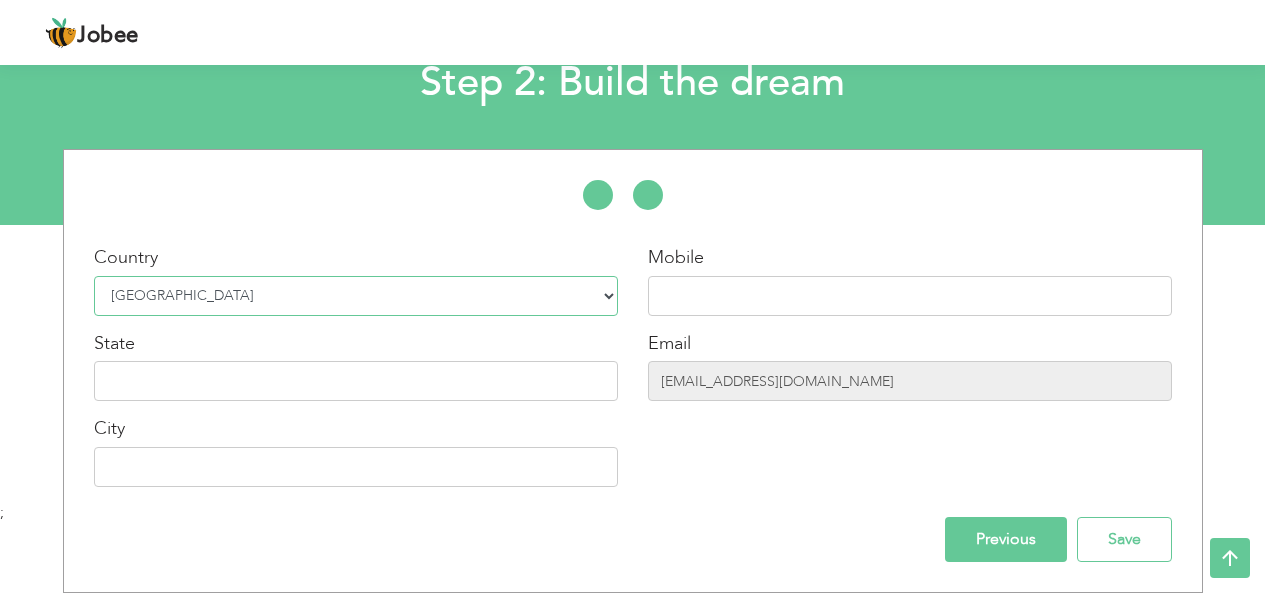 click on "Select Country
Afghanistan
Albania
Algeria
American Samoa
Andorra
Angola
Anguilla
Antarctica
Antigua and Barbuda
Argentina
Armenia
Aruba
Australia
Austria
Azerbaijan
Bahamas
Bahrain
Bangladesh
Barbados
Belarus
Belgium
Belize
Benin
Bermuda
Bhutan
Bolivia
Bosnia-Herzegovina
Botswana
Bouvet Island
Brazil
British Indian Ocean Territory
Brunei Darussalam
Bulgaria
Burkina Faso
Burundi
Cambodia
Cameroon
Canada
Cape Verde
Cayman Islands
Central African Republic
Chad
Chile
China
Christmas Island
Cocos (Keeling) Islands
Colombia
Comoros
Congo
Congo, Dem. Republic
Cook Islands
Costa Rica
Croatia
Cuba
Cyprus
Czech Rep
Denmark
Djibouti
Dominica
Dominican Republic
Ecuador
Egypt
El Salvador
Equatorial Guinea
Eritrea
Estonia
Ethiopia
European Union
Falkland Islands (Malvinas)
Faroe Islands
Fiji
Finland
France
French Guiana
French Southern Territories
Gabon
Gambia
Georgia" at bounding box center (356, 296) 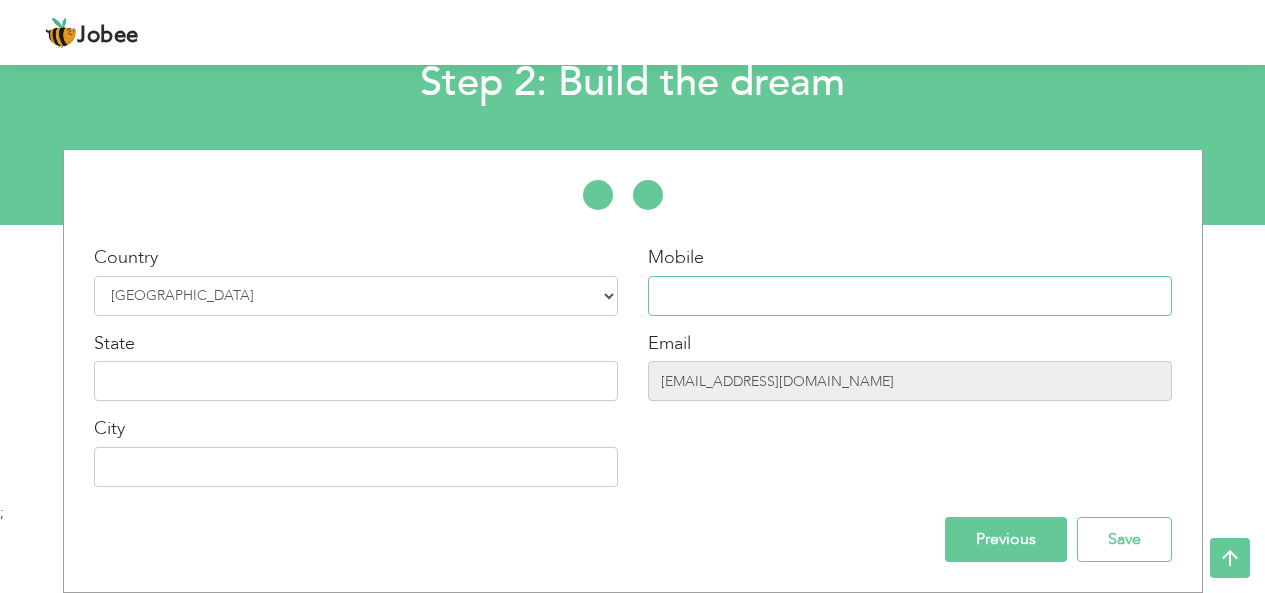 click at bounding box center [910, 296] 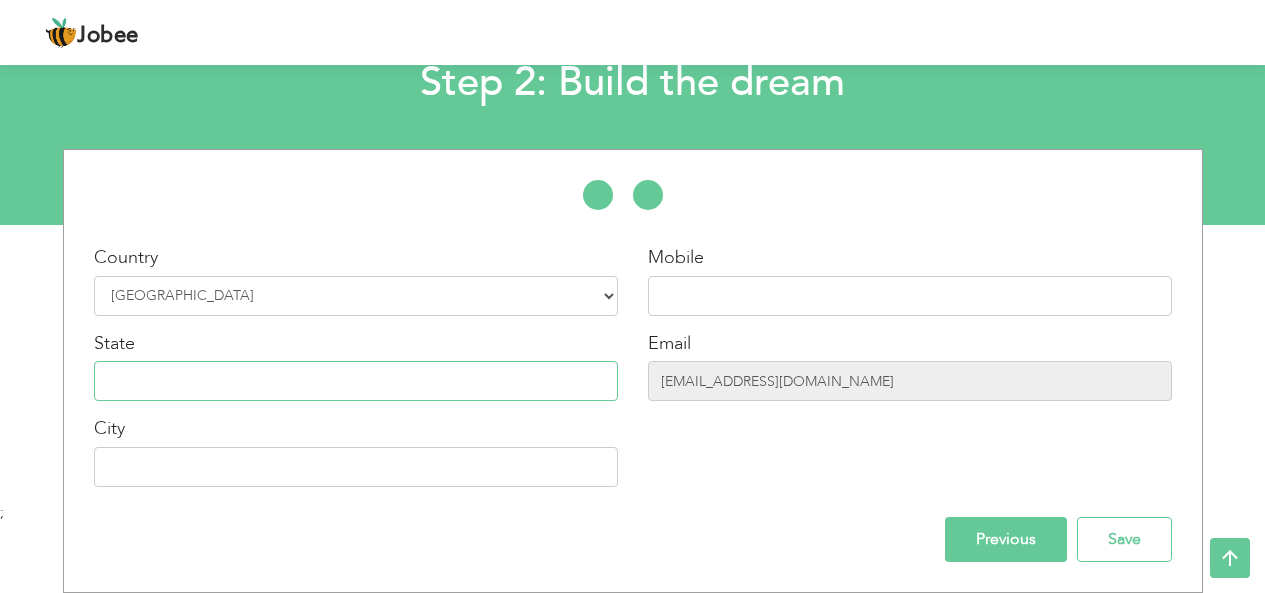 click at bounding box center (356, 381) 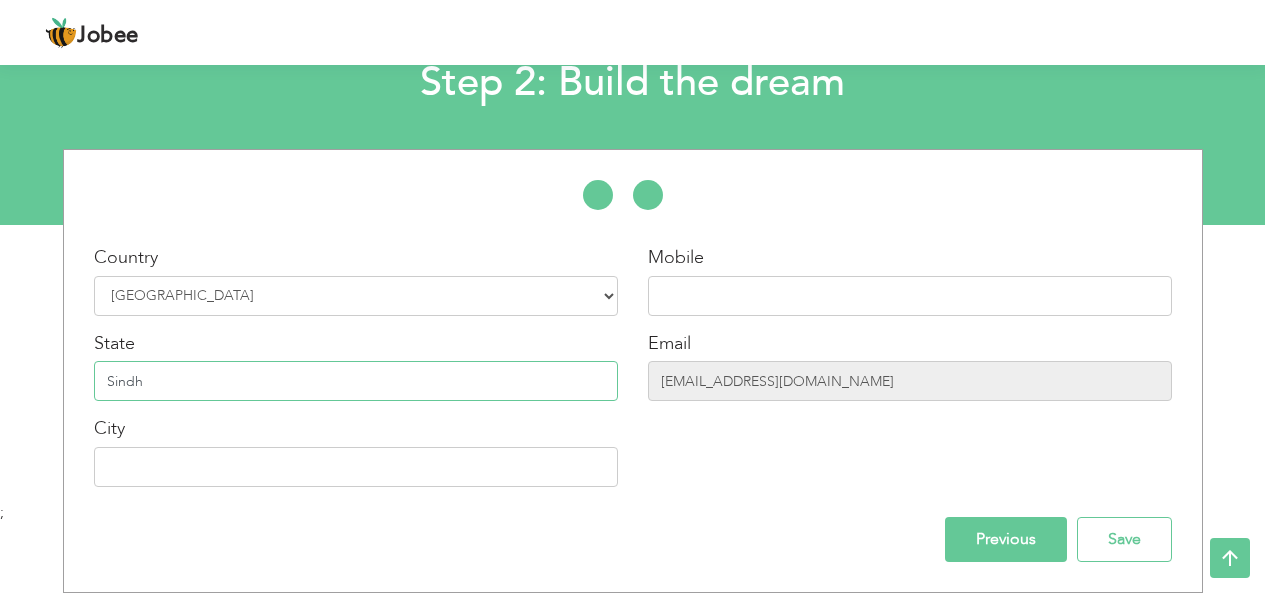 type on "Sindh" 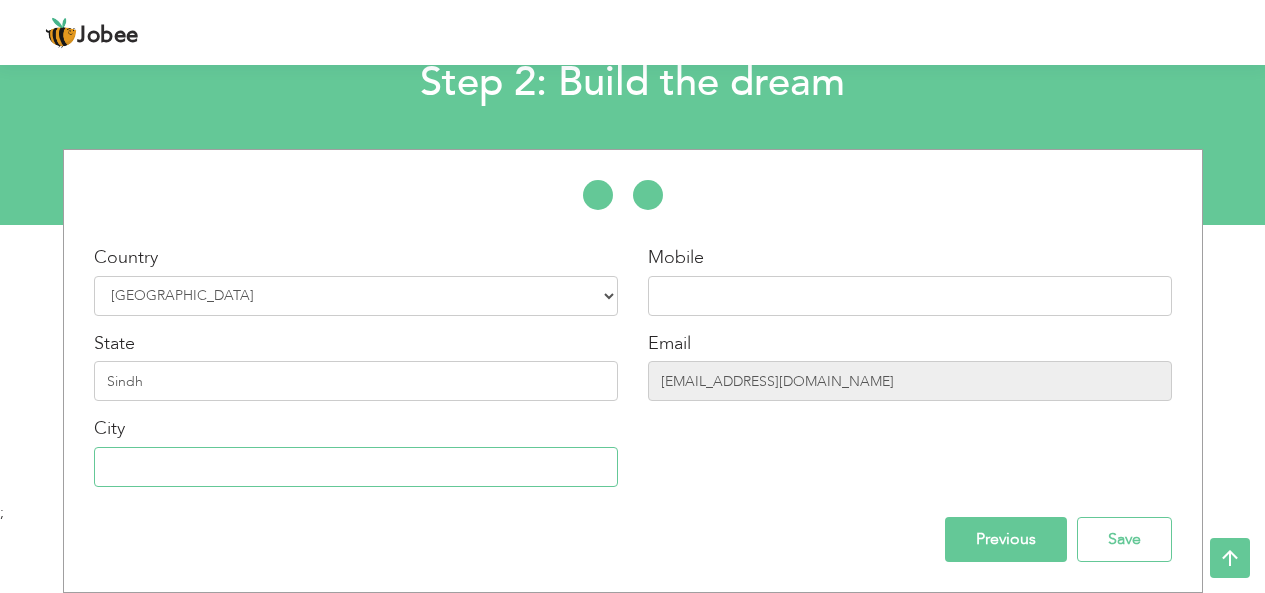click at bounding box center [356, 467] 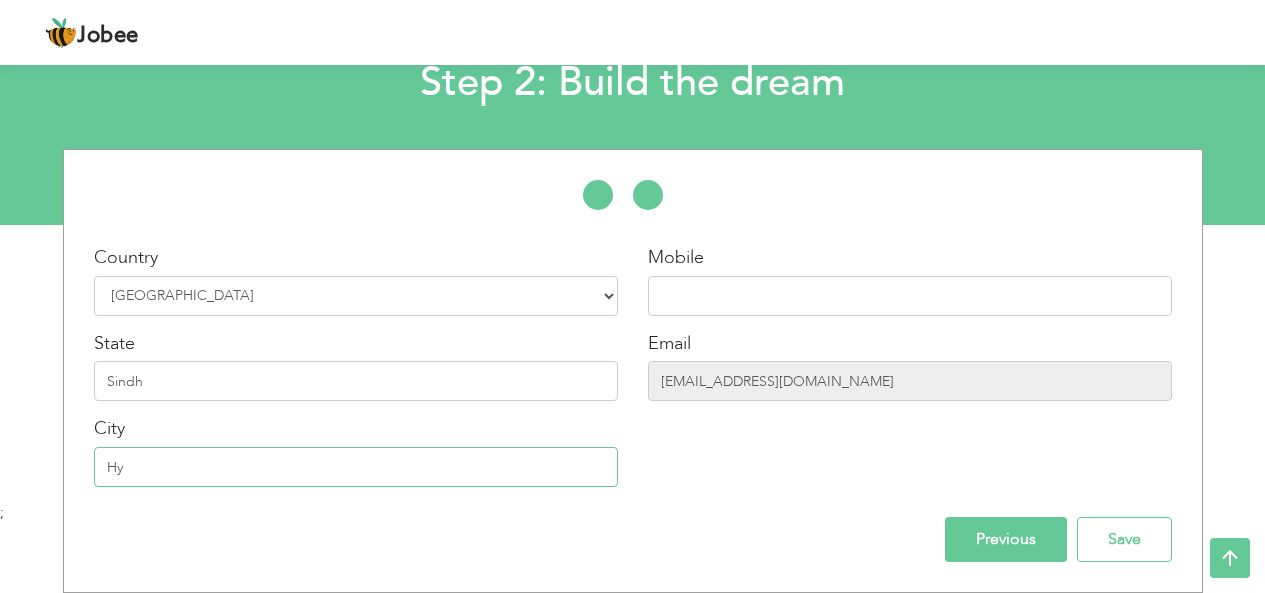 type on "H" 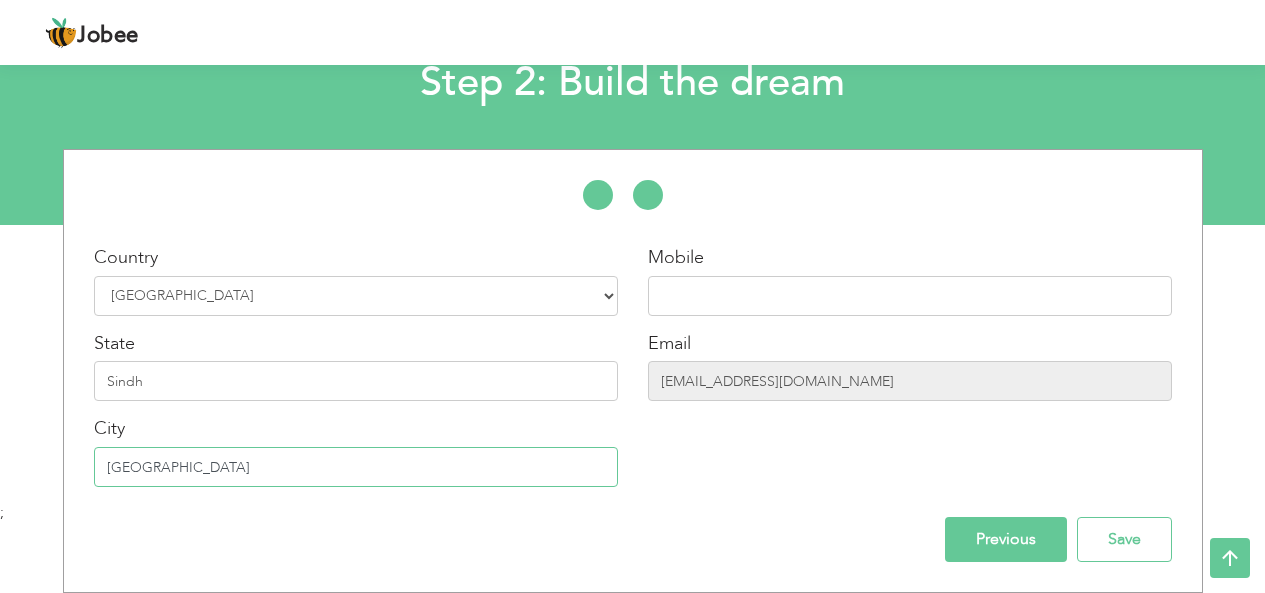 type on "[GEOGRAPHIC_DATA]" 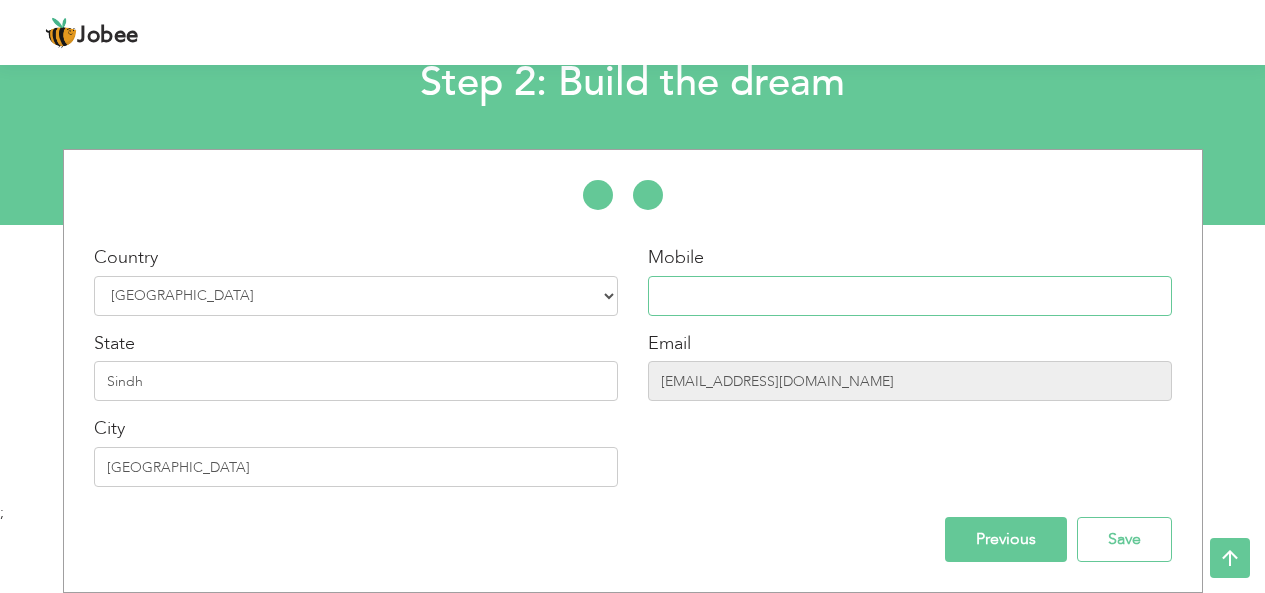 click at bounding box center (910, 296) 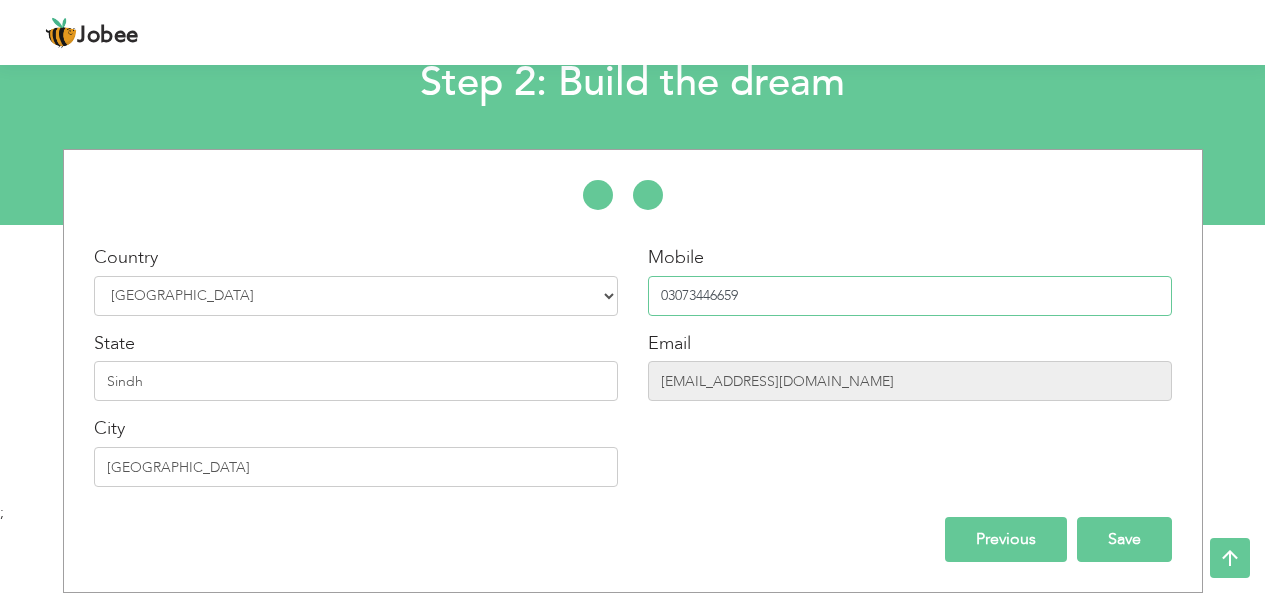 type on "03073446659" 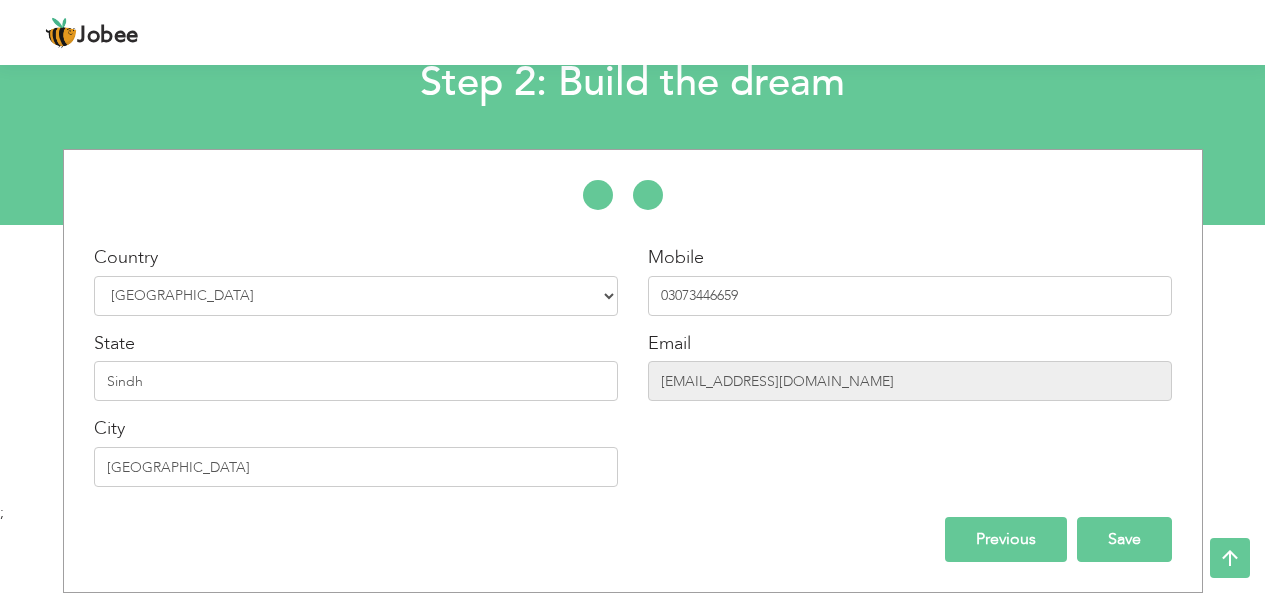 click on "Save" at bounding box center (1124, 539) 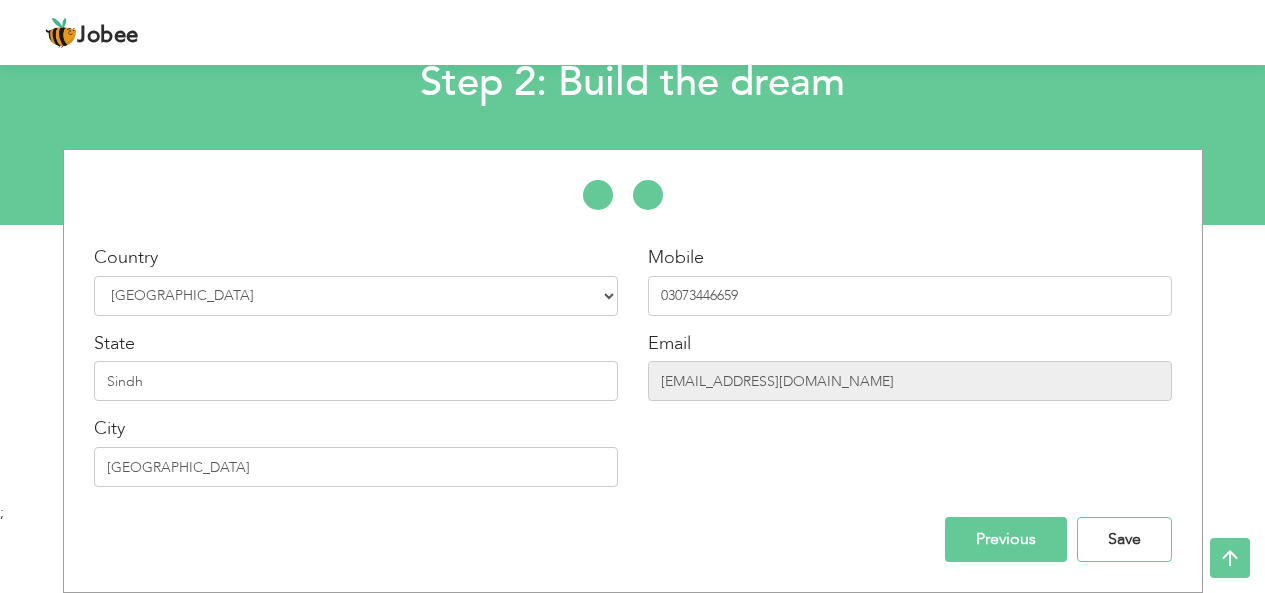 scroll, scrollTop: 14, scrollLeft: 0, axis: vertical 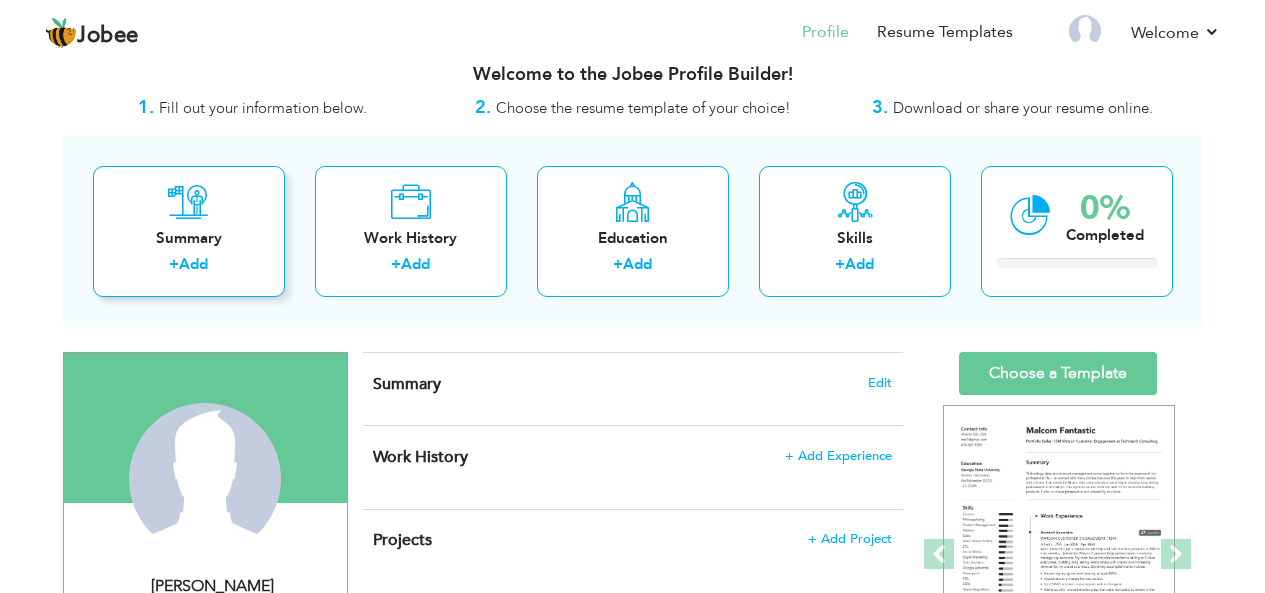 click on "Summary" at bounding box center [189, 238] 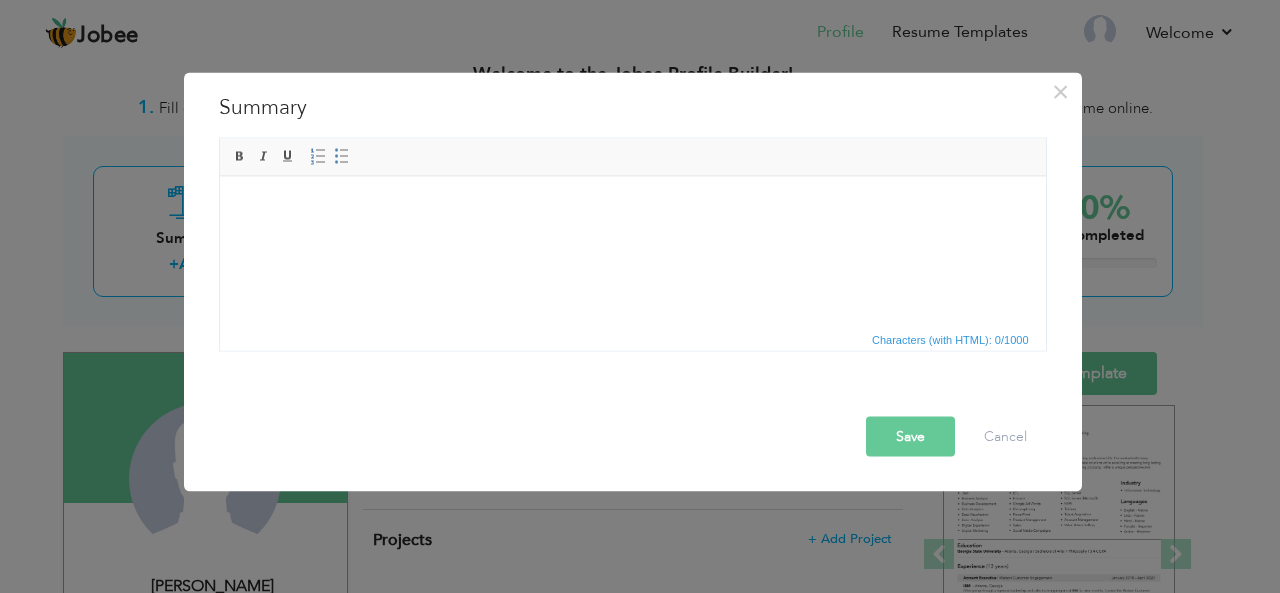 type 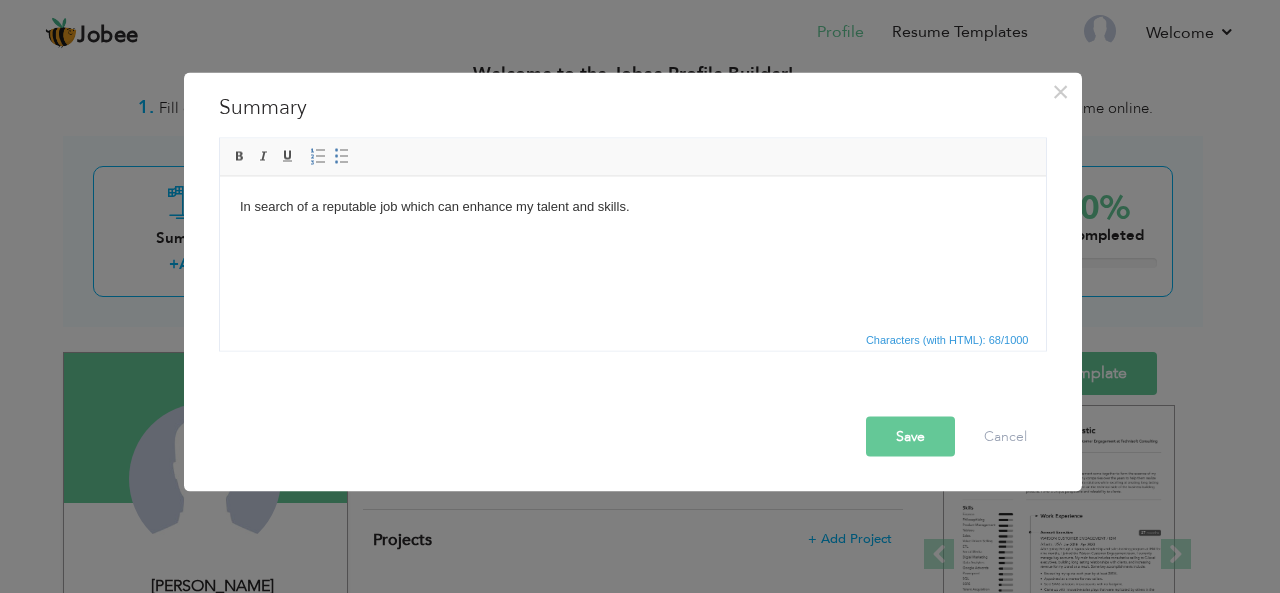 click on "Save" at bounding box center [910, 436] 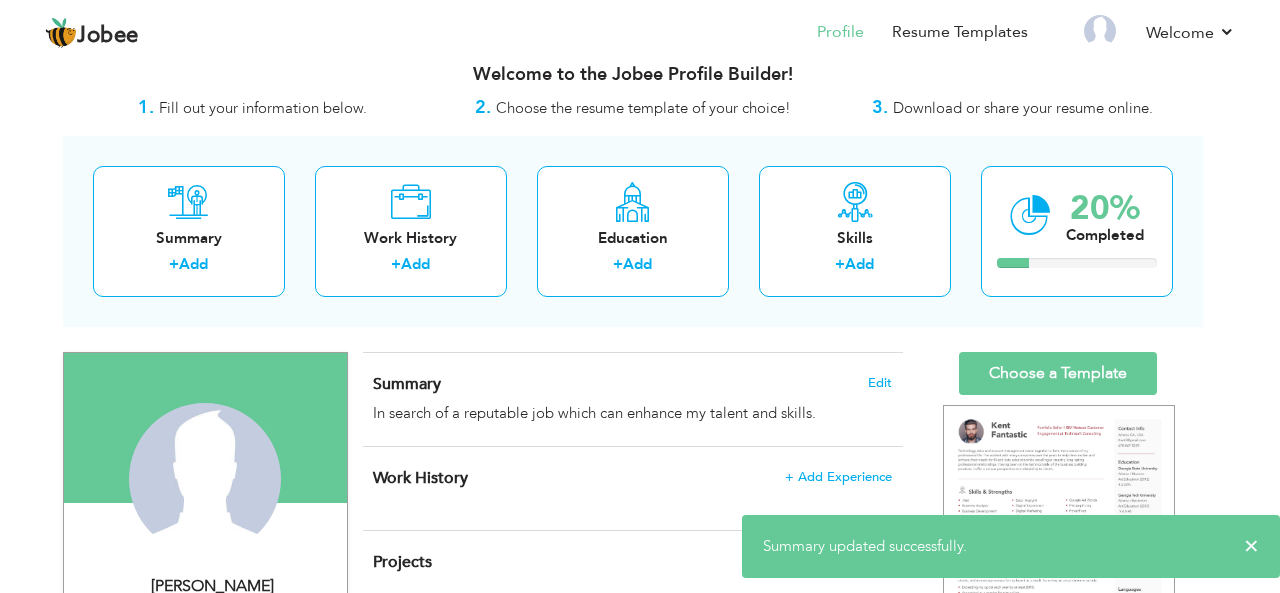 click on "Summary
Edit
In search of a reputable job which can enhance my talent and skills." at bounding box center (633, 399) 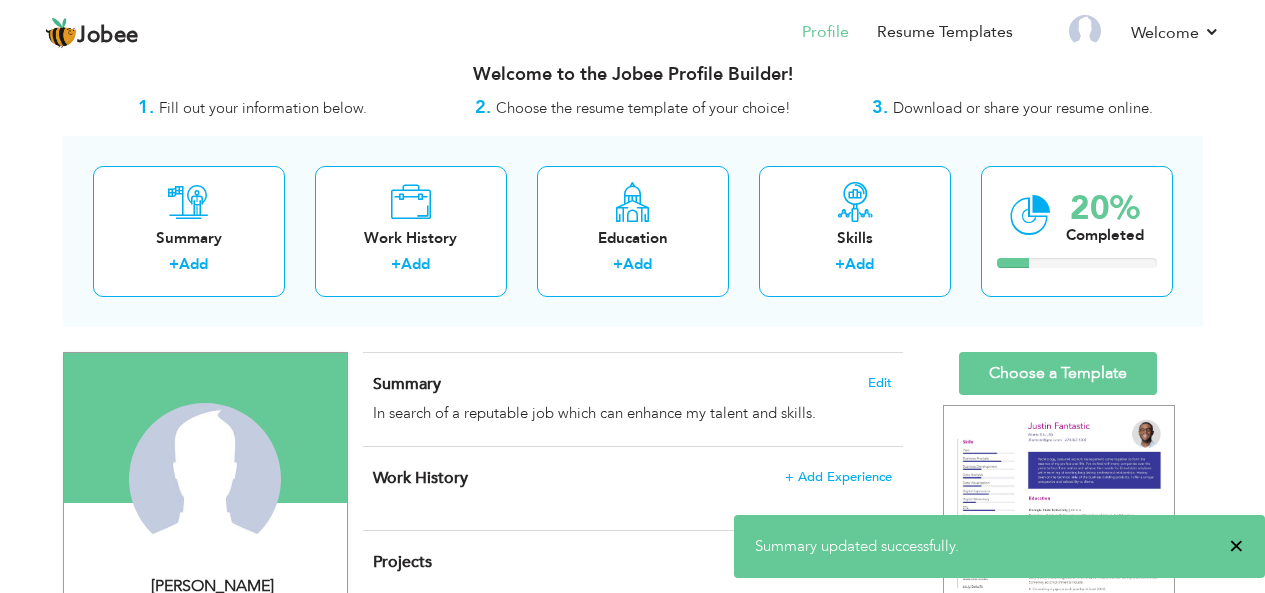 click on "×" at bounding box center [1236, 546] 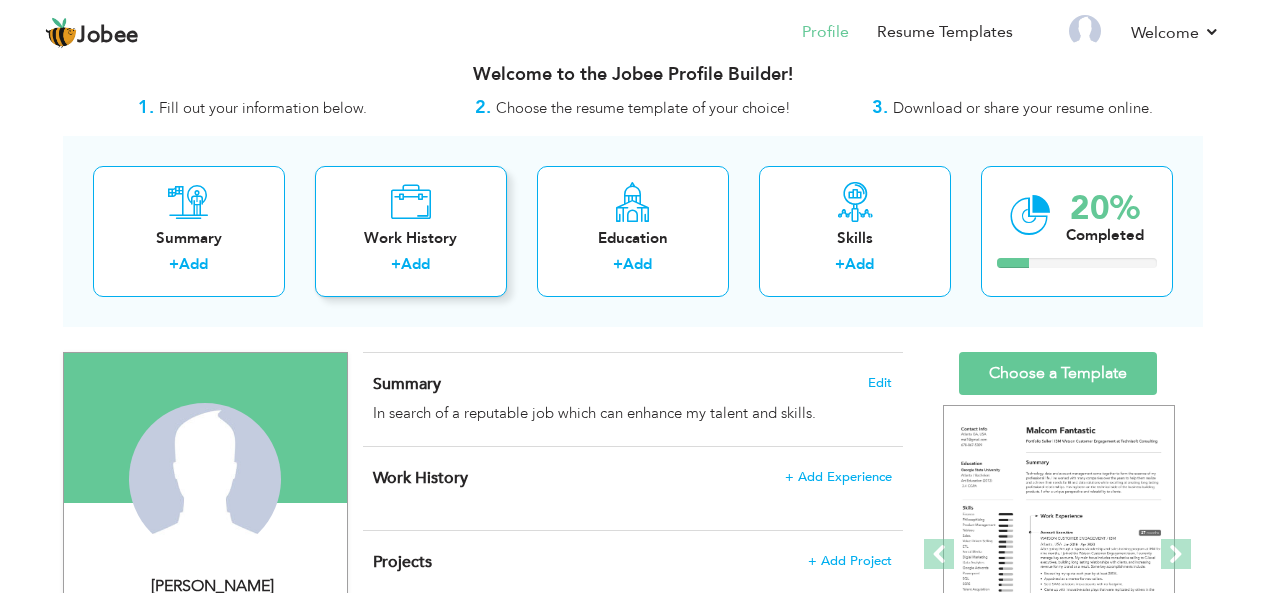 click on "Work History" at bounding box center (411, 238) 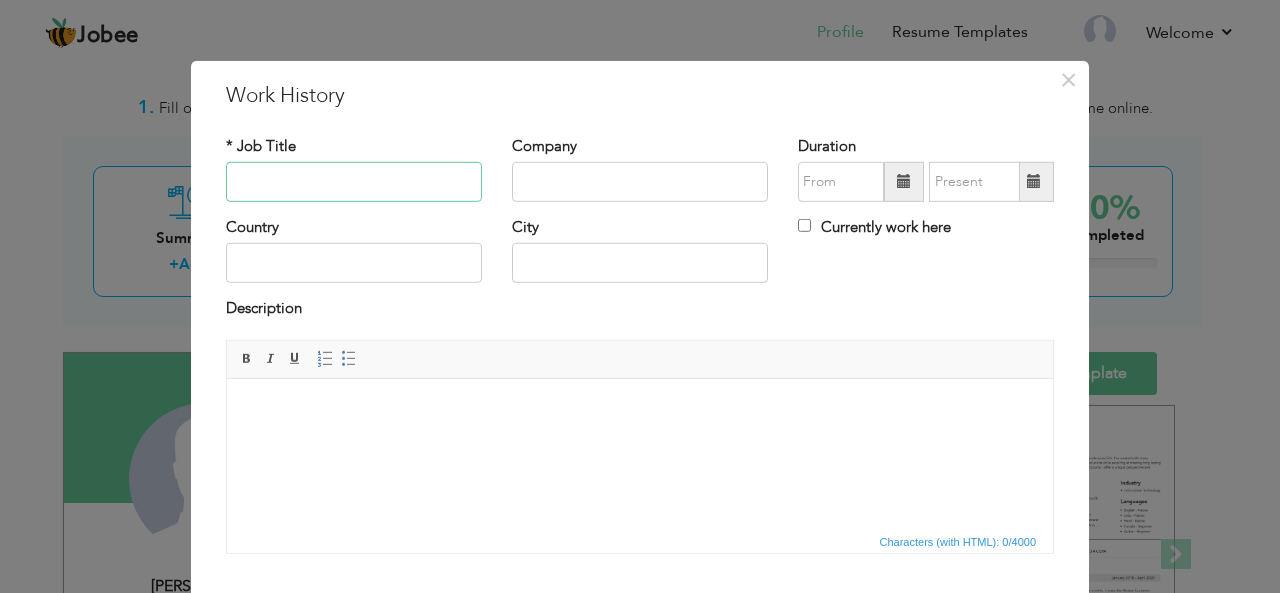click at bounding box center (354, 182) 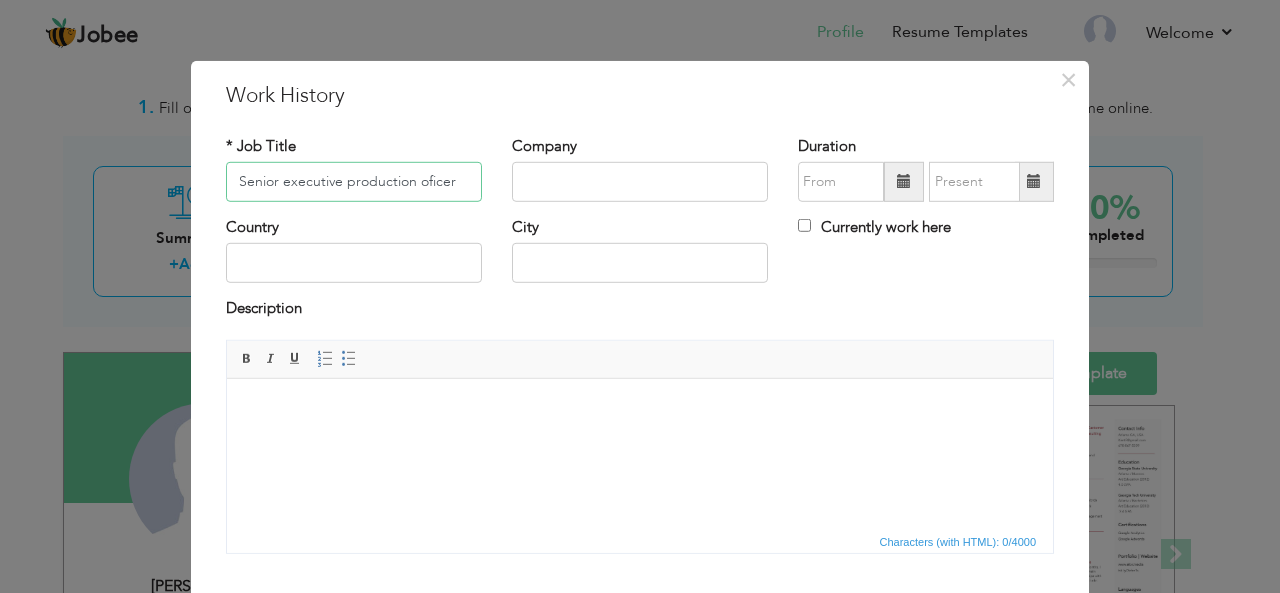 click on "Senior executive production oficer" at bounding box center (354, 182) 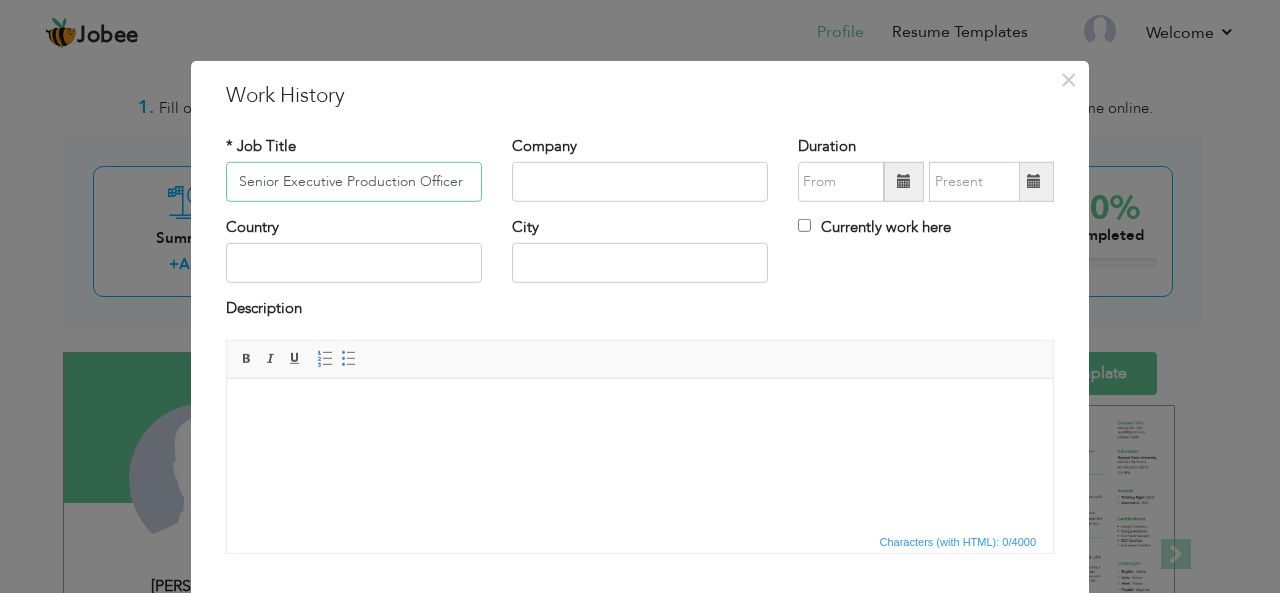 type on "Senior Executive Production Officer" 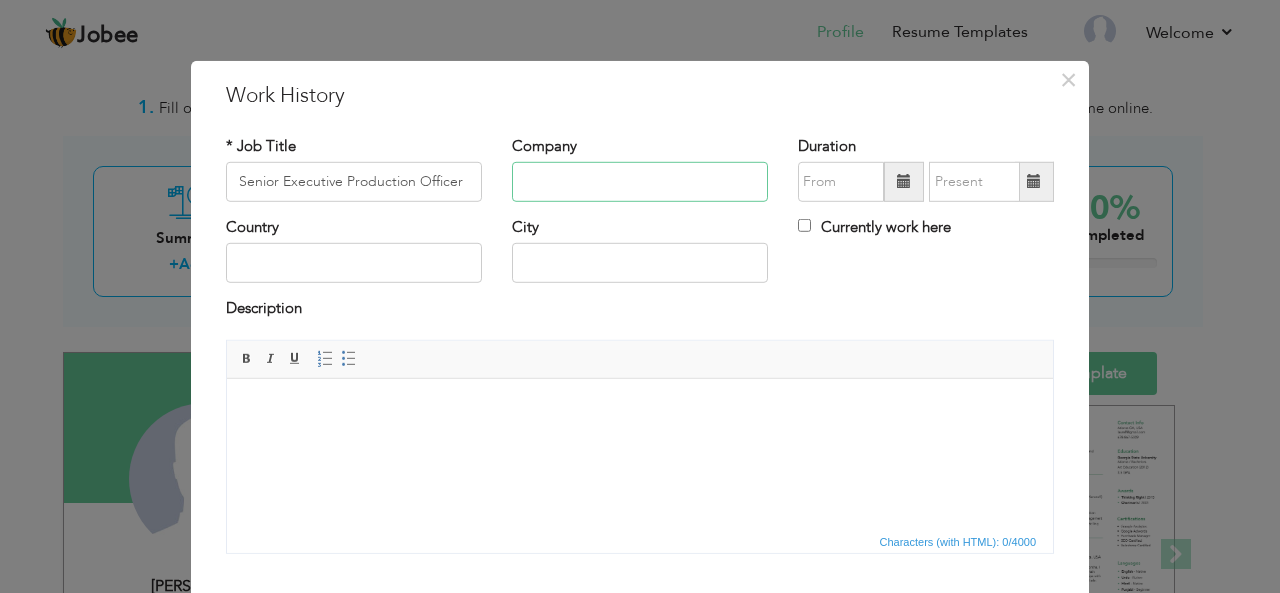 click at bounding box center (640, 182) 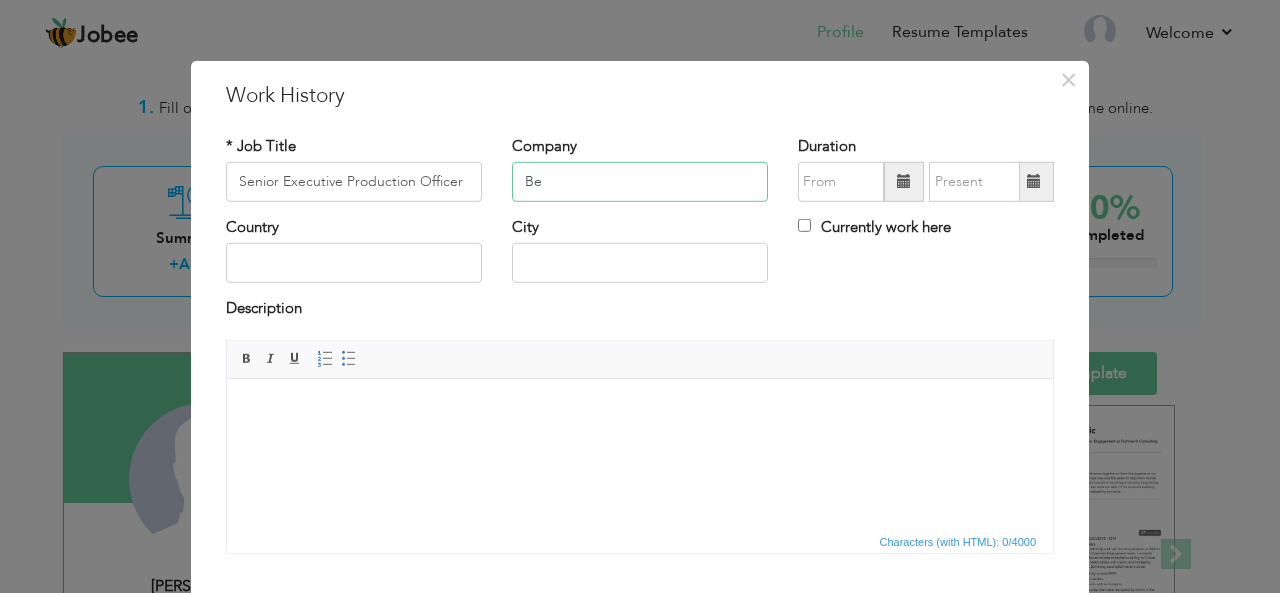 type on "B" 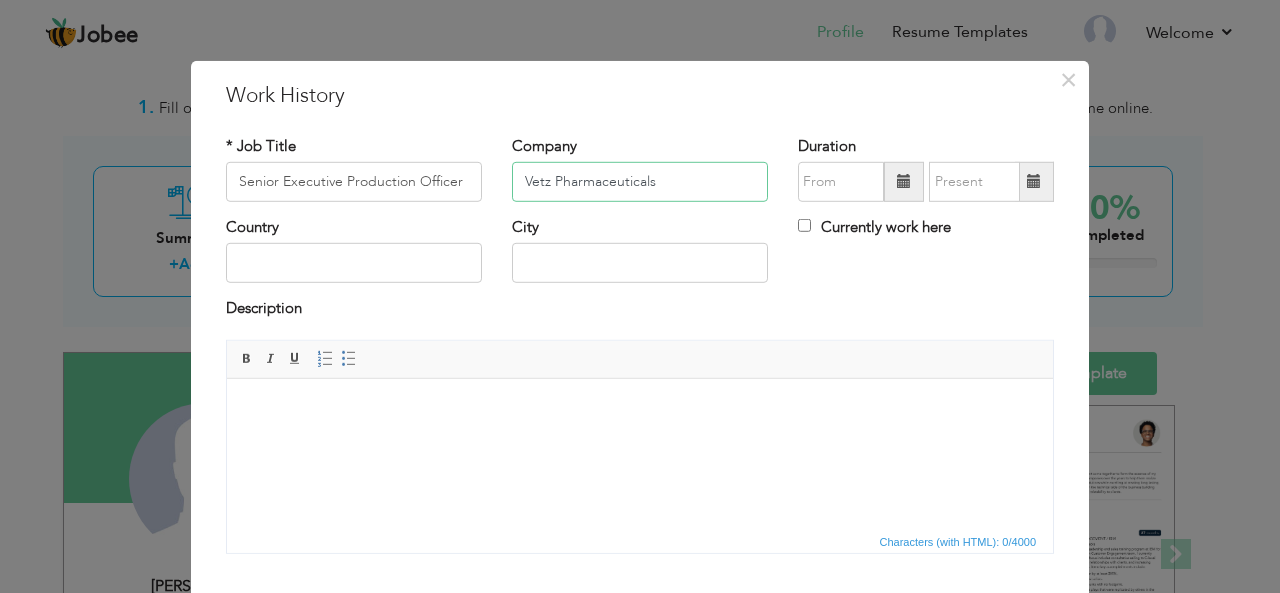 type on "Vetz Pharmaceuticals" 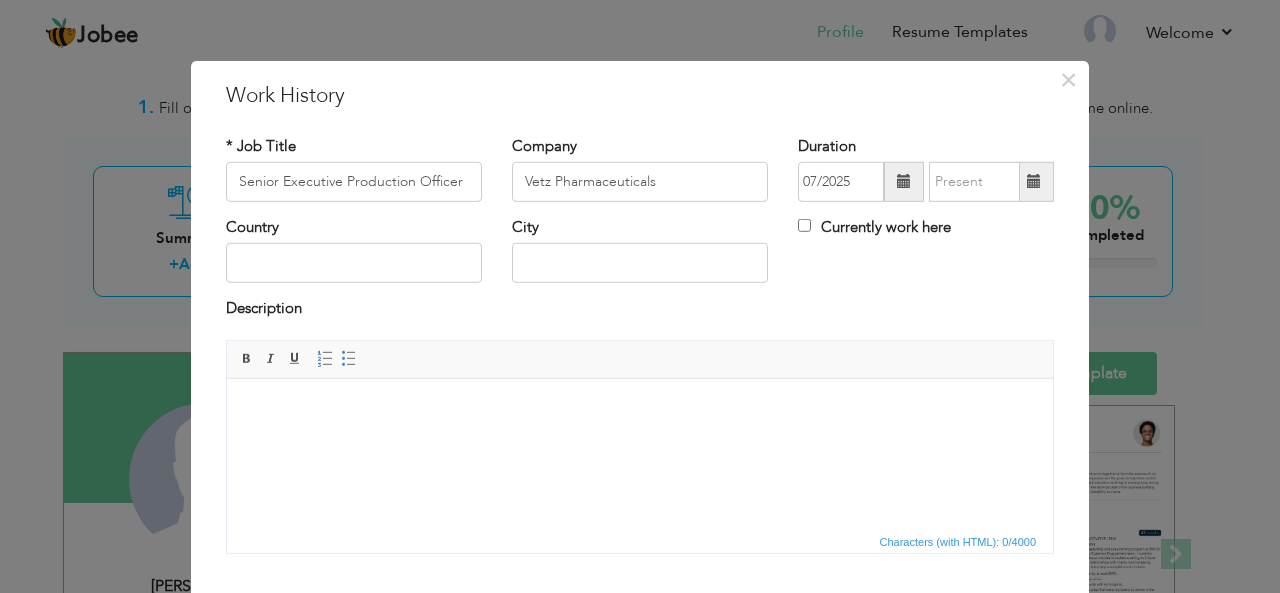 click at bounding box center [904, 181] 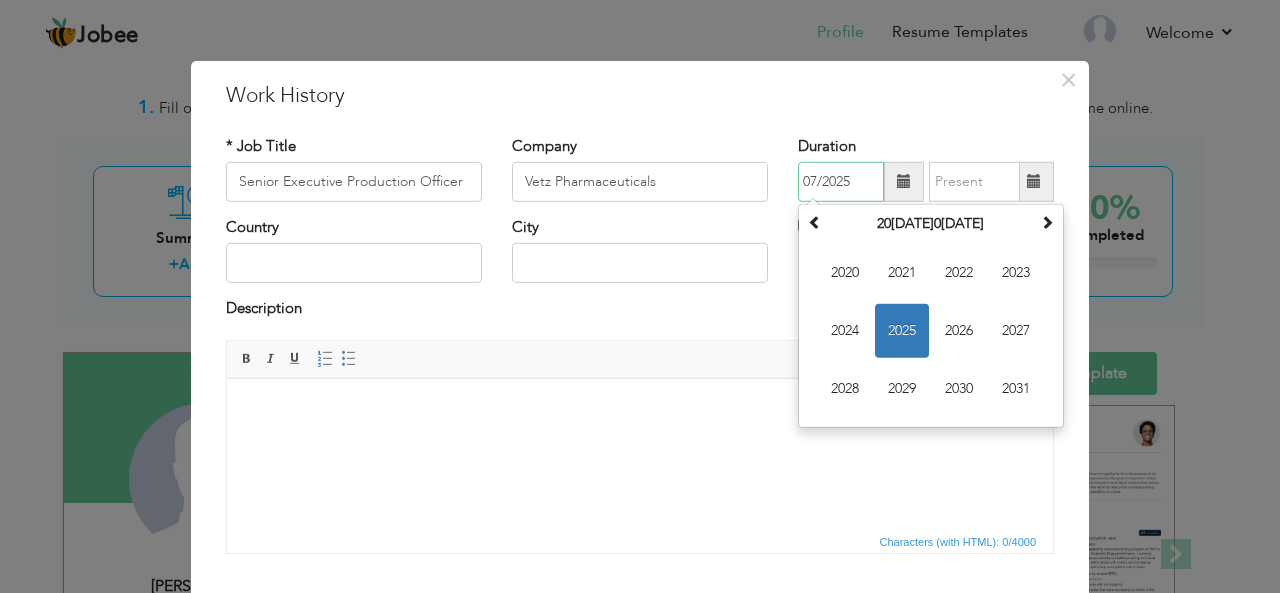 click at bounding box center (815, 222) 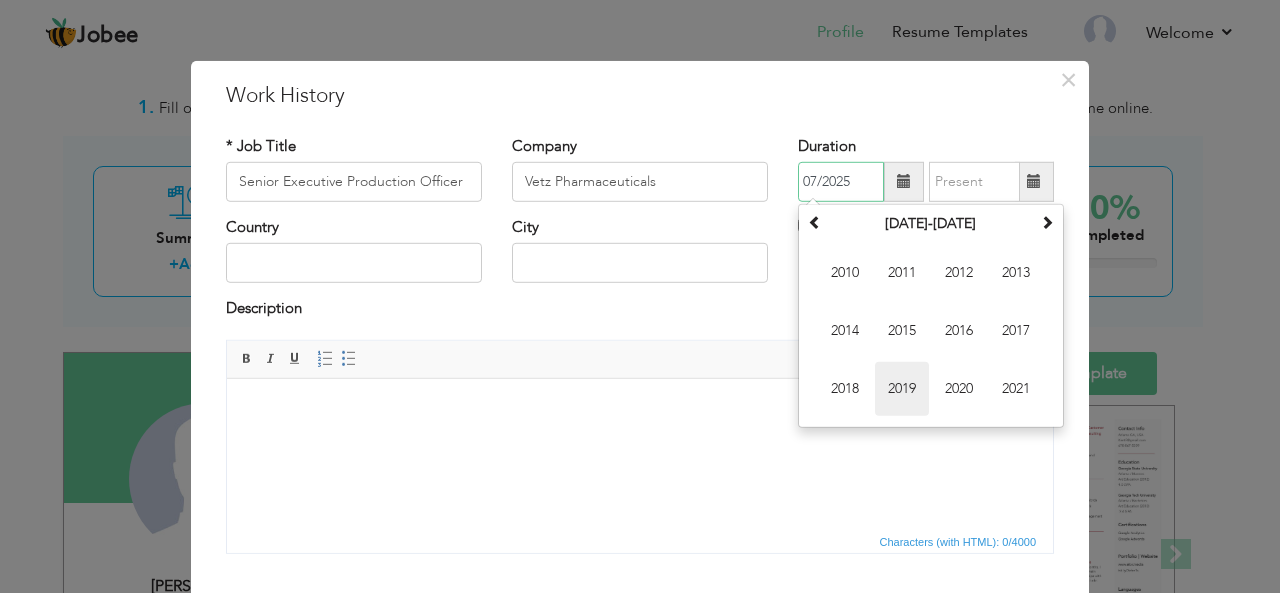click on "2019" at bounding box center (902, 389) 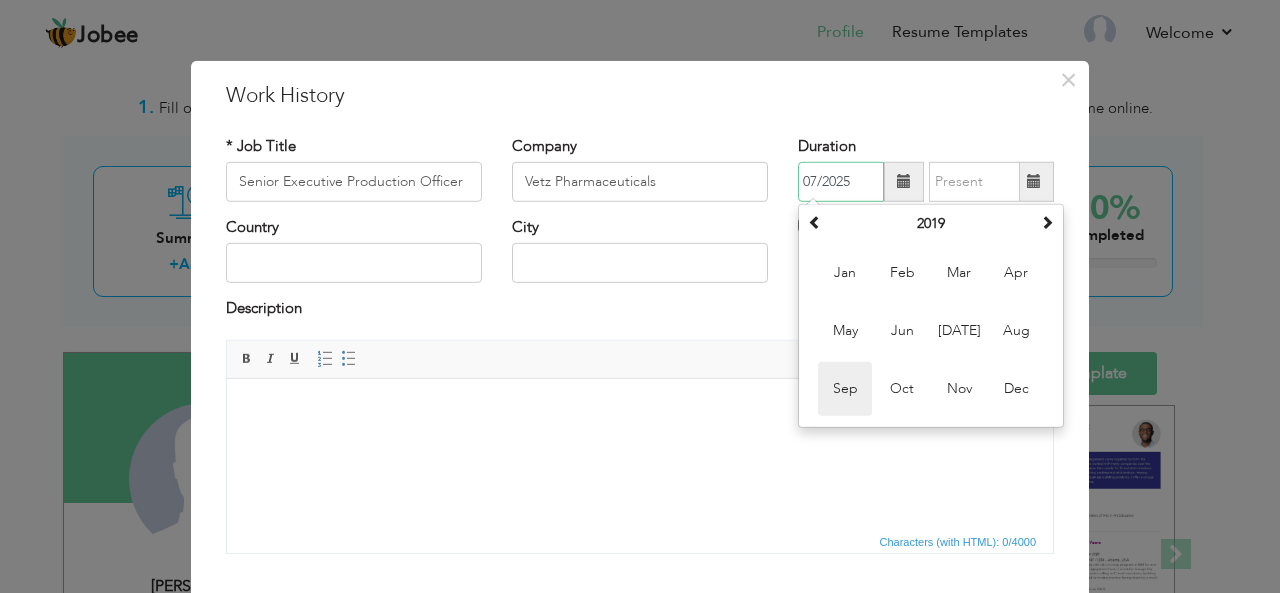 click on "Sep" at bounding box center (845, 389) 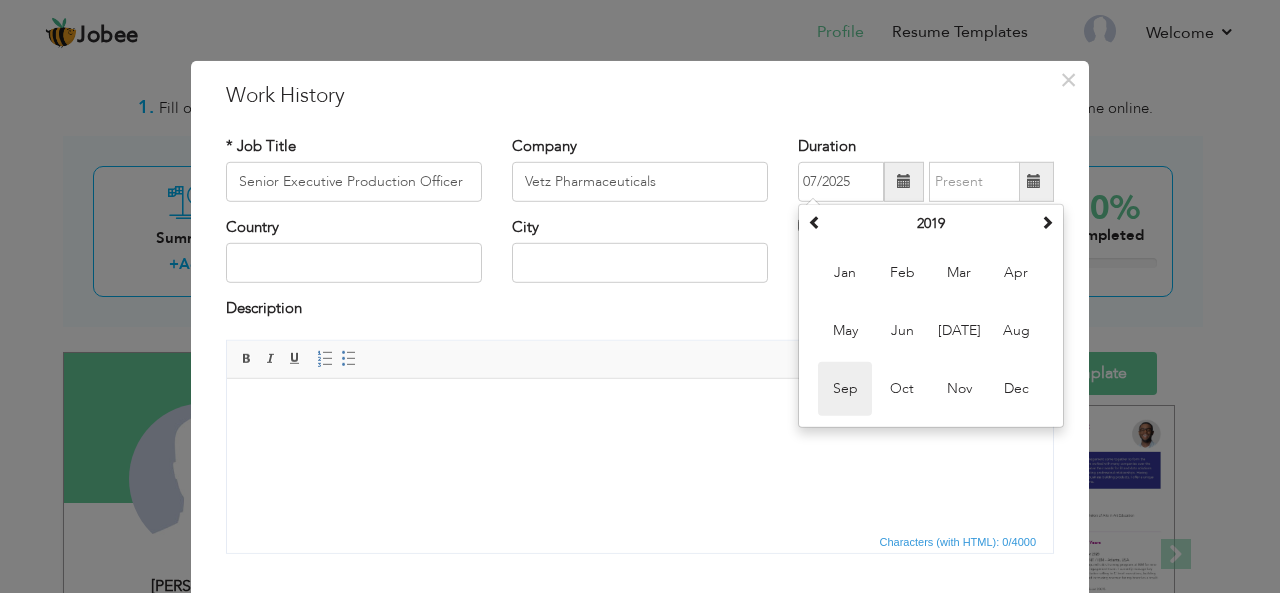 type on "09/2019" 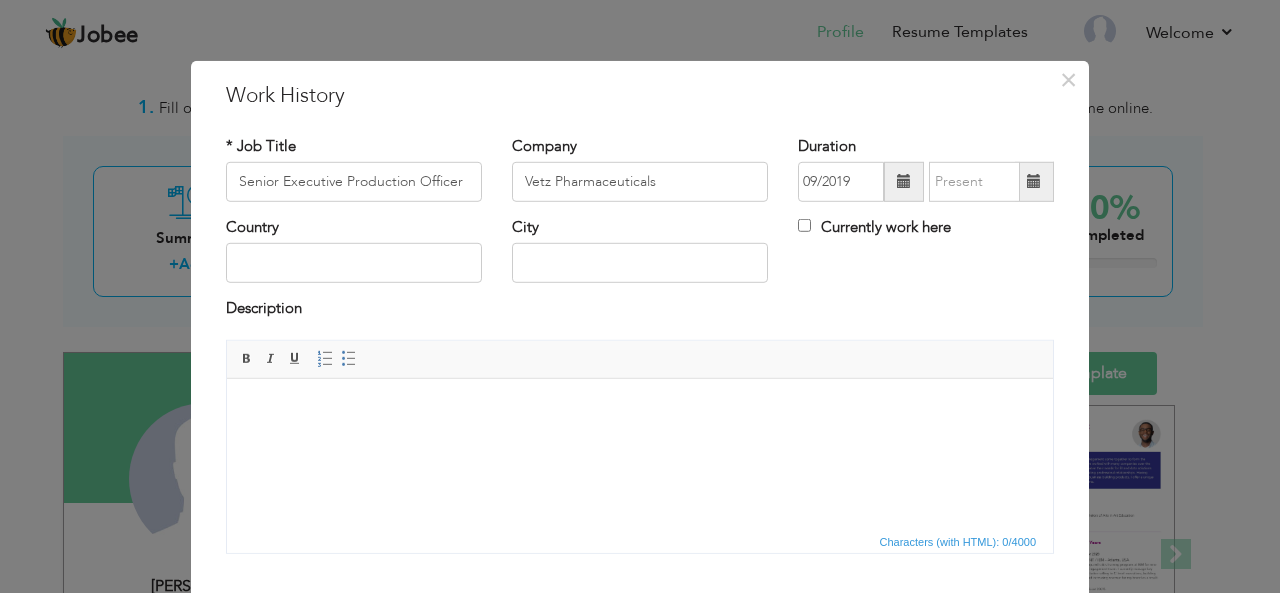 click at bounding box center (1034, 182) 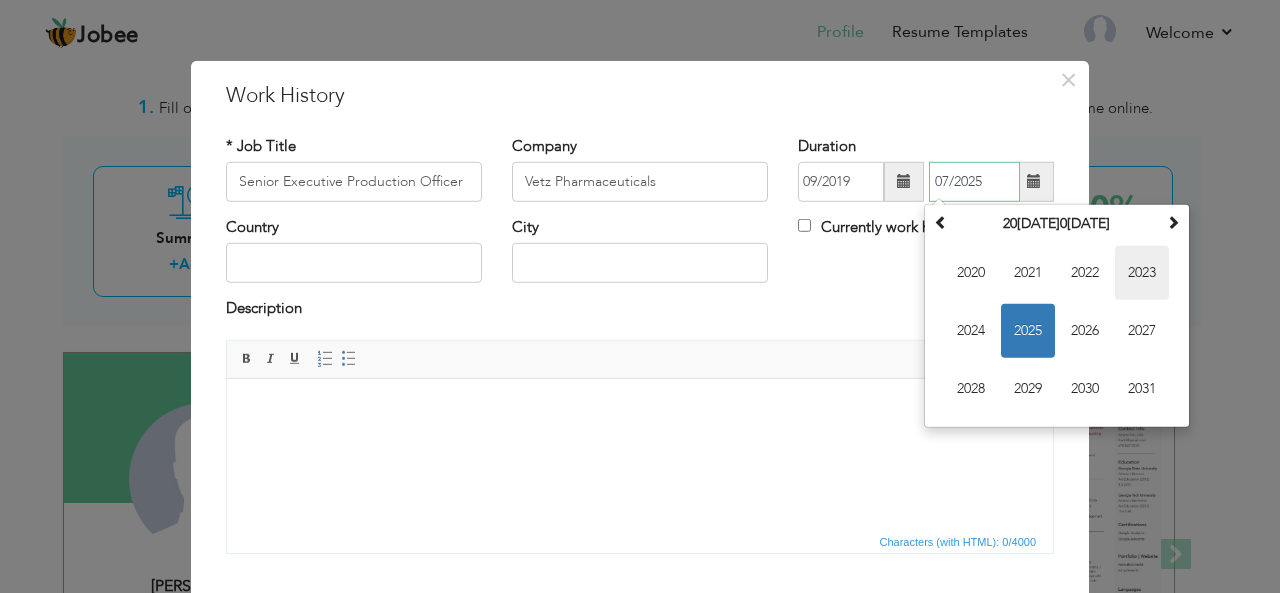 click on "2023" at bounding box center (1142, 273) 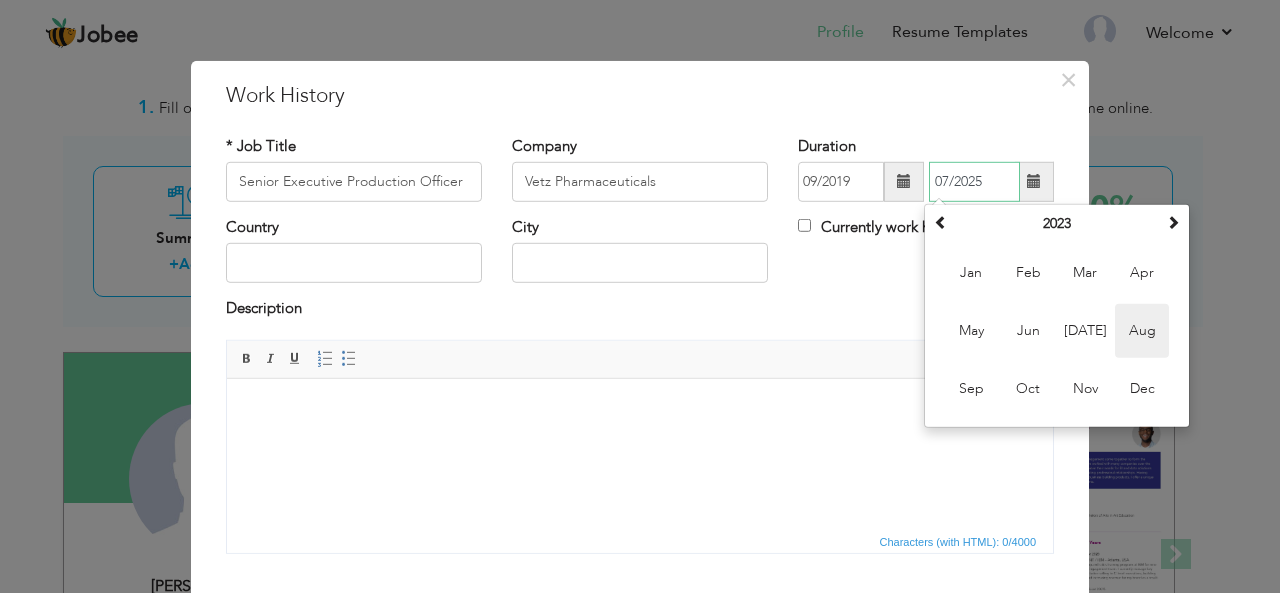 click on "Aug" at bounding box center (1142, 331) 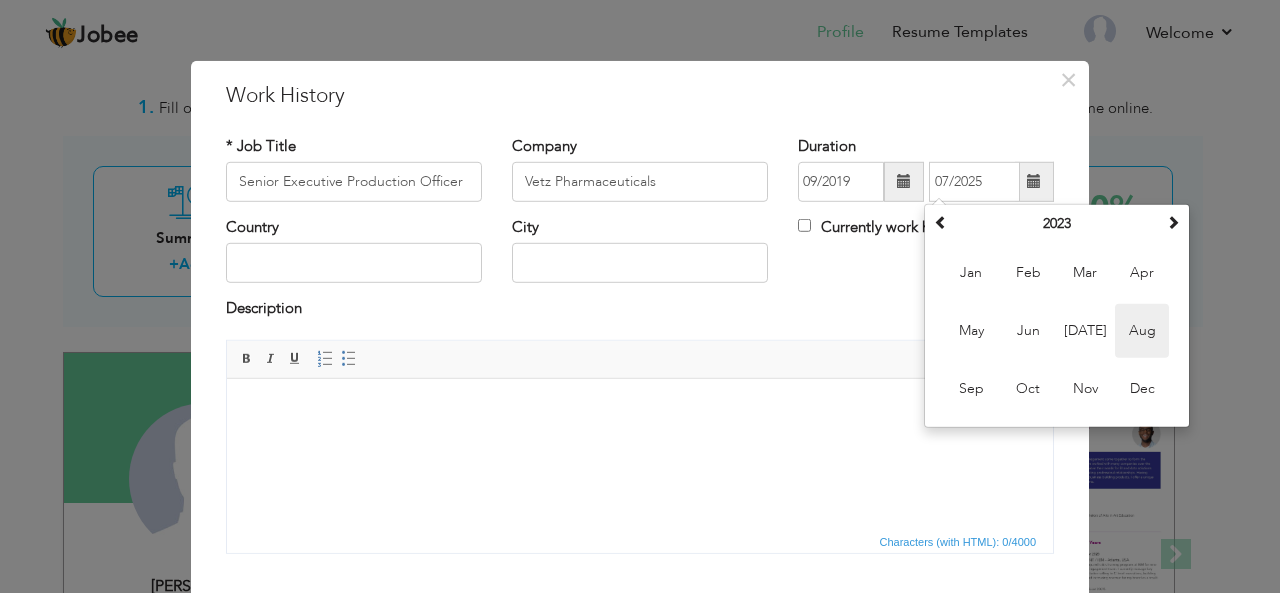 type on "08/2023" 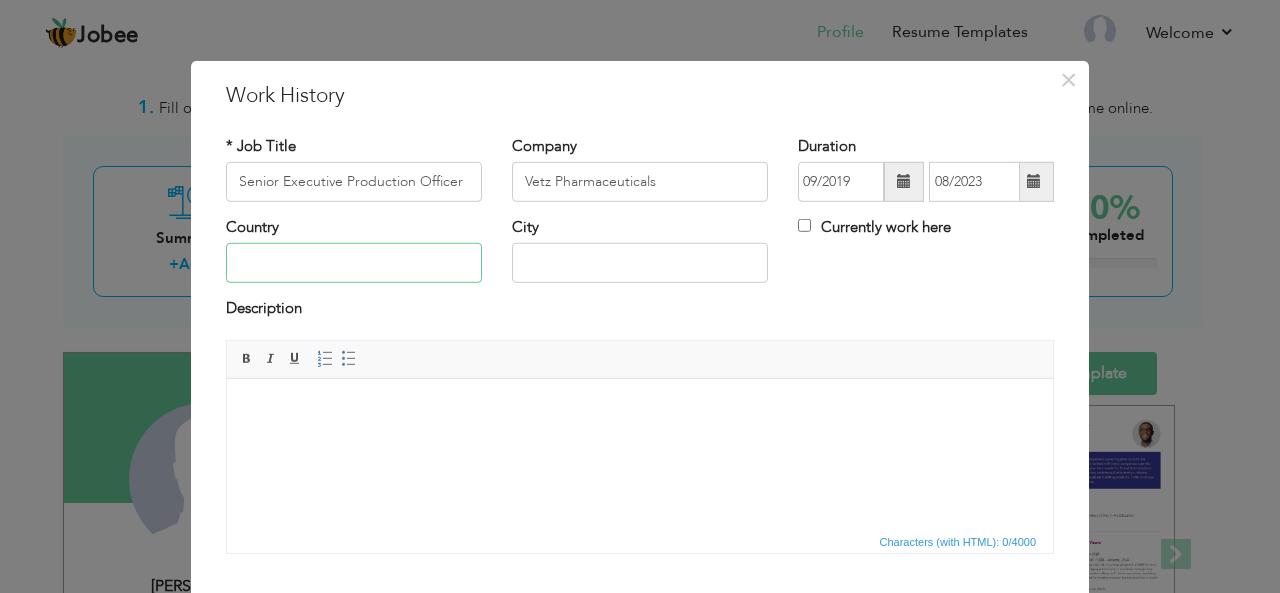 click at bounding box center [354, 263] 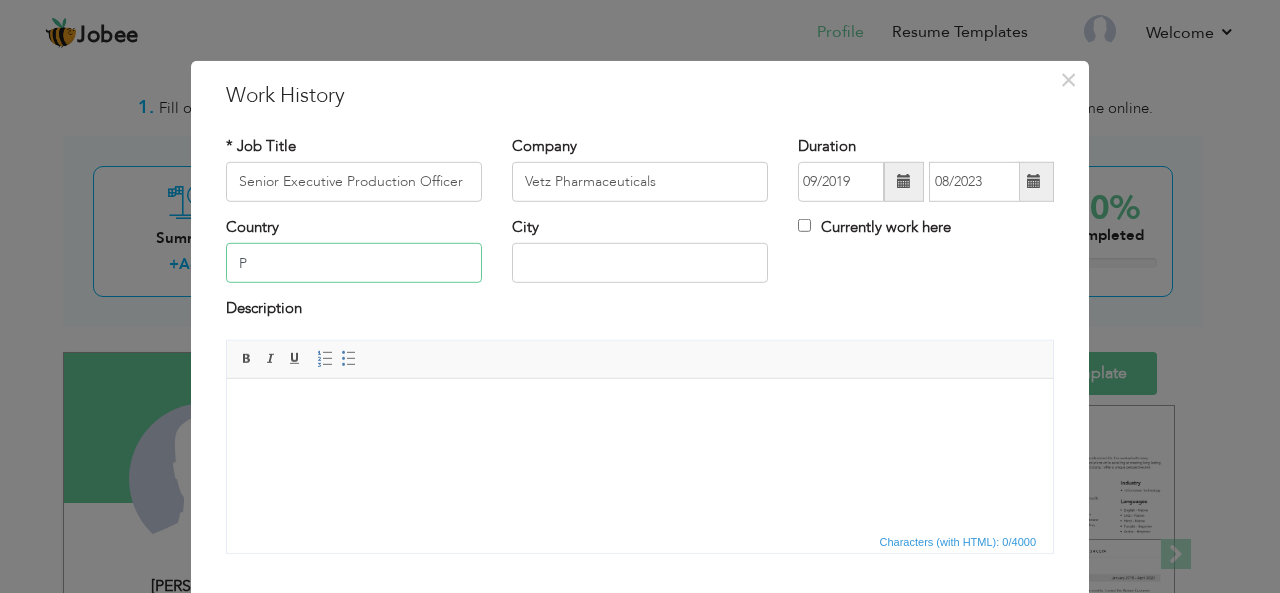 type on "[GEOGRAPHIC_DATA]" 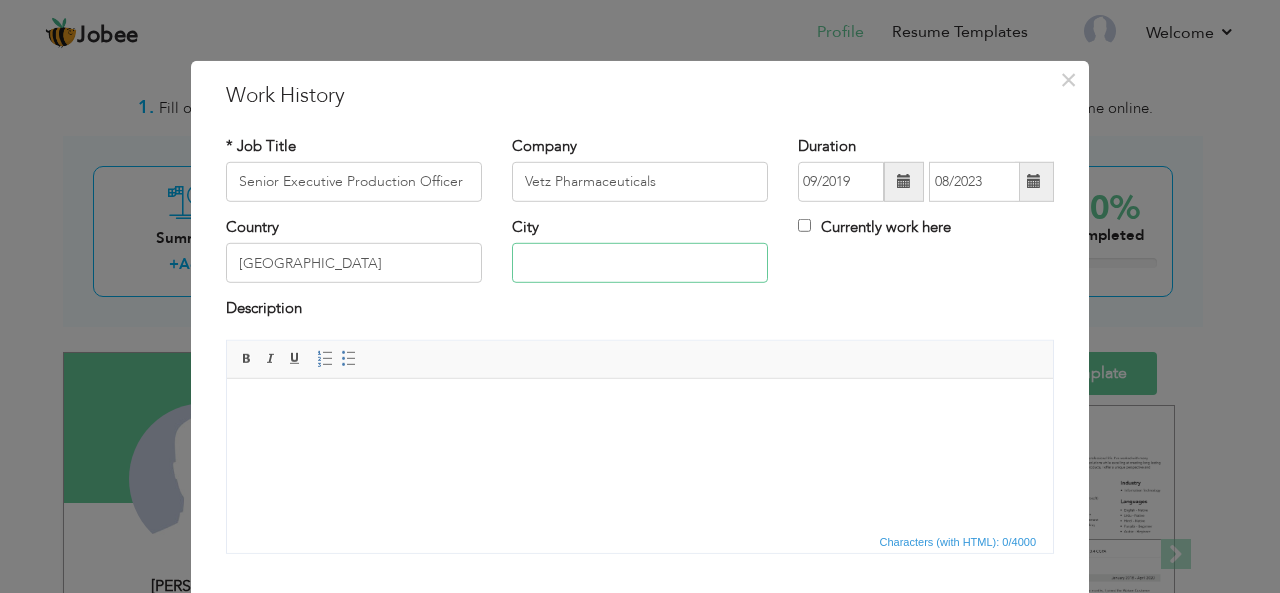 type on "[GEOGRAPHIC_DATA]/[GEOGRAPHIC_DATA]" 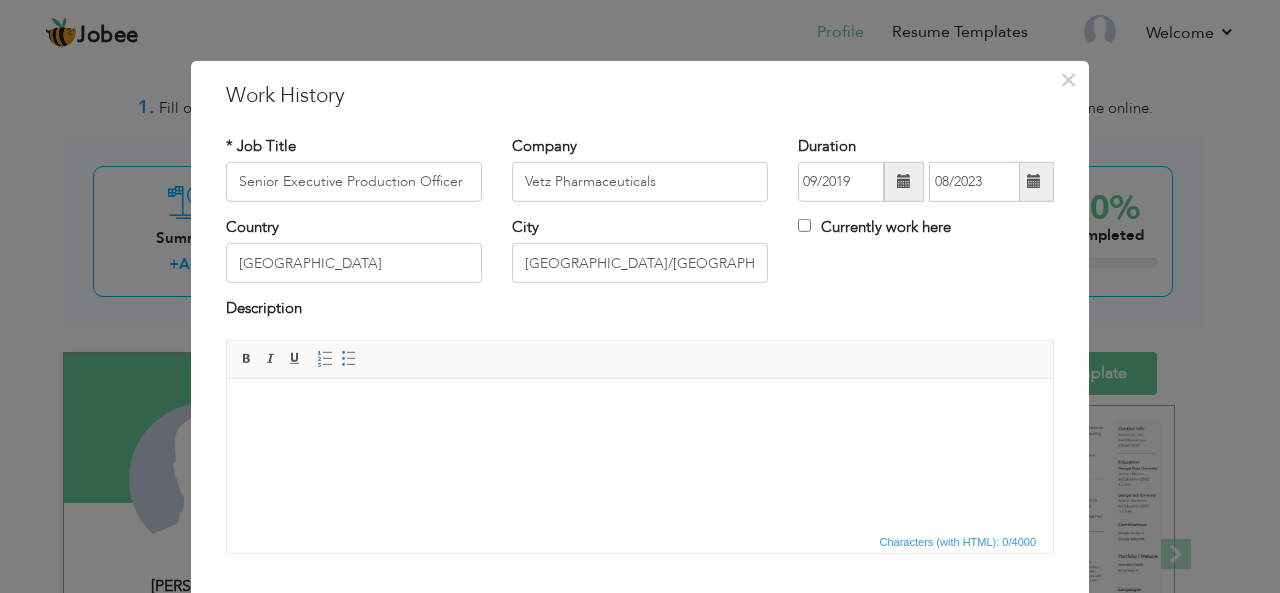 click at bounding box center (640, 408) 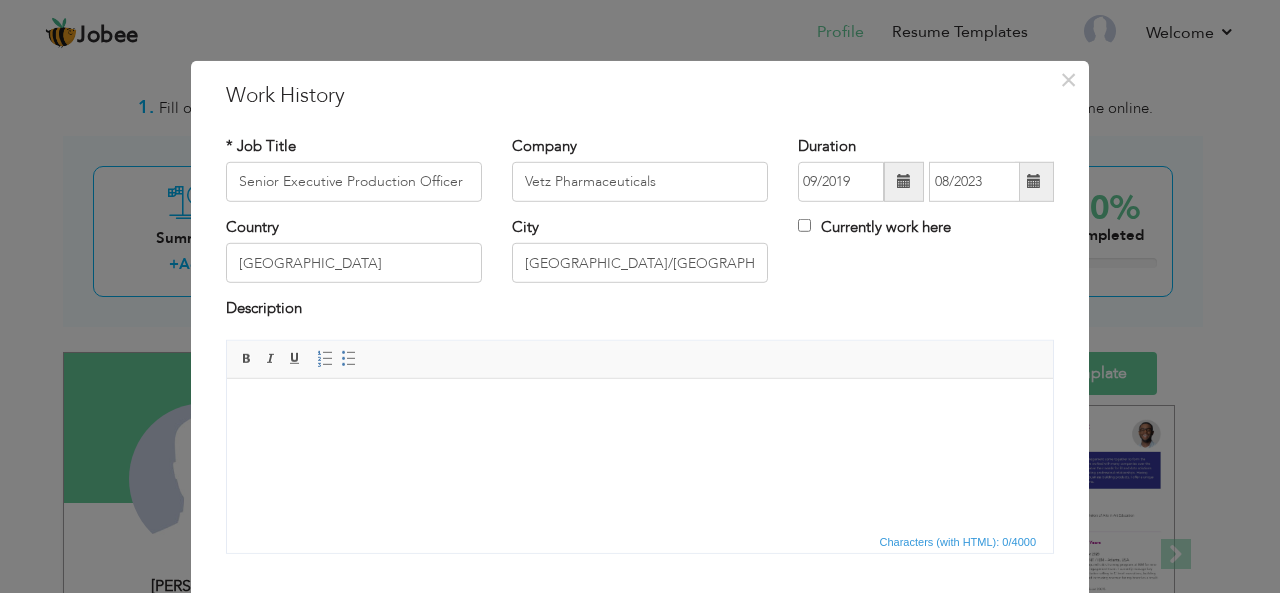 click at bounding box center (640, 408) 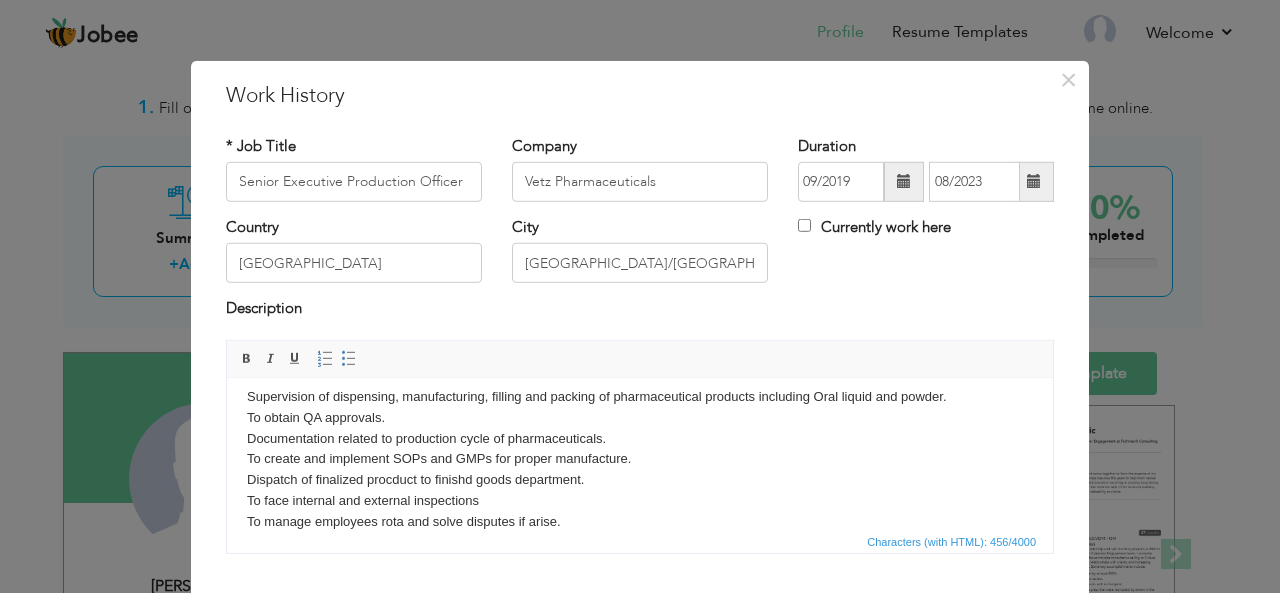 scroll, scrollTop: 33, scrollLeft: 0, axis: vertical 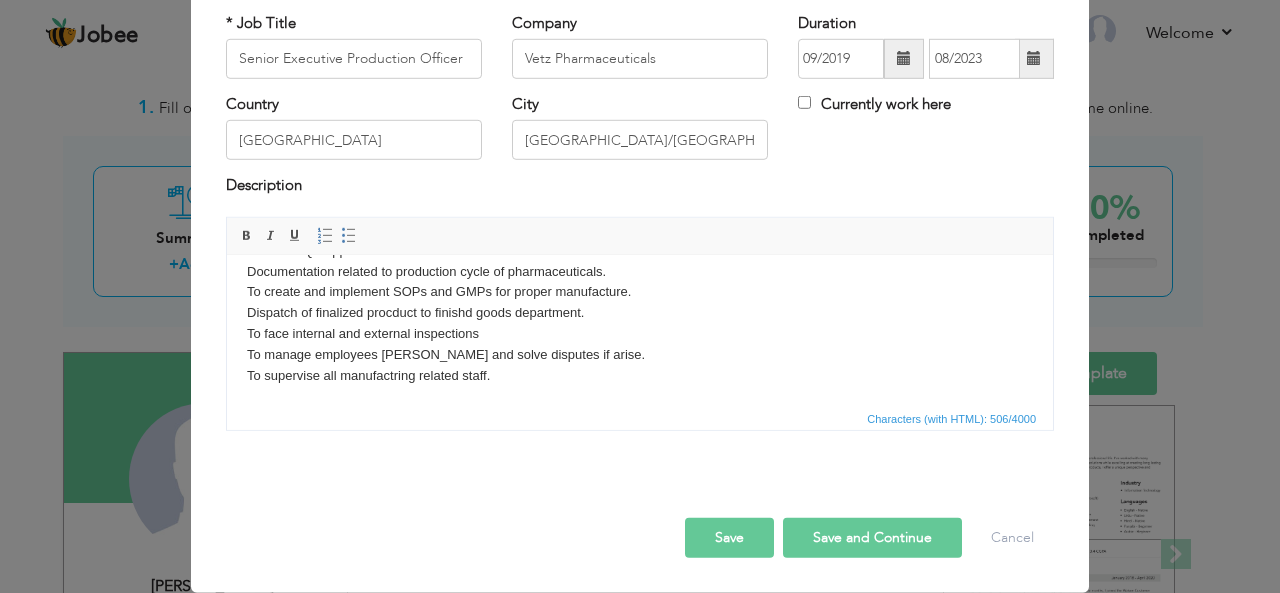 click on "Save and Continue" at bounding box center (872, 538) 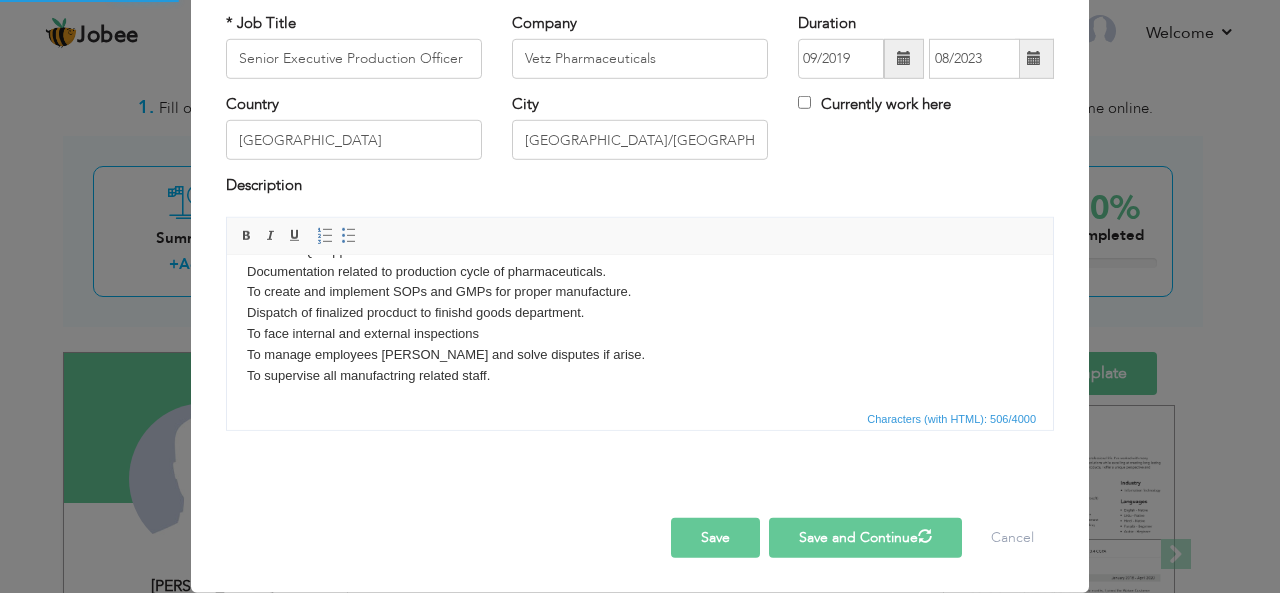 type 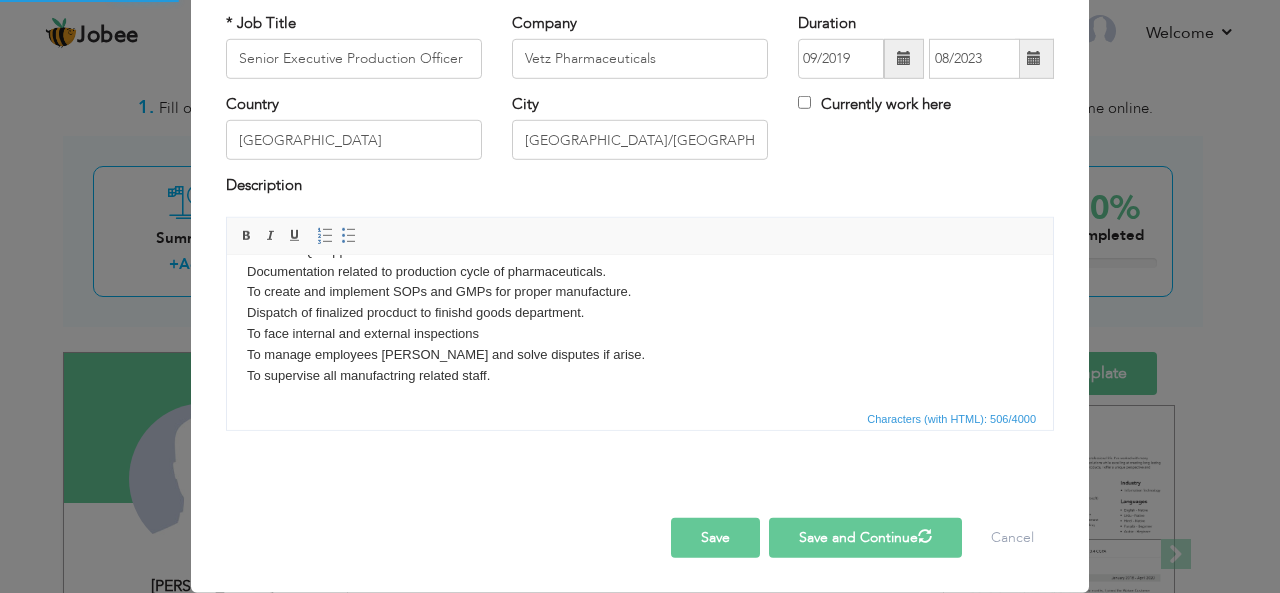 type 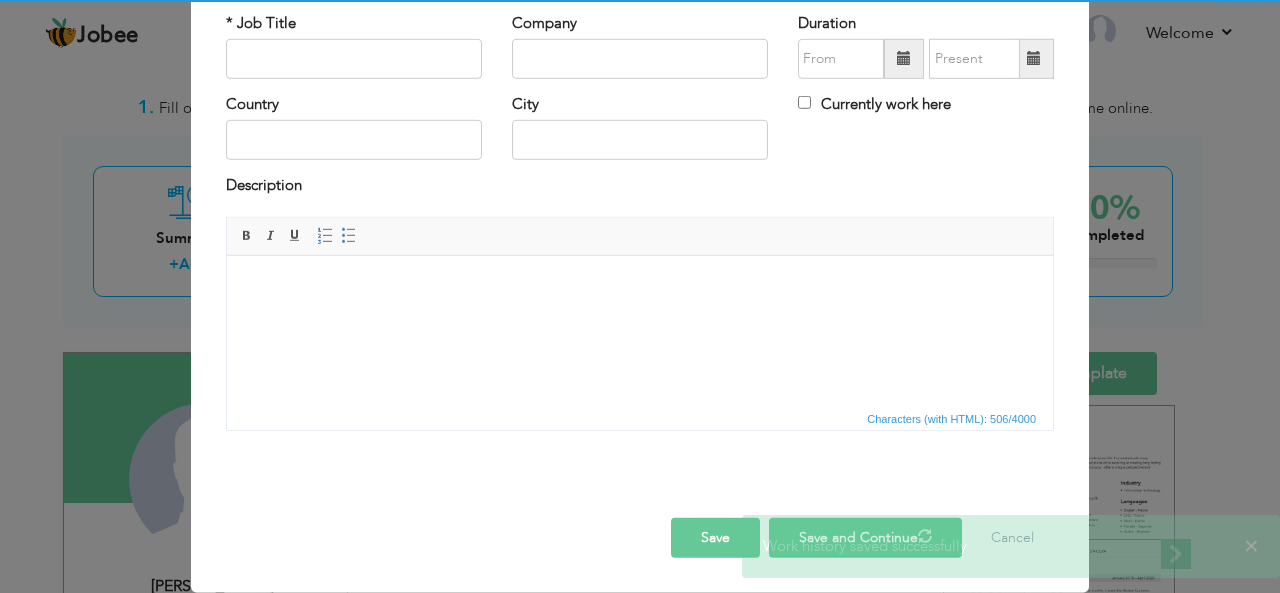 scroll, scrollTop: 0, scrollLeft: 0, axis: both 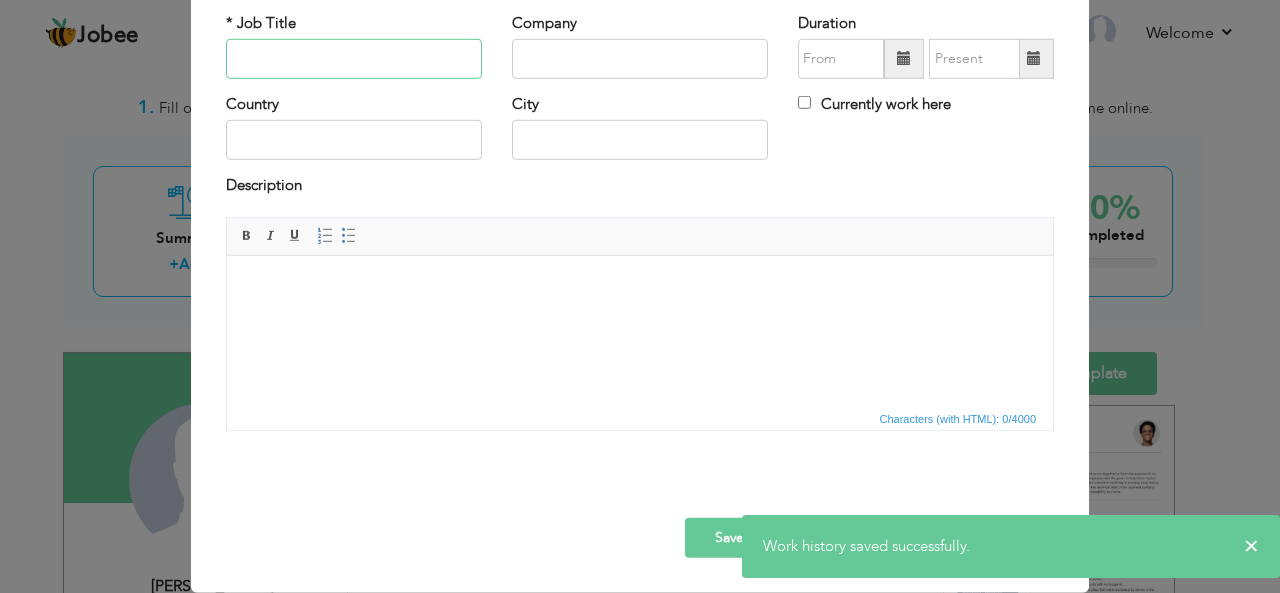click at bounding box center (354, 59) 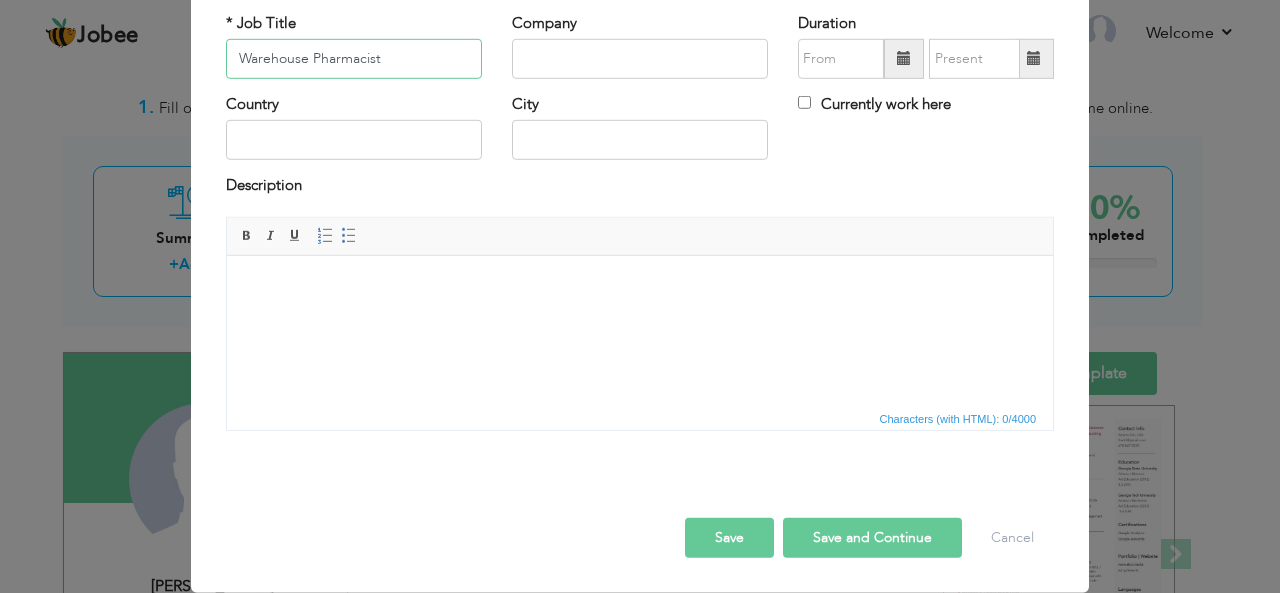 click on "Warehouse Pharmacist" at bounding box center (354, 59) 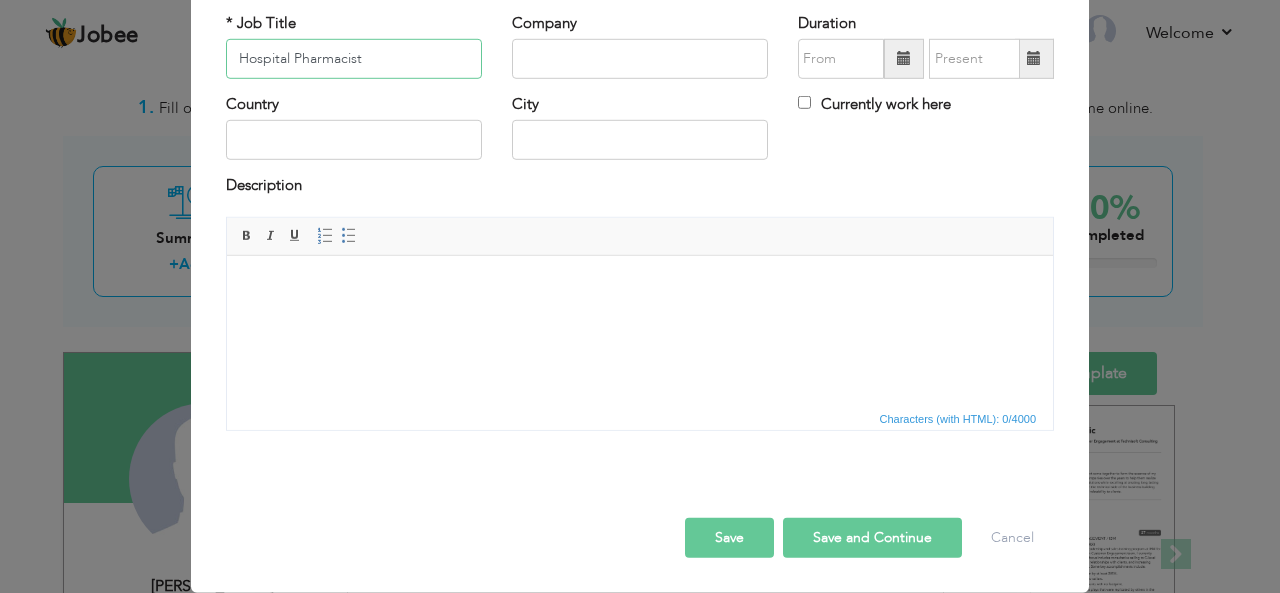 type on "Hospital Pharmacist" 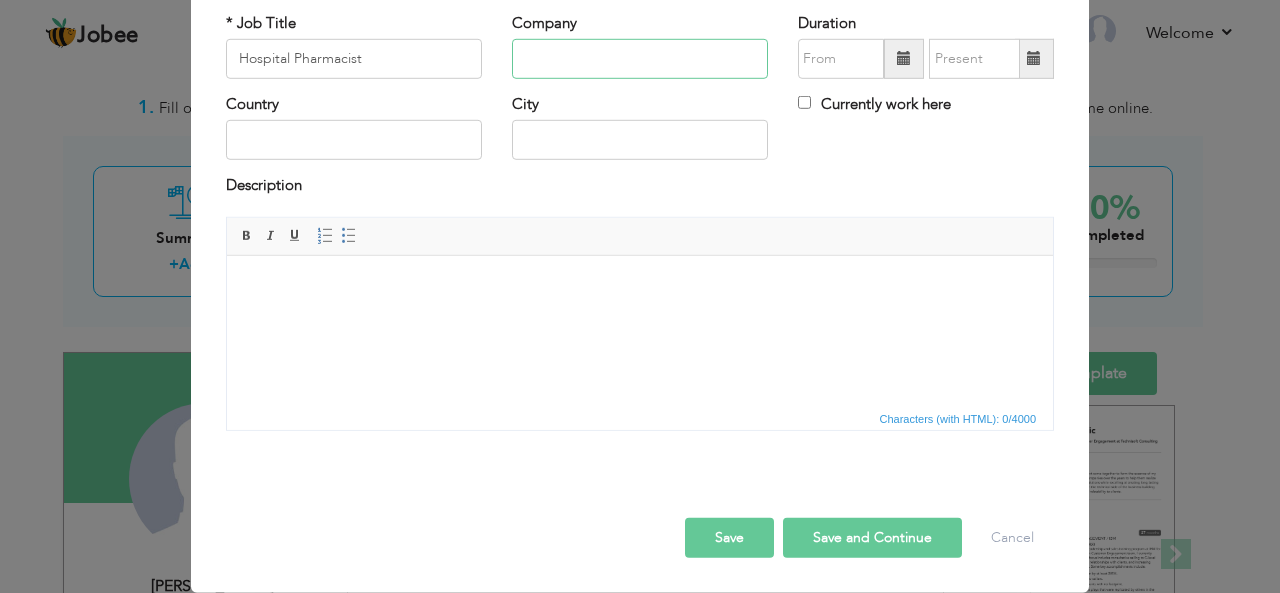 click at bounding box center [640, 59] 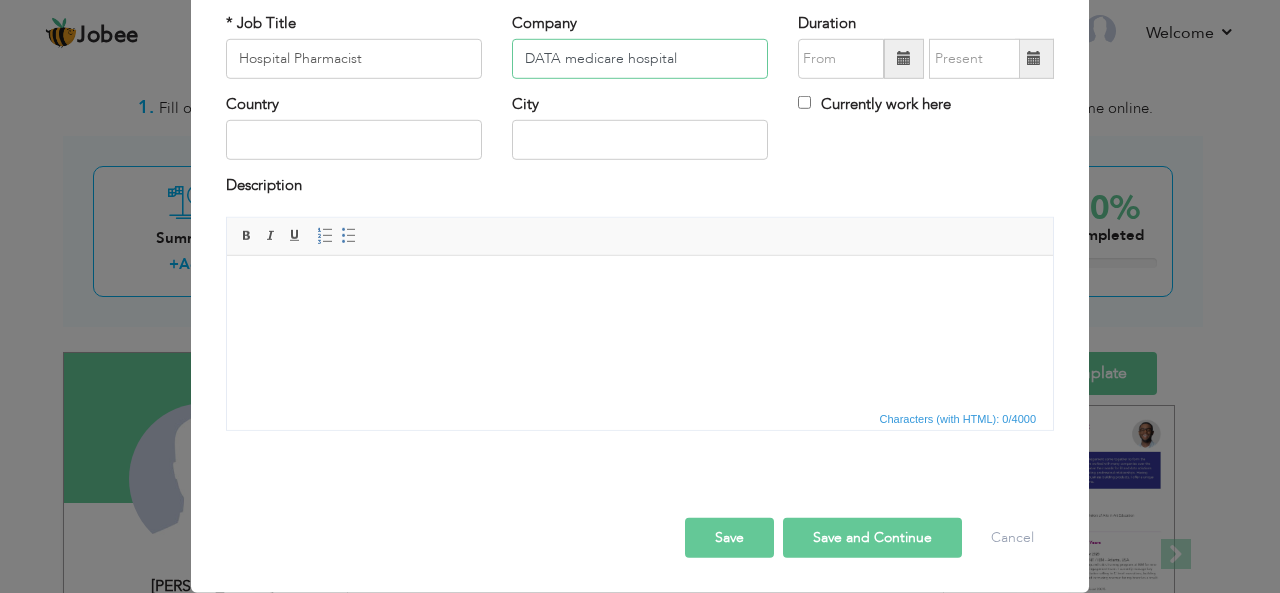 type on "DATA medicare hospital" 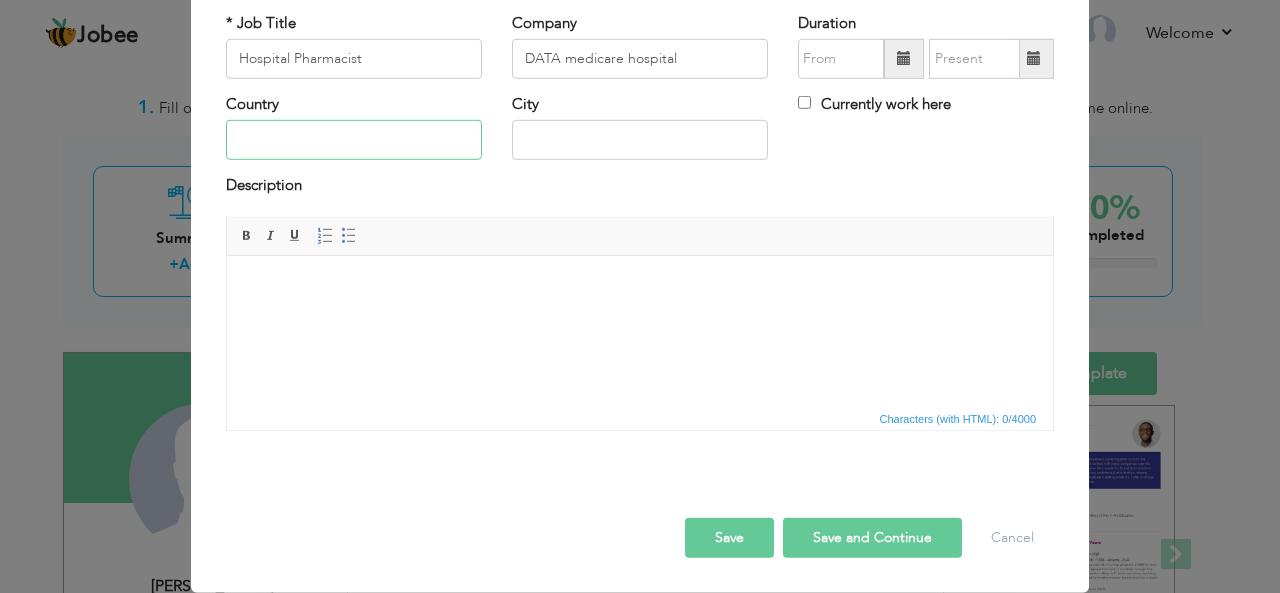 click at bounding box center (354, 140) 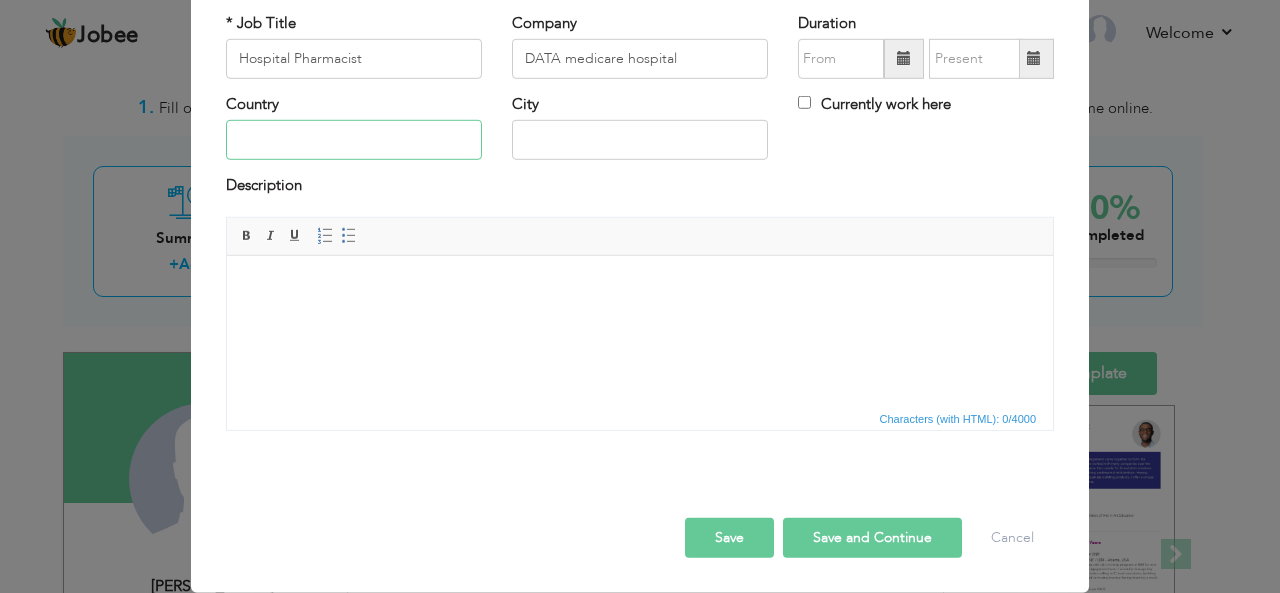 type on "[GEOGRAPHIC_DATA]" 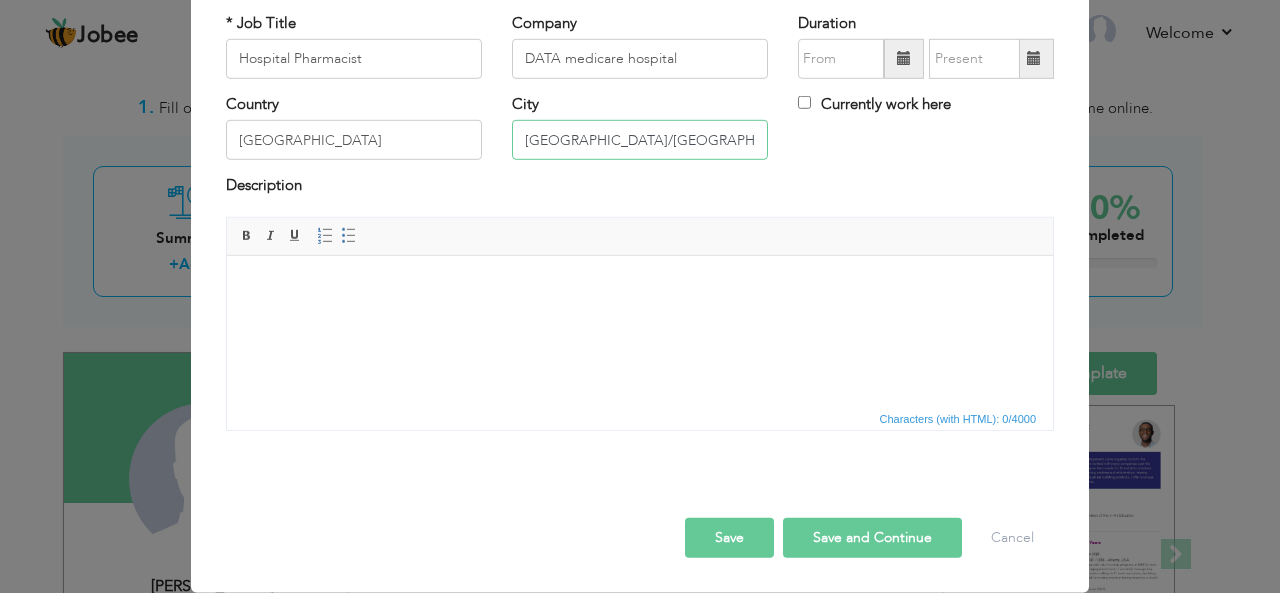 click on "[GEOGRAPHIC_DATA]/[GEOGRAPHIC_DATA]" at bounding box center (640, 140) 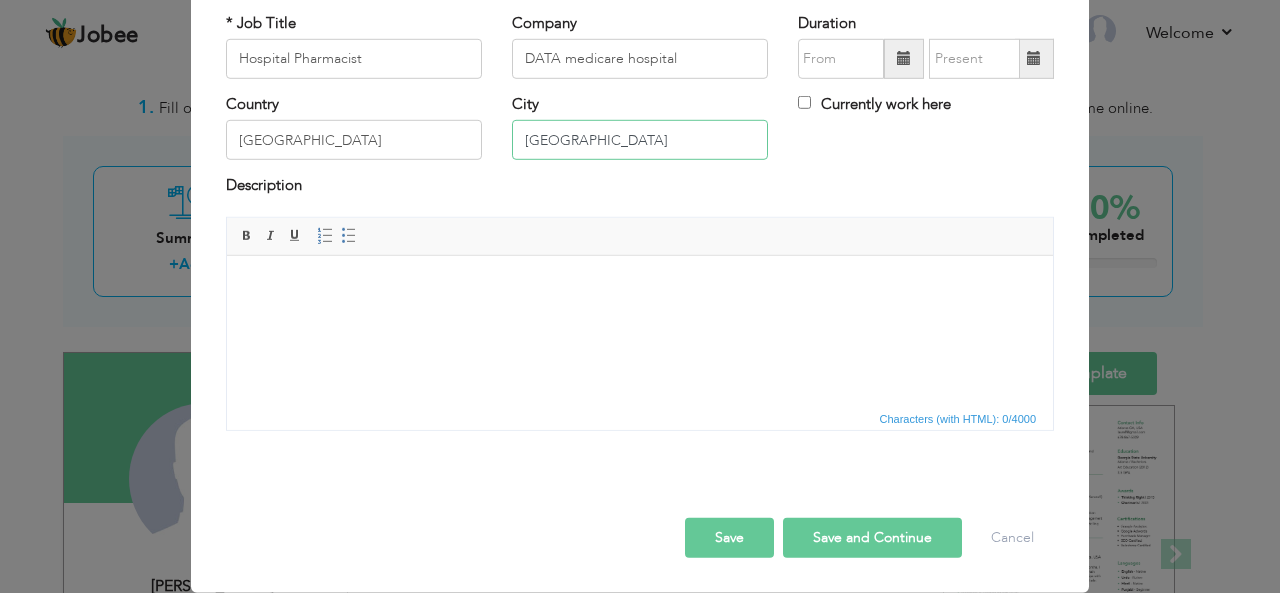 type on "[GEOGRAPHIC_DATA]" 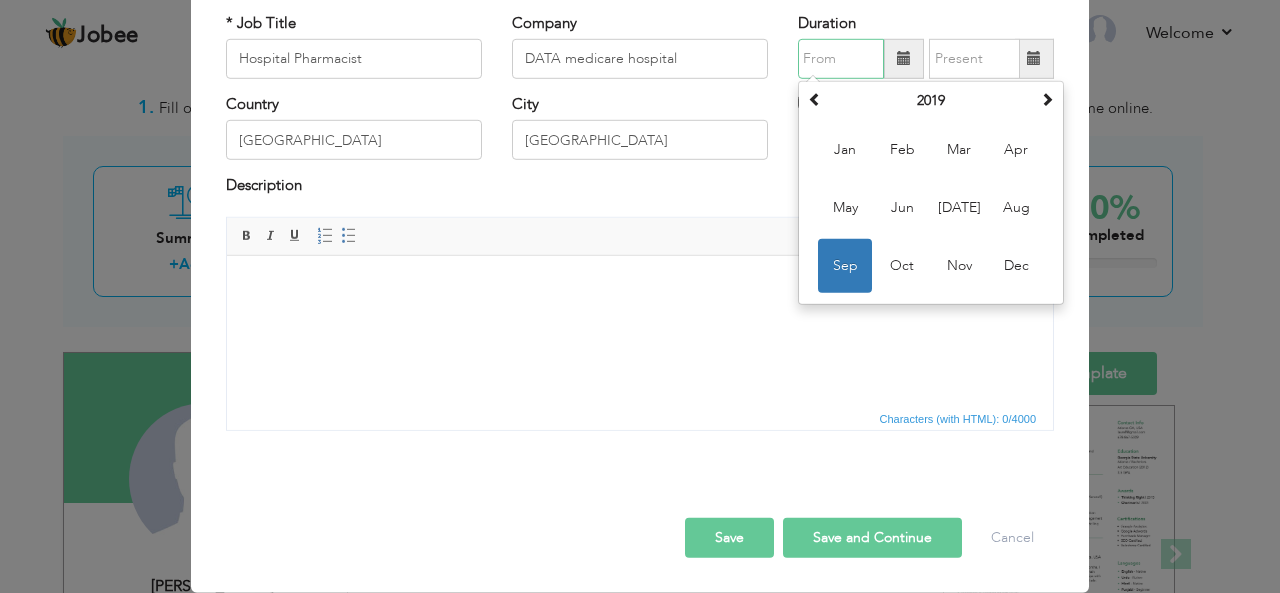 click at bounding box center (841, 59) 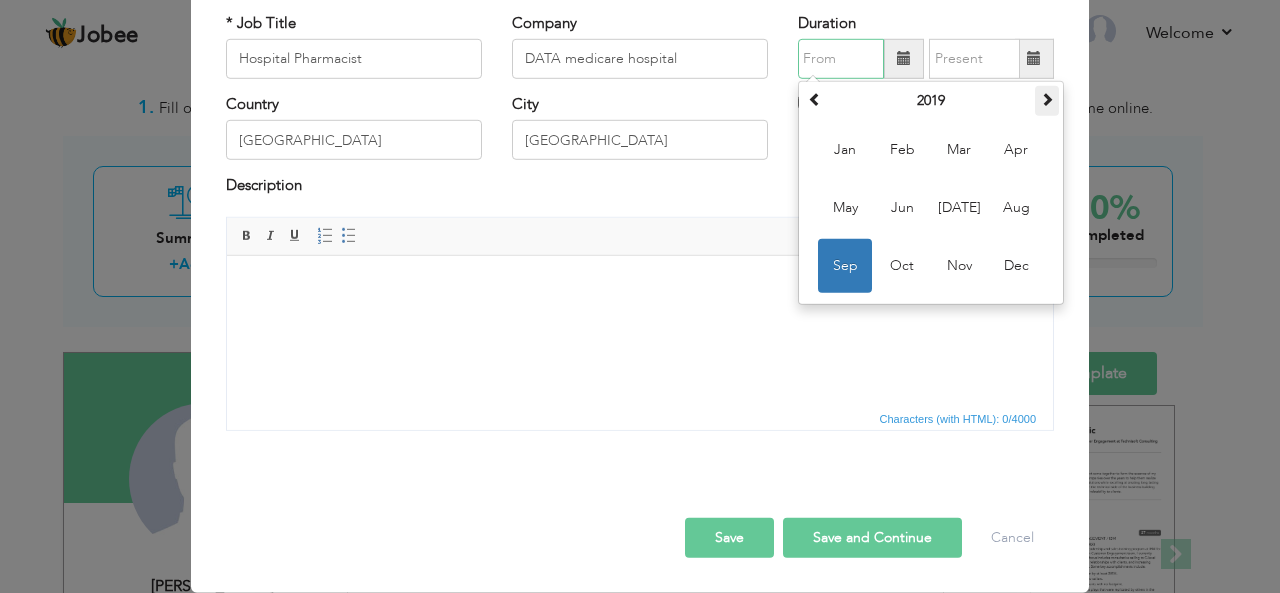 click at bounding box center [1047, 99] 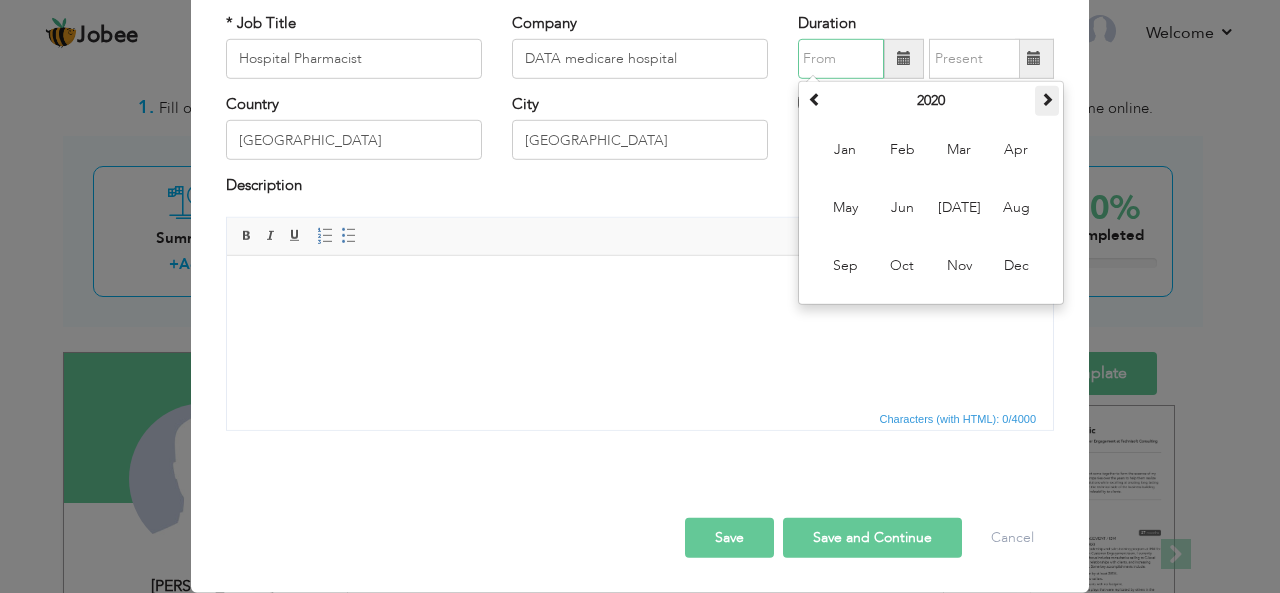 click at bounding box center (1047, 99) 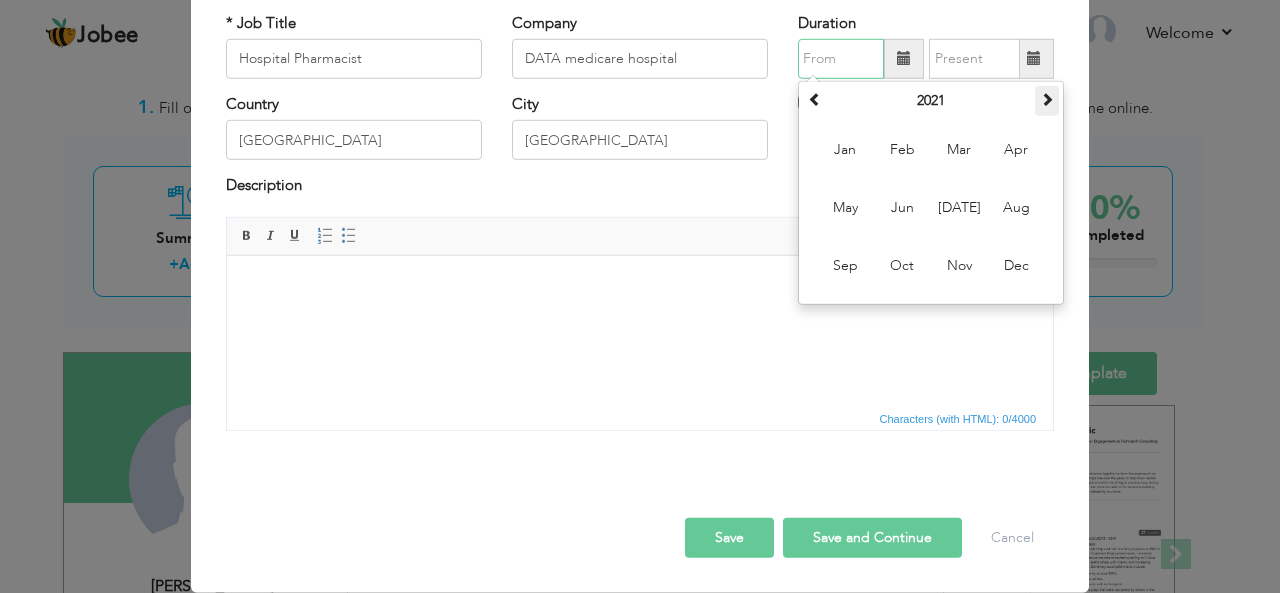 click at bounding box center [1047, 99] 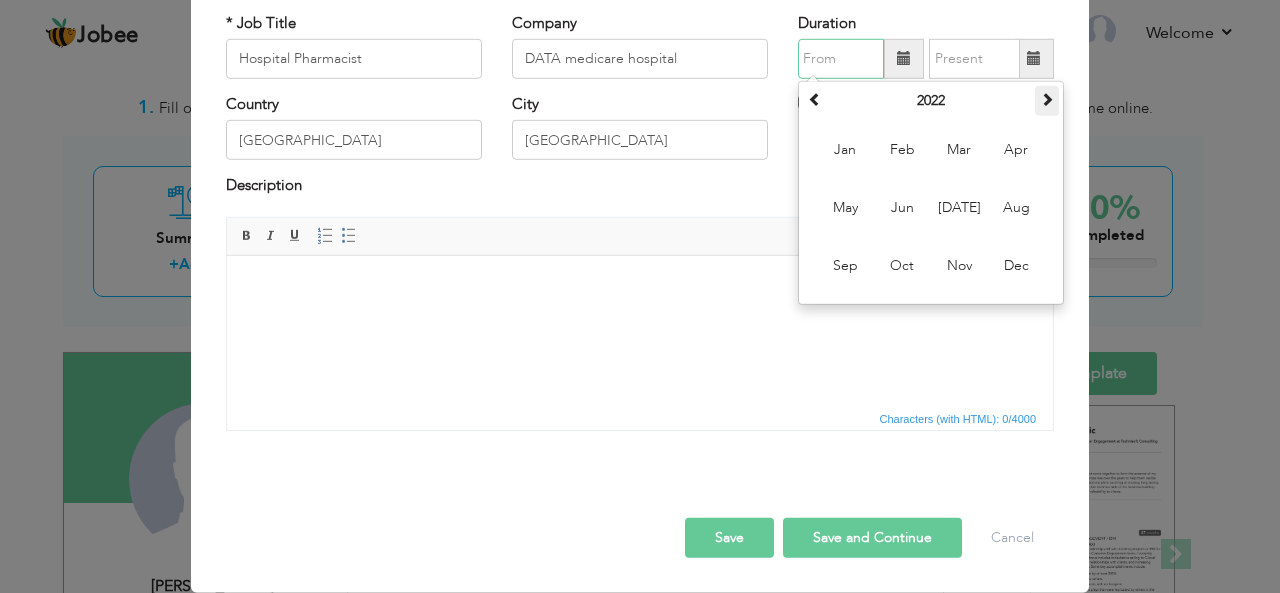 click at bounding box center (1047, 99) 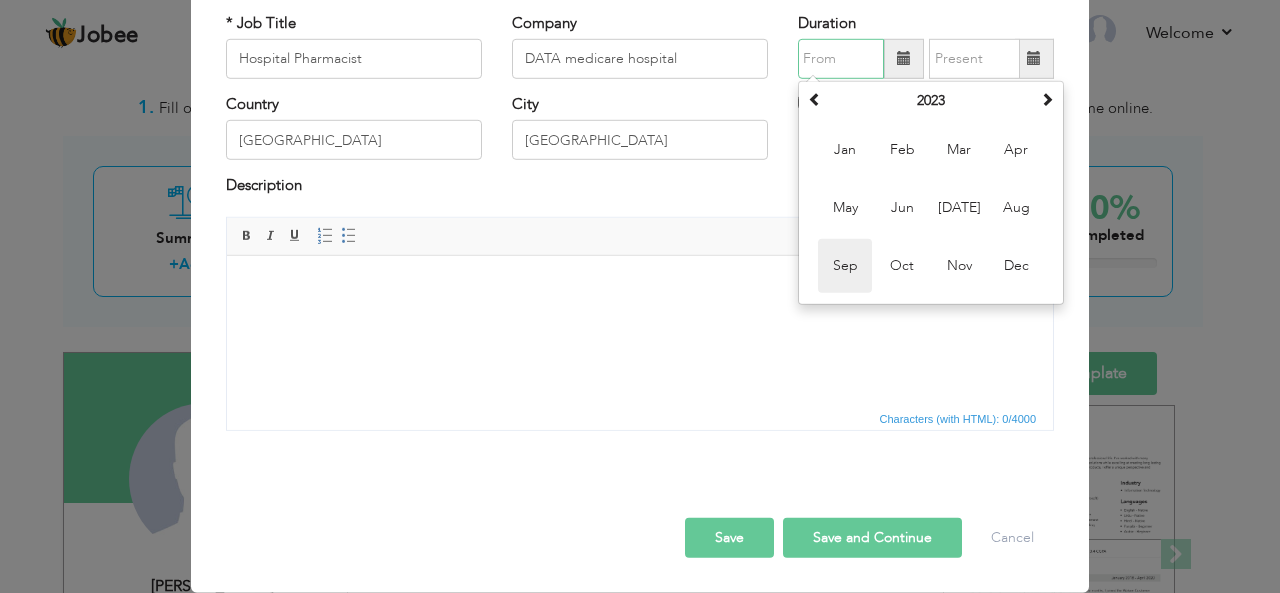 click on "Sep" at bounding box center (845, 266) 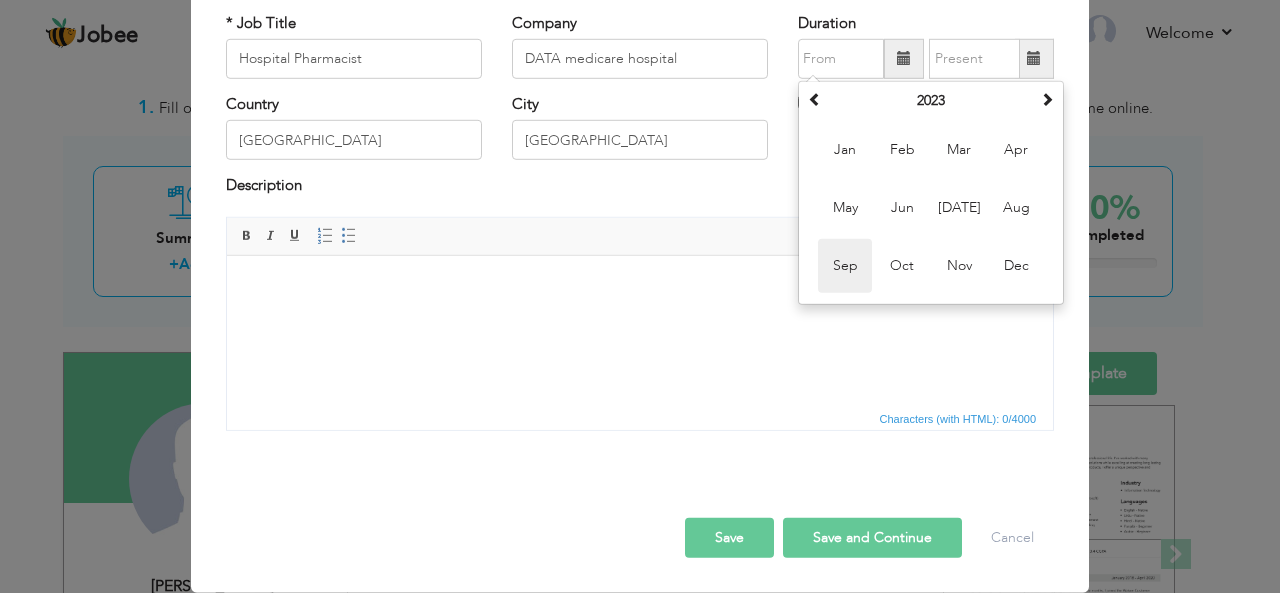 type on "09/2023" 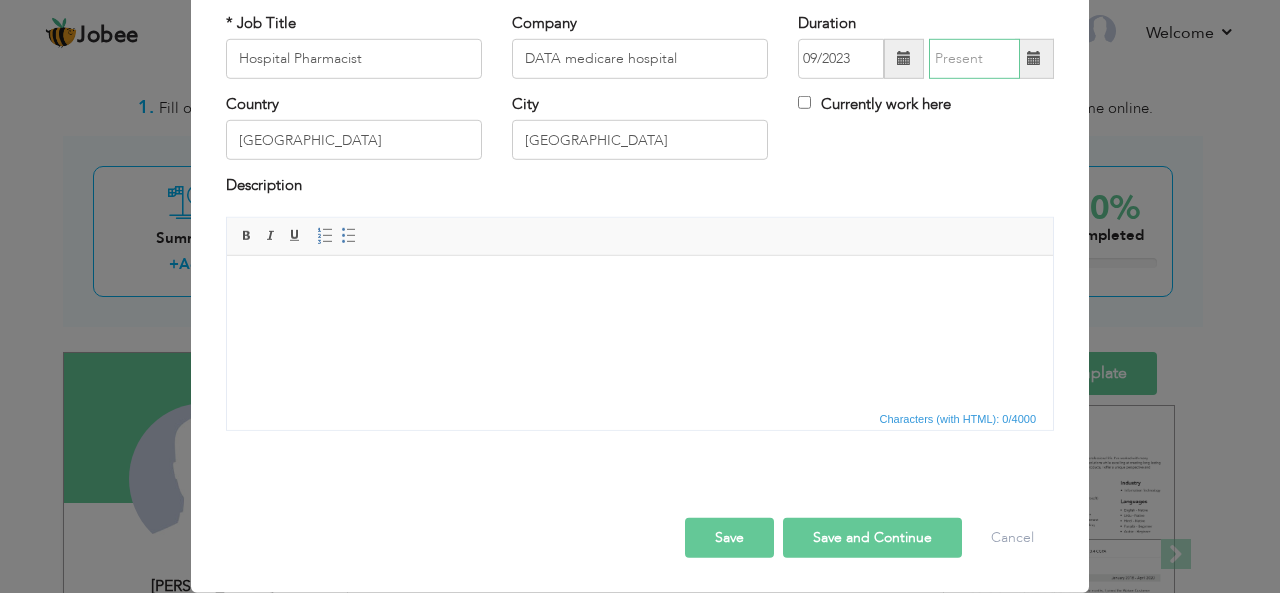 click at bounding box center (974, 59) 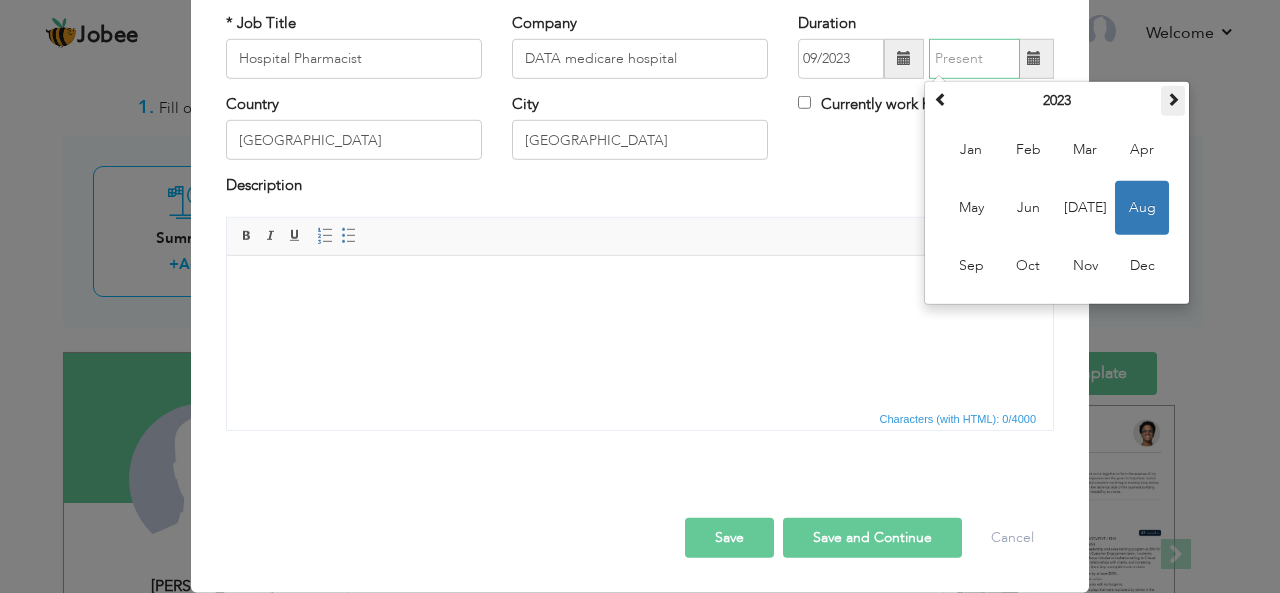 click at bounding box center (1173, 99) 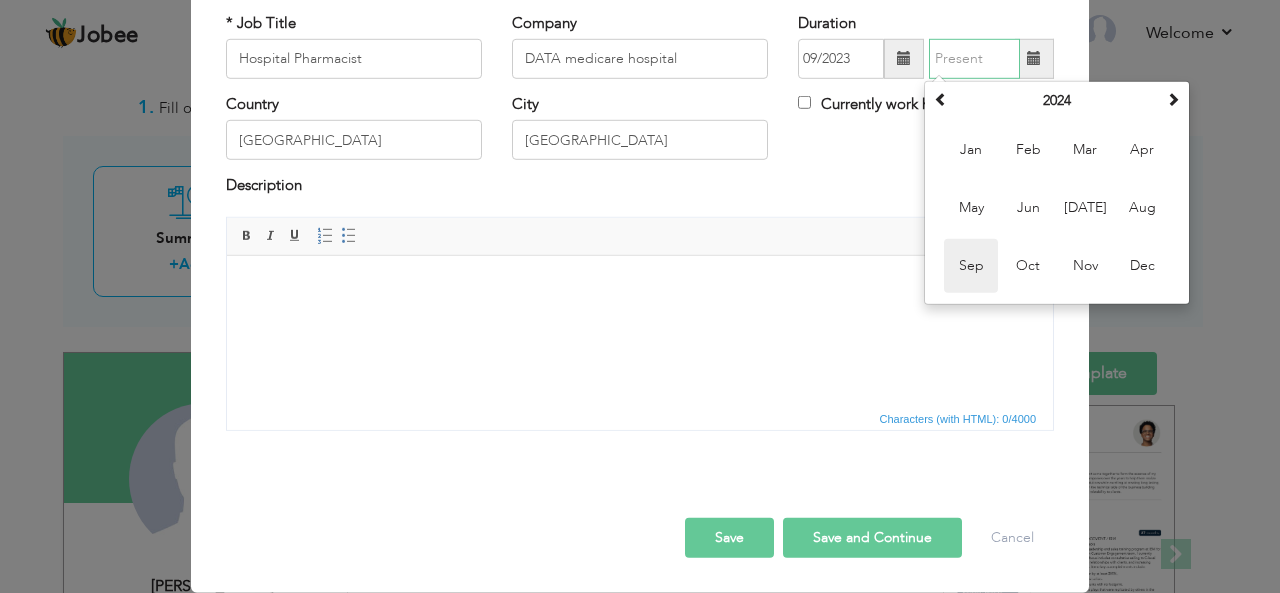 click on "Sep" at bounding box center (971, 266) 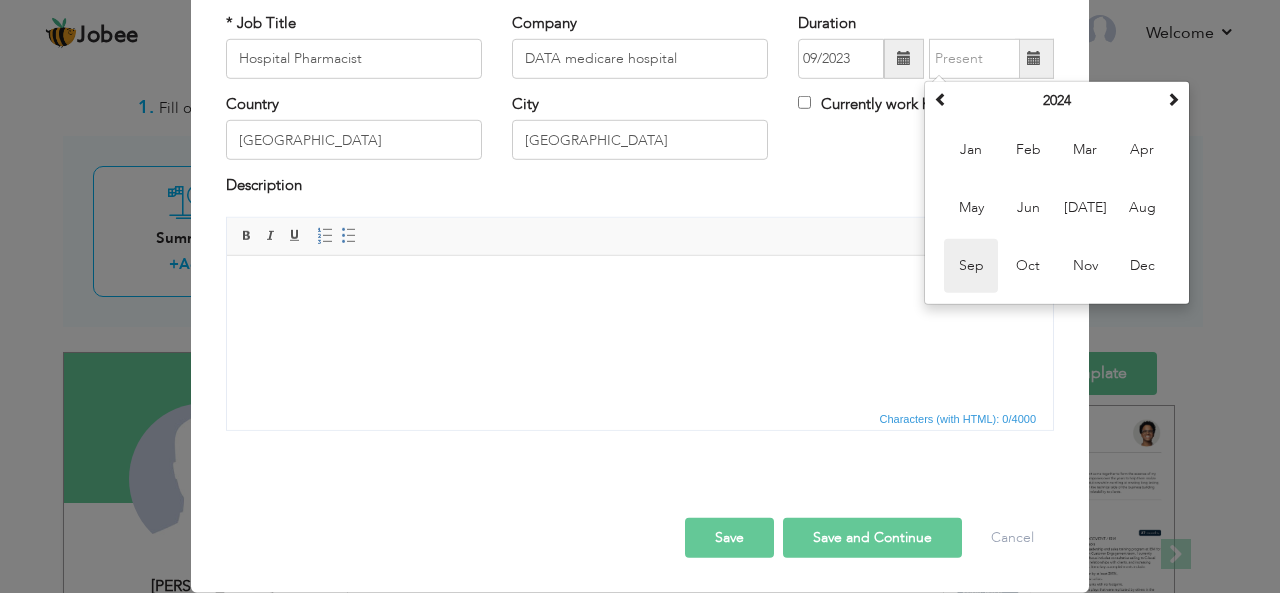 type on "09/2024" 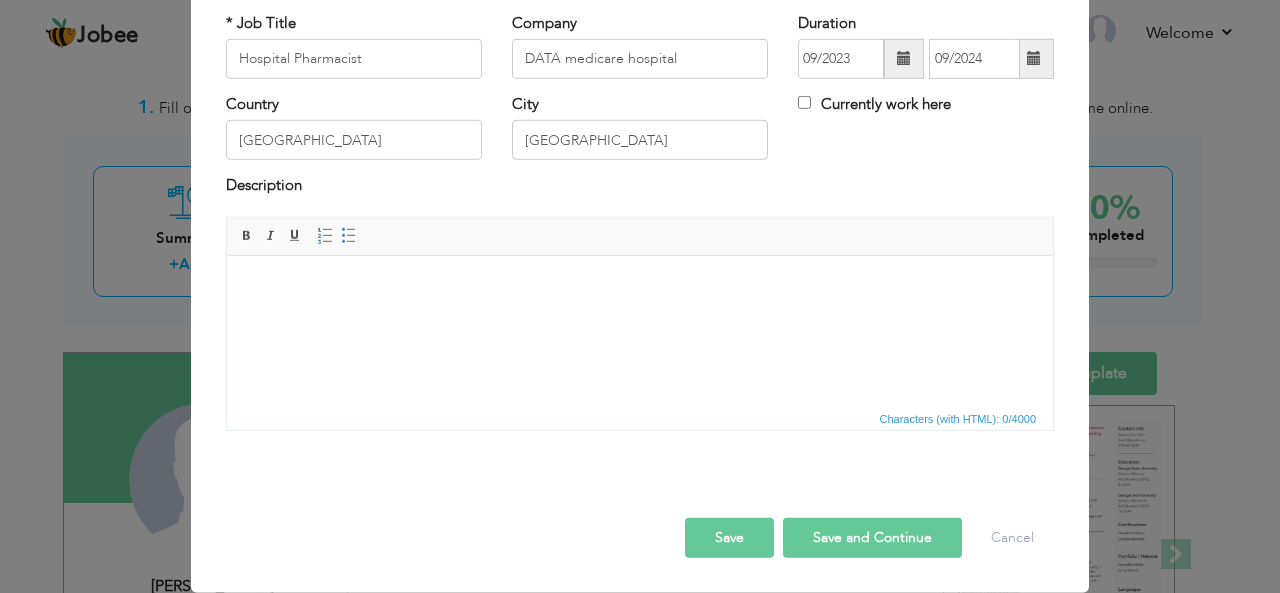 click at bounding box center (640, 285) 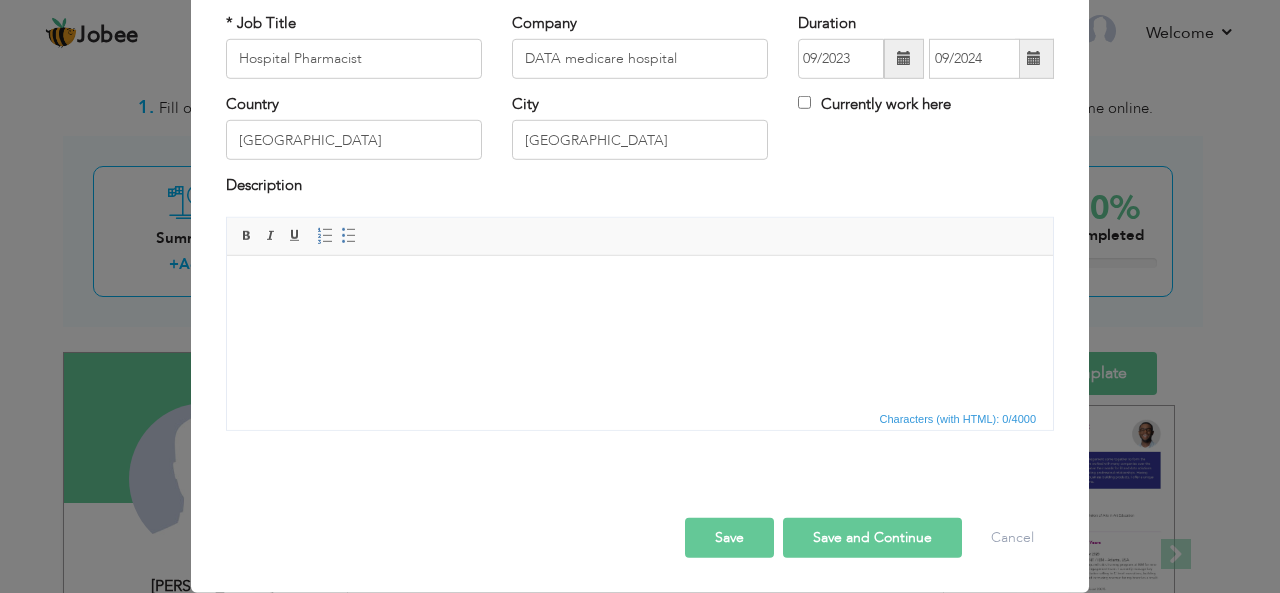 type 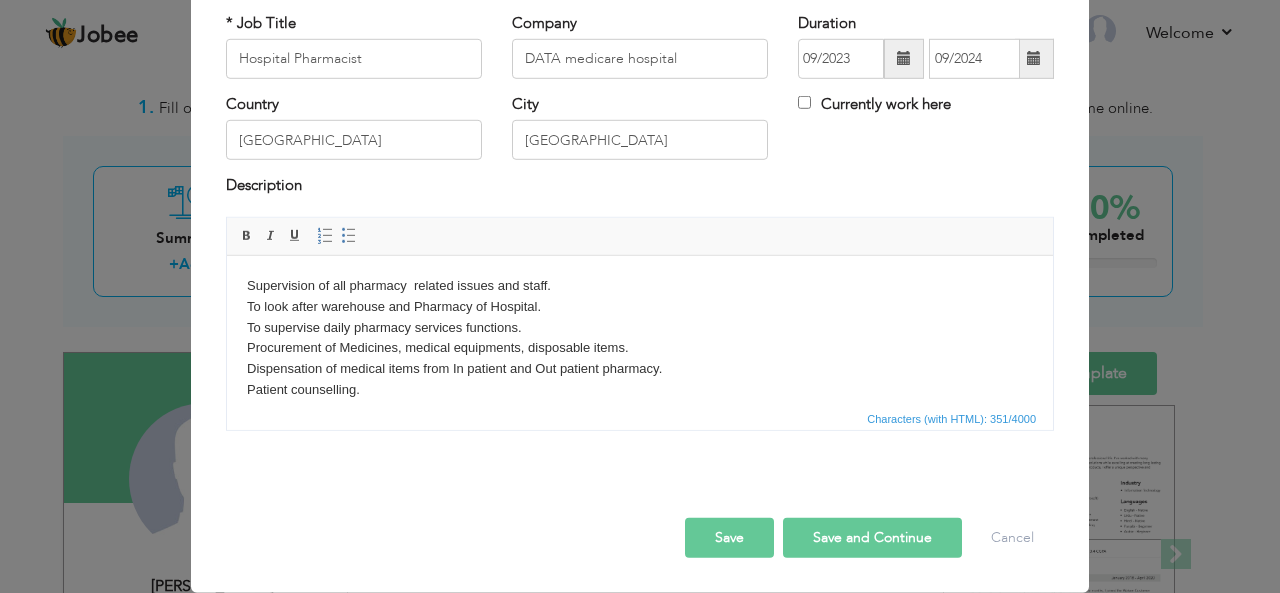 scroll, scrollTop: 12, scrollLeft: 0, axis: vertical 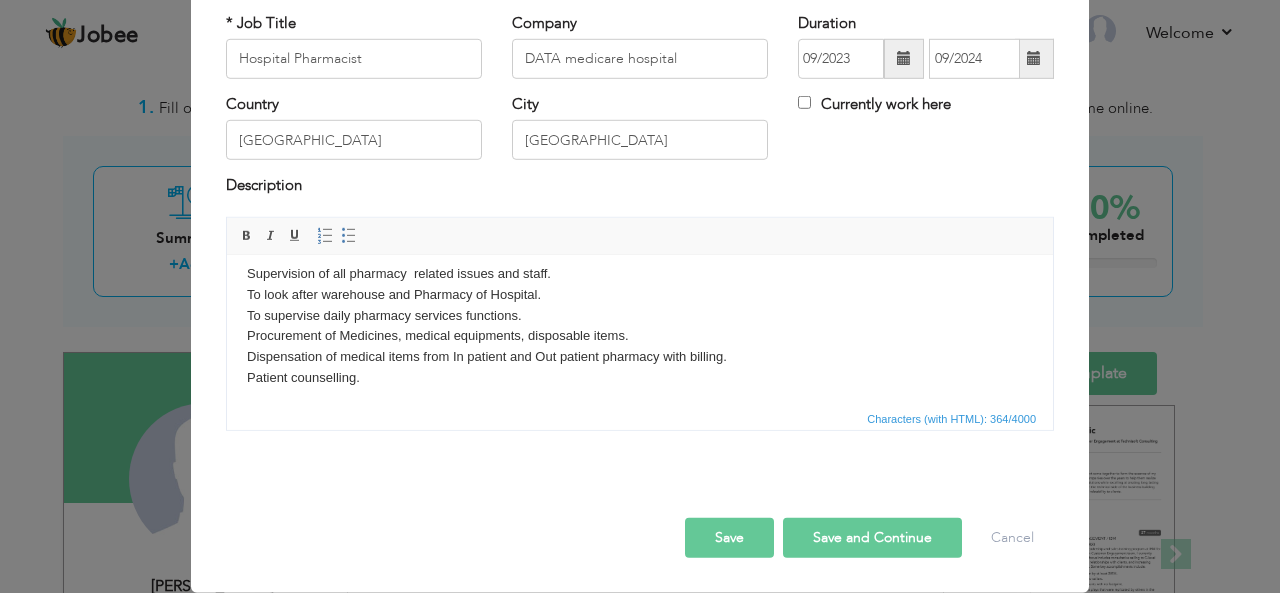 click on "Save and Continue" at bounding box center [872, 538] 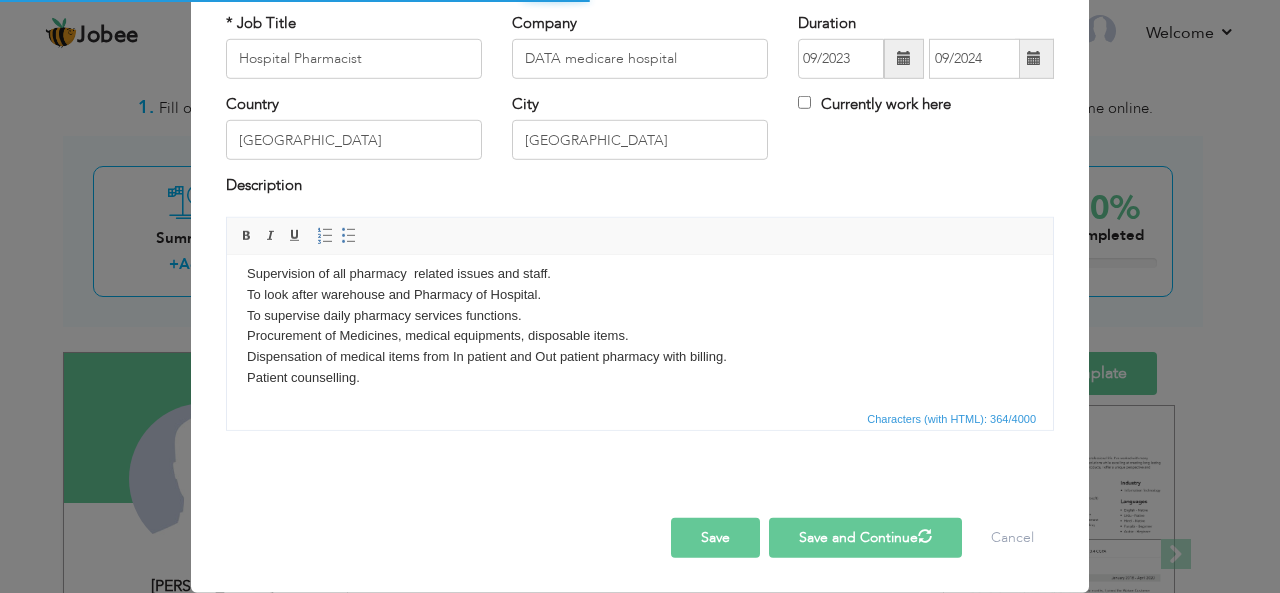 type 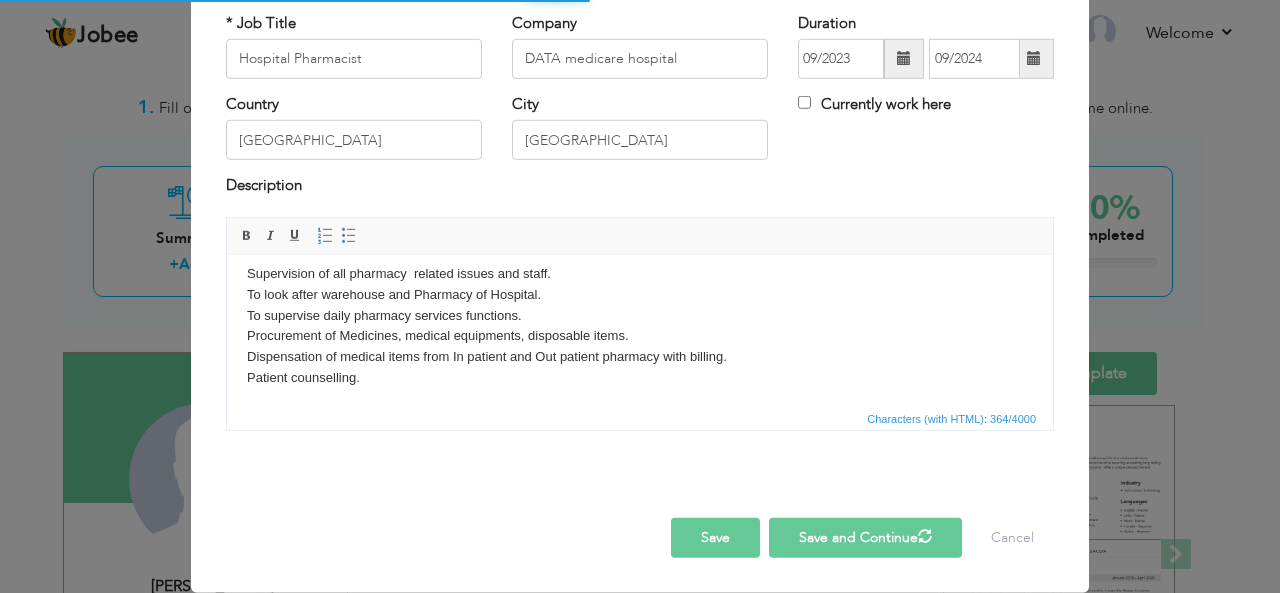 type 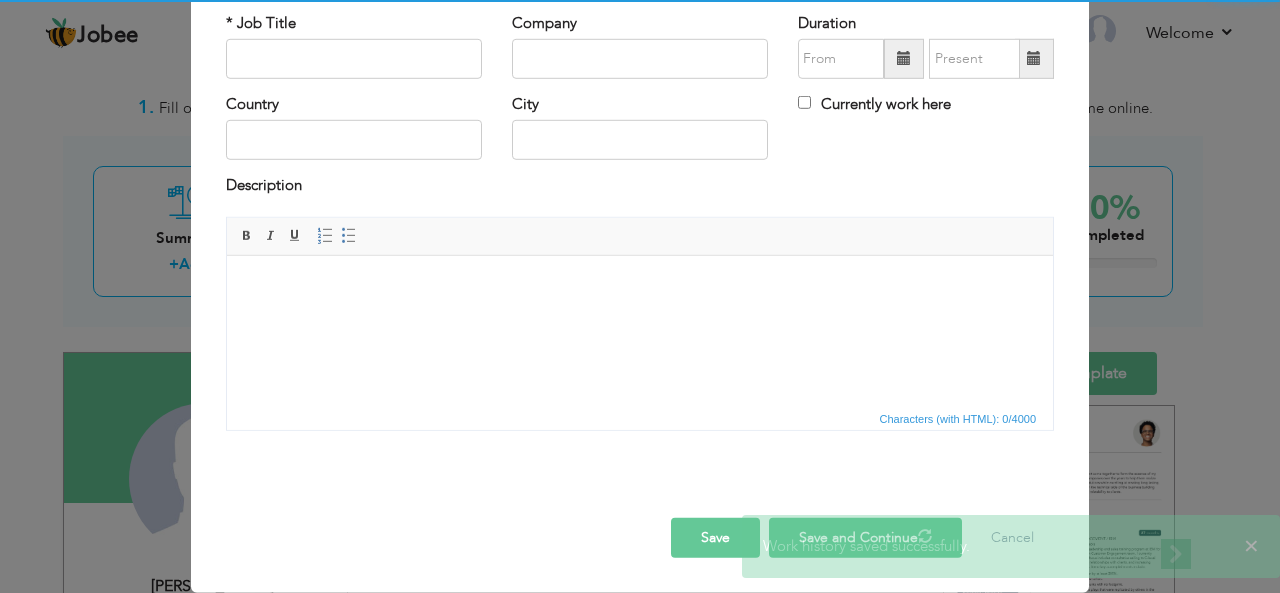 scroll, scrollTop: 0, scrollLeft: 0, axis: both 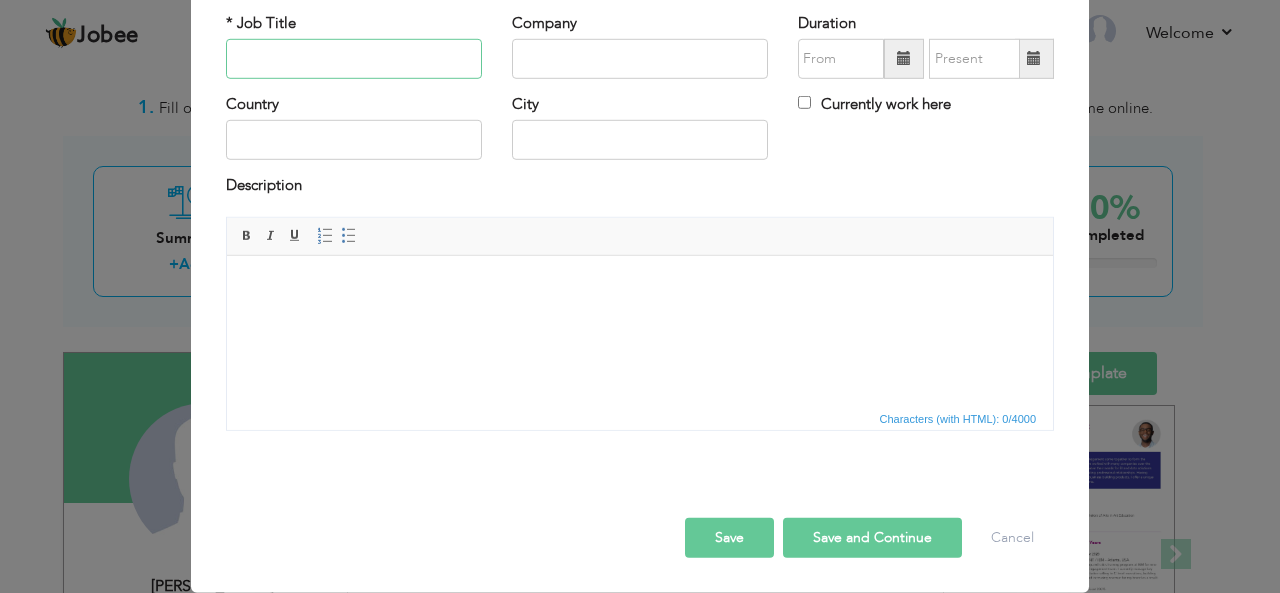 click at bounding box center [354, 59] 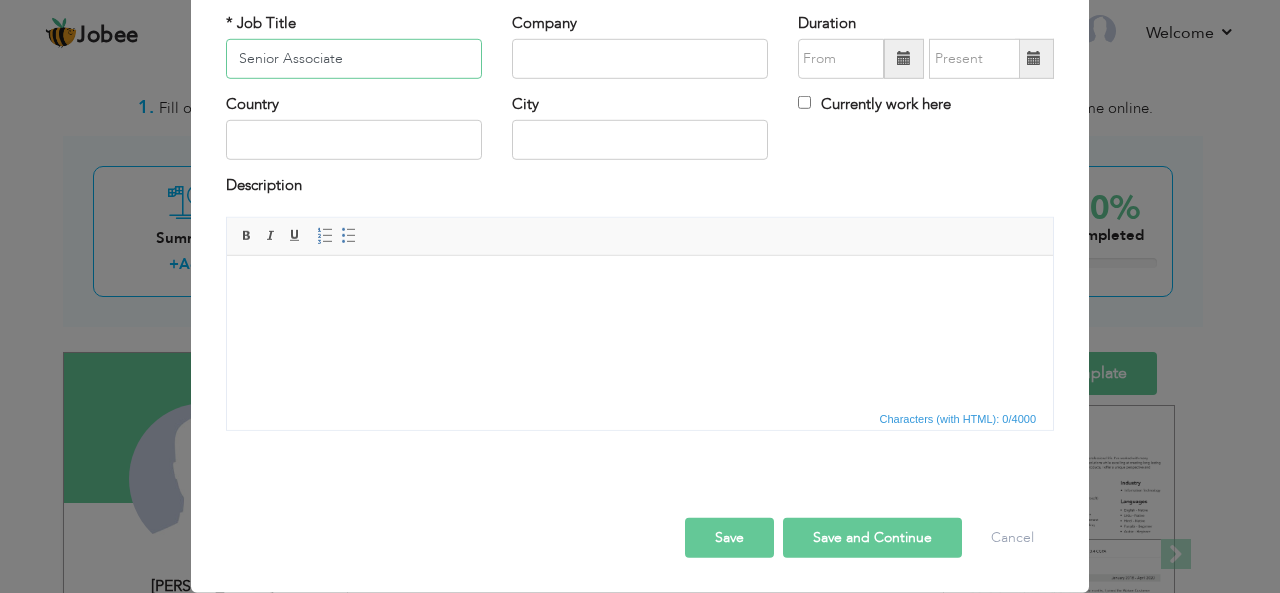 type on "Senior Associate" 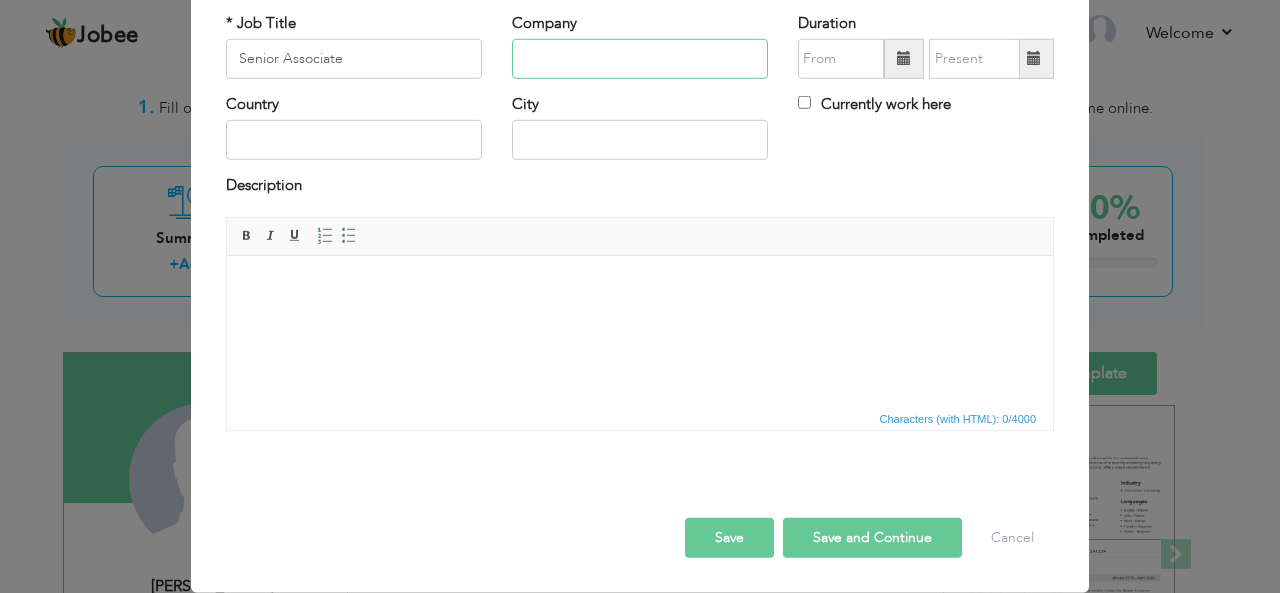 click at bounding box center [640, 59] 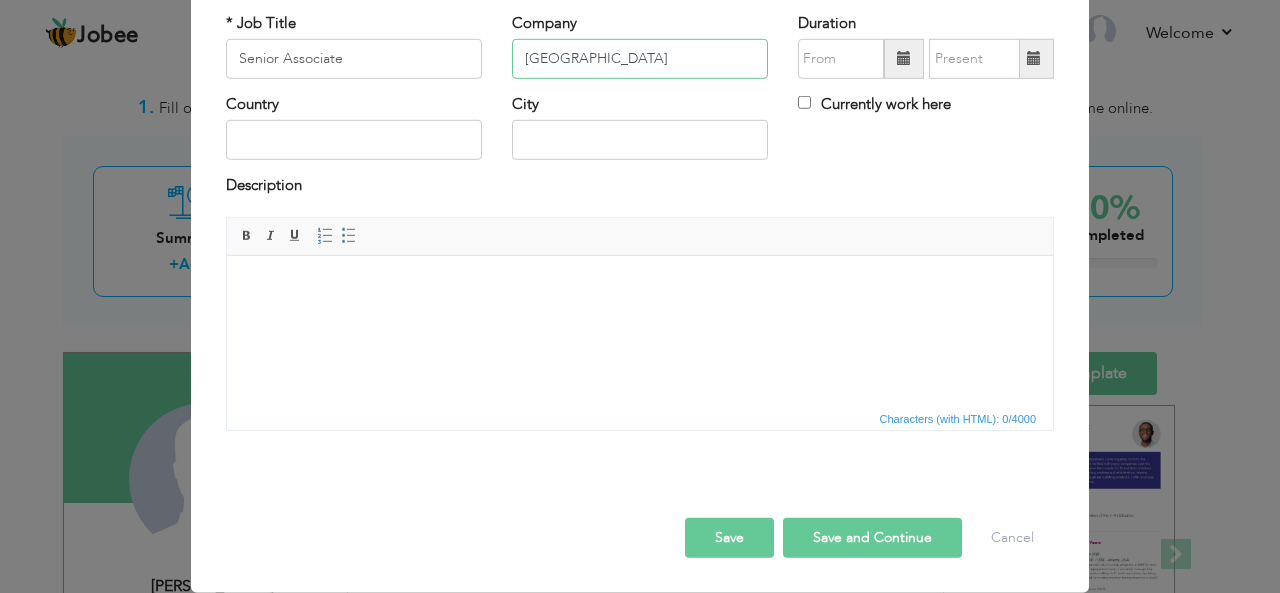 type on "[GEOGRAPHIC_DATA]" 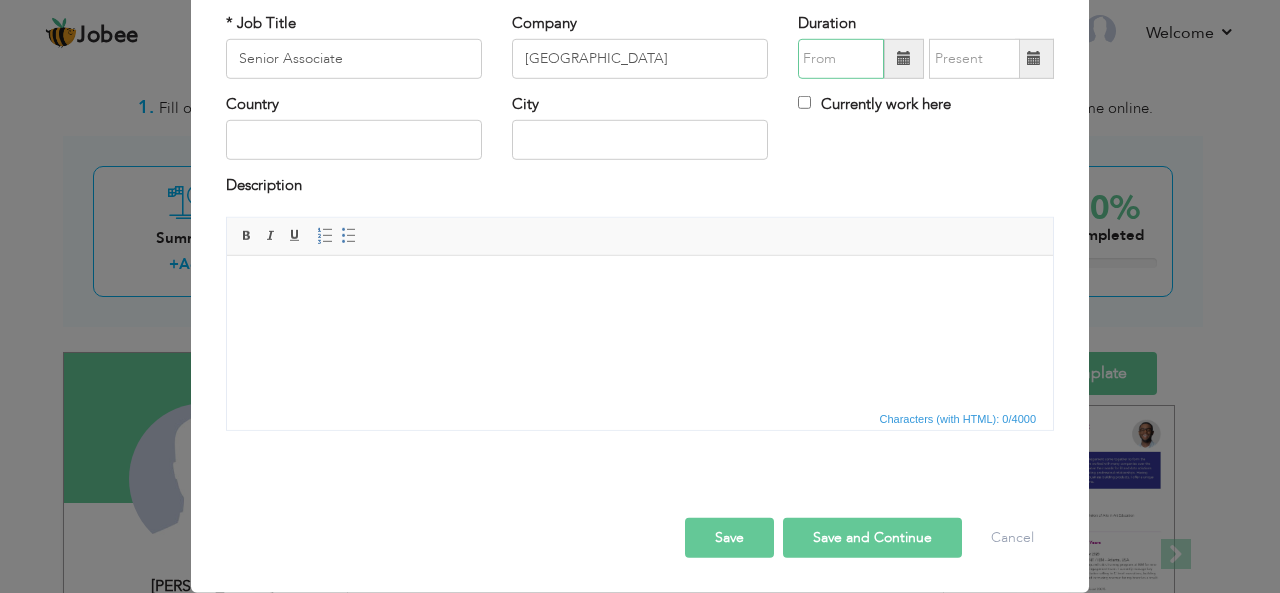 click at bounding box center [841, 59] 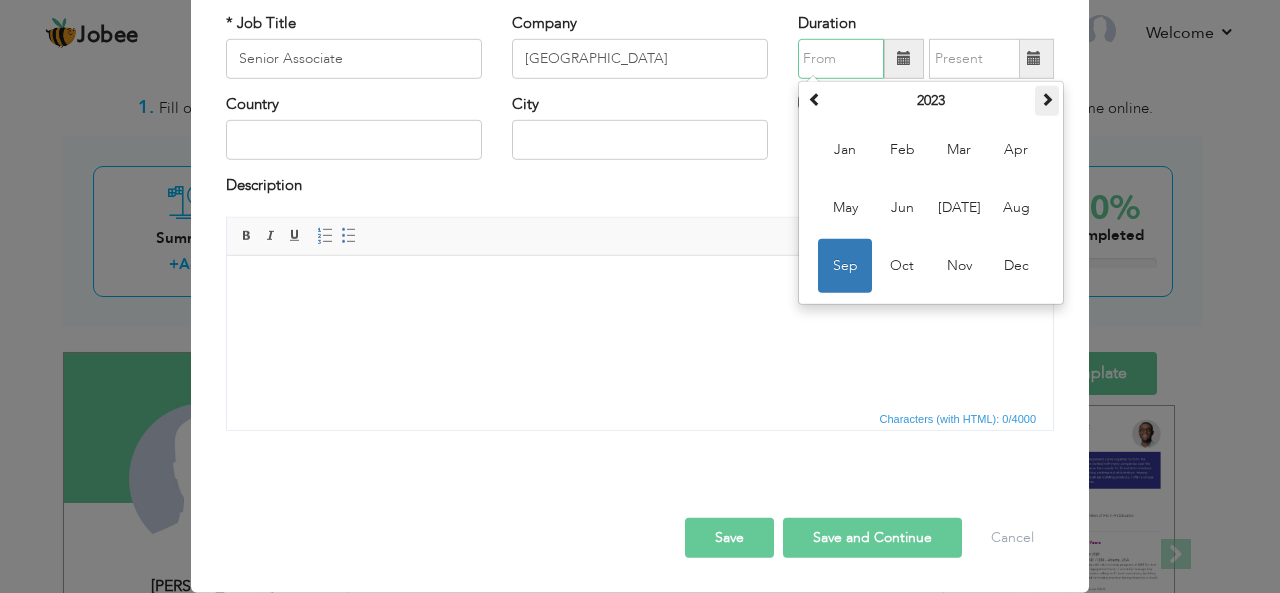 click at bounding box center [1047, 99] 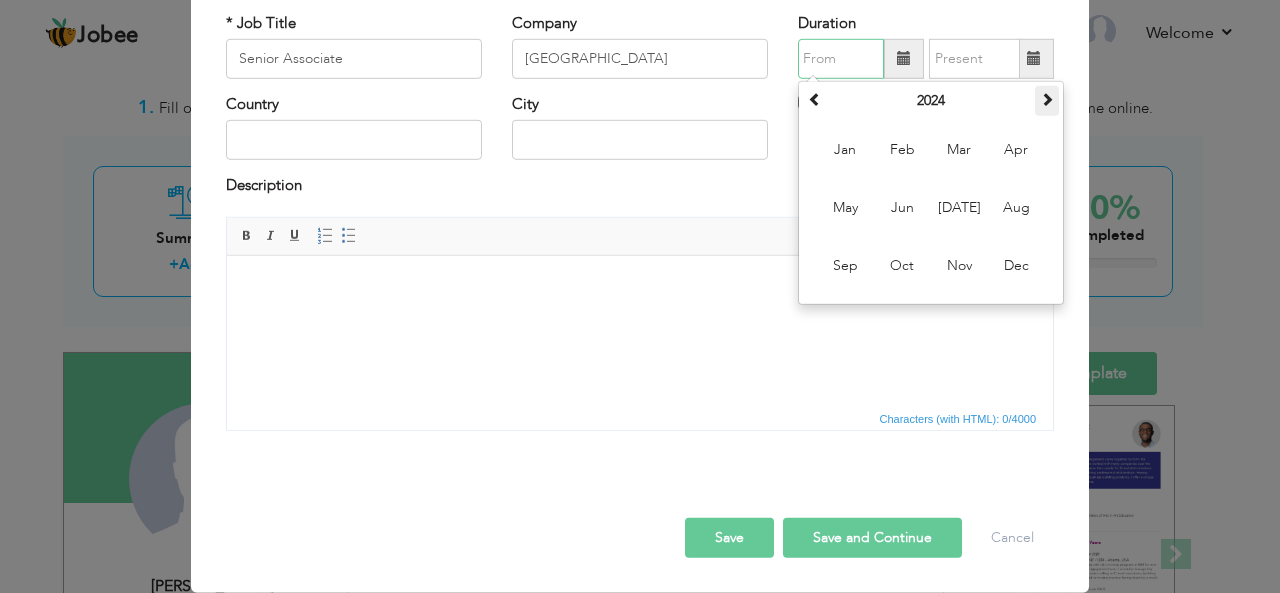 click at bounding box center (1047, 99) 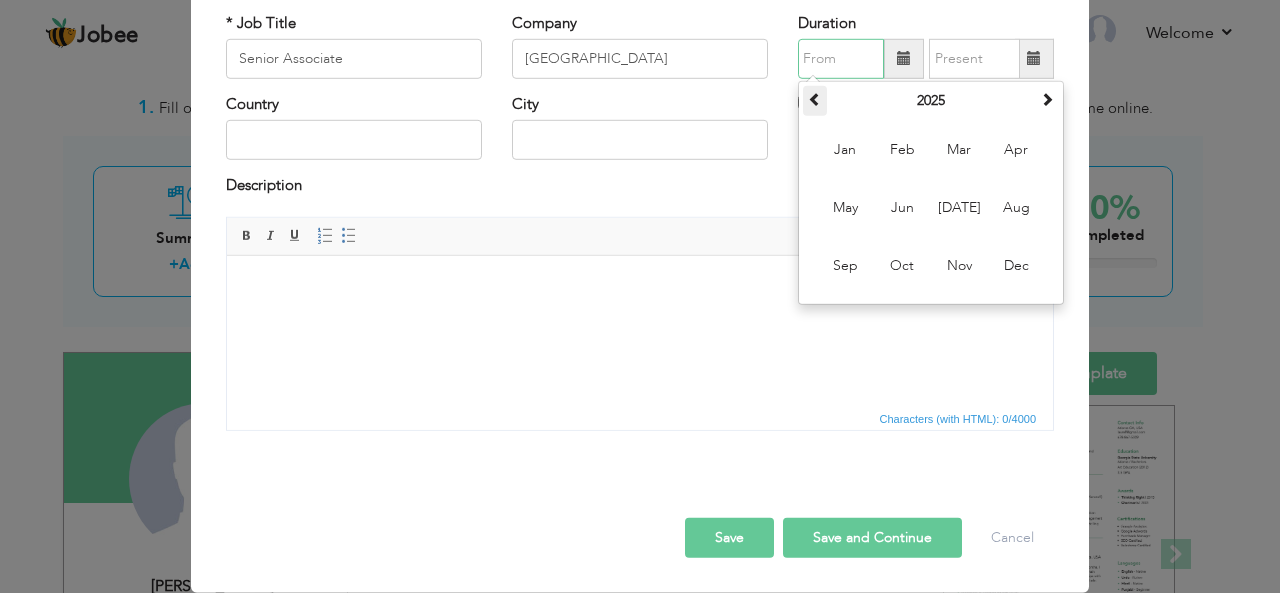 click at bounding box center (815, 99) 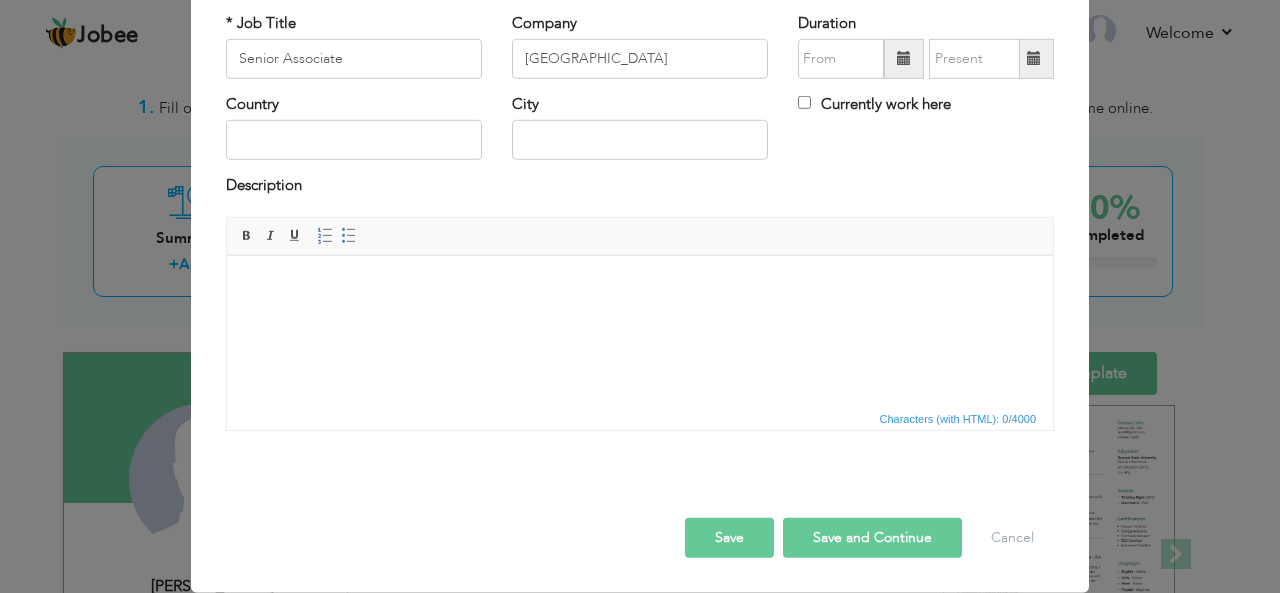 click at bounding box center (904, 58) 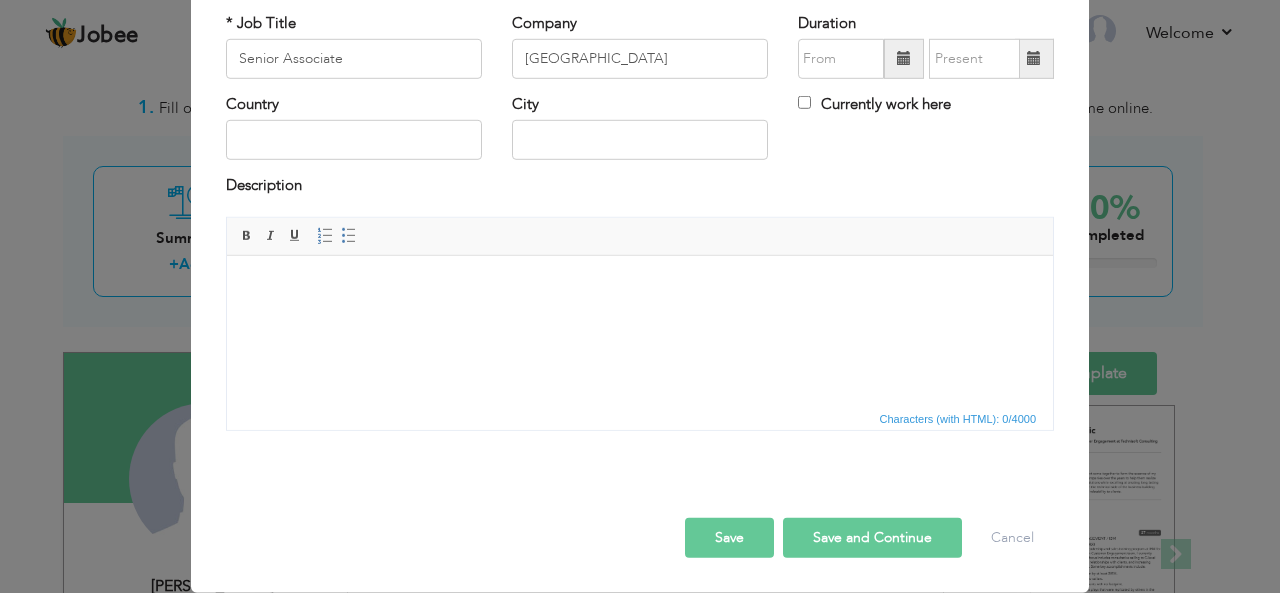 click at bounding box center (904, 58) 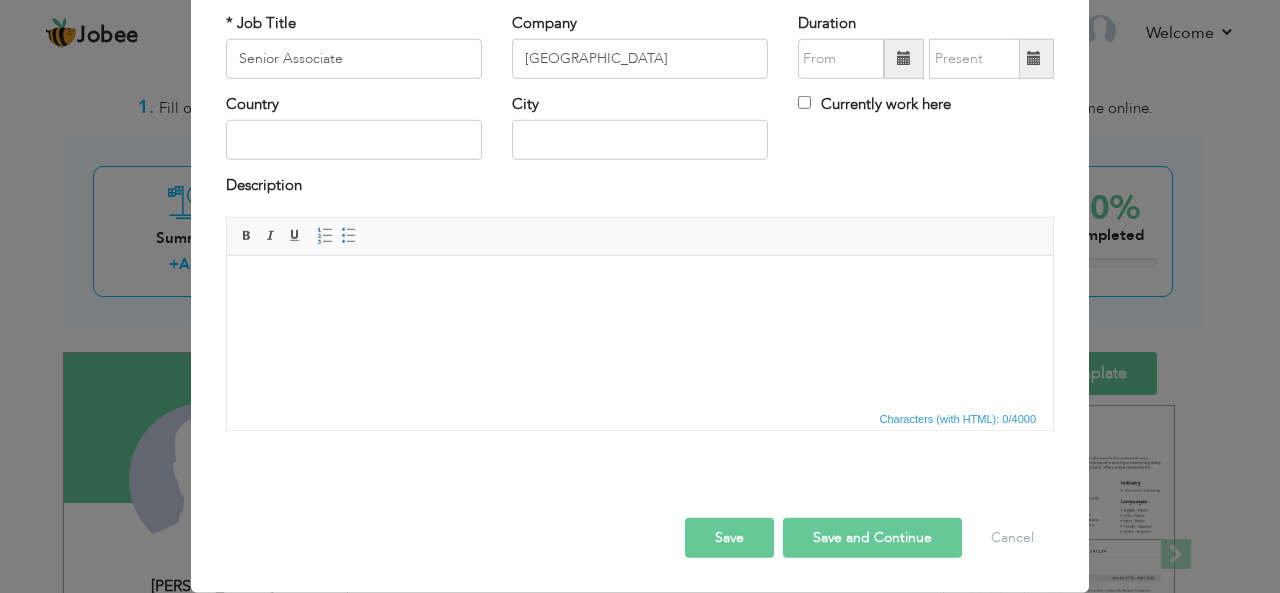 click at bounding box center (904, 58) 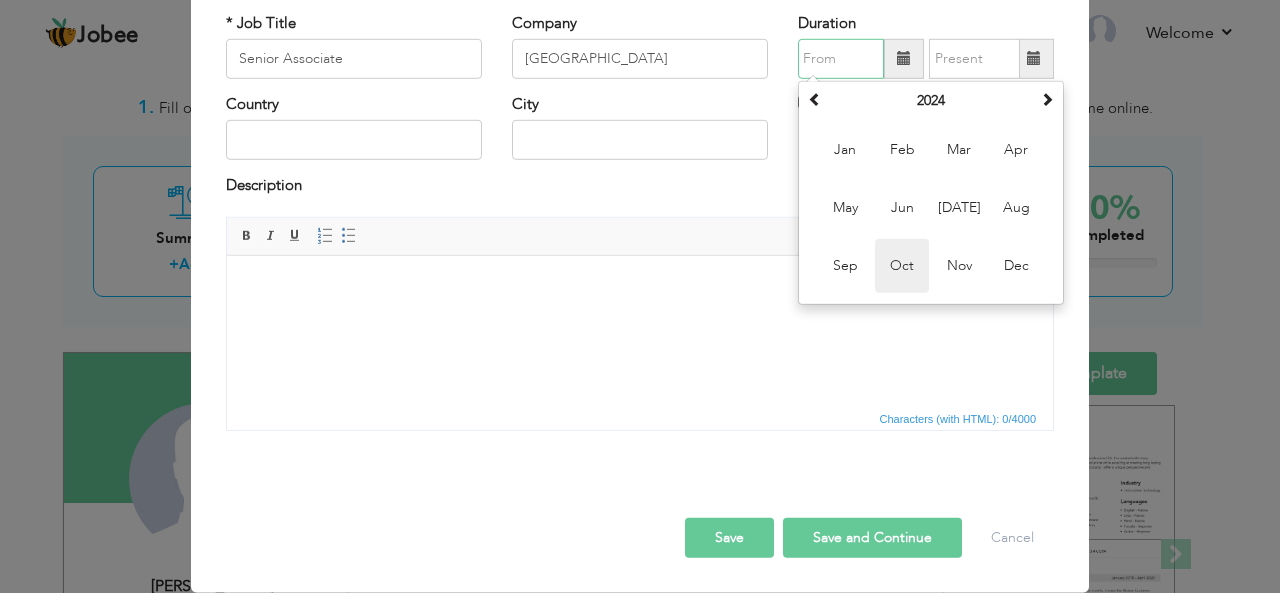 click on "Oct" at bounding box center [902, 266] 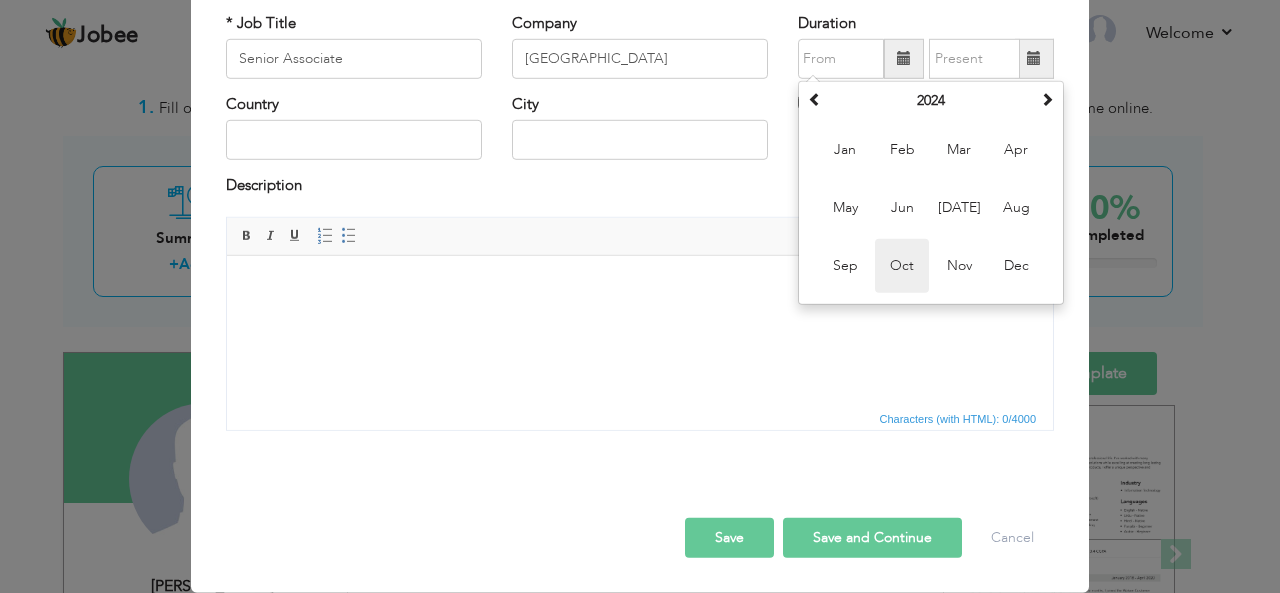 type on "10/2024" 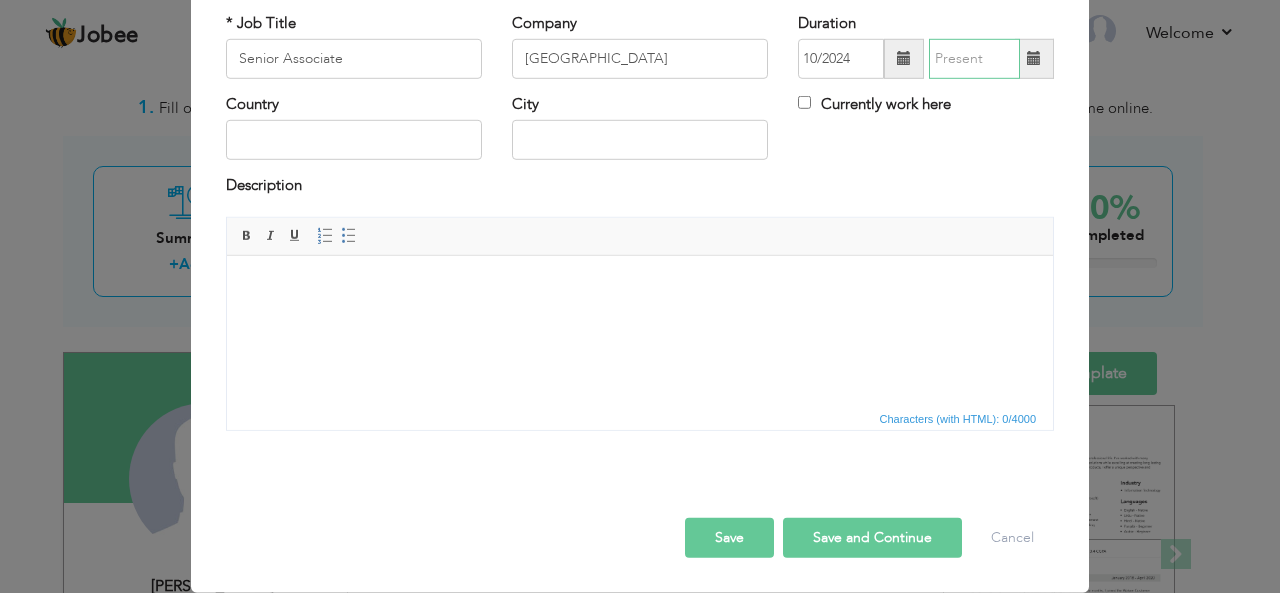 click at bounding box center (974, 59) 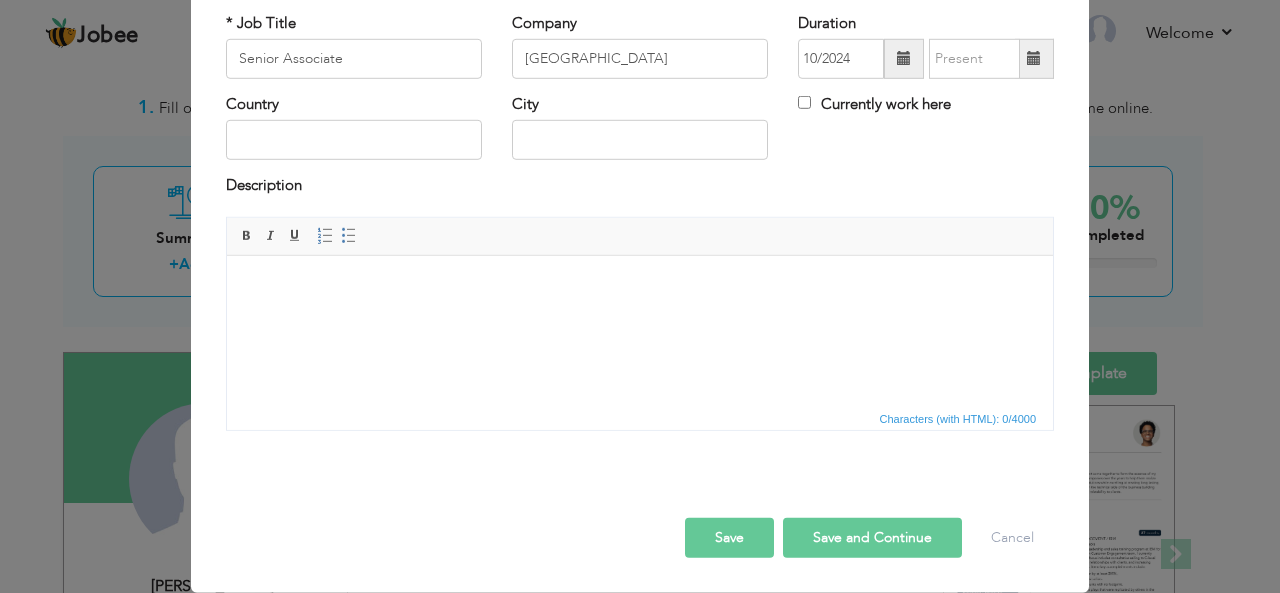 click on "Country
City
Currently work here" at bounding box center [640, 134] 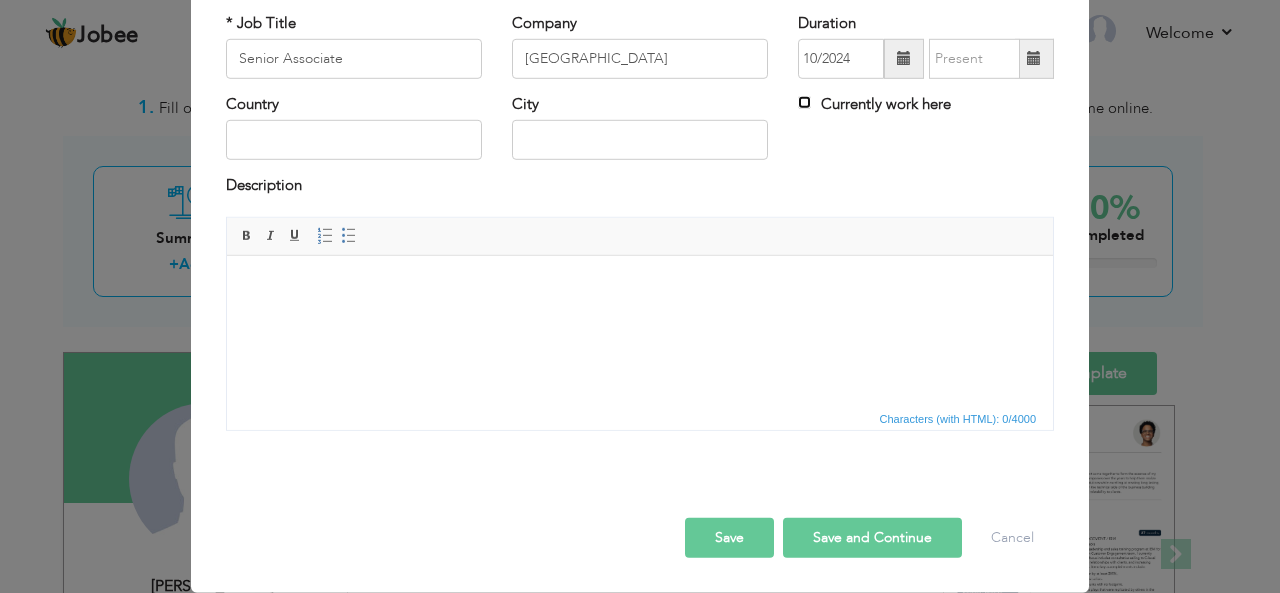 click on "Currently work here" at bounding box center [804, 102] 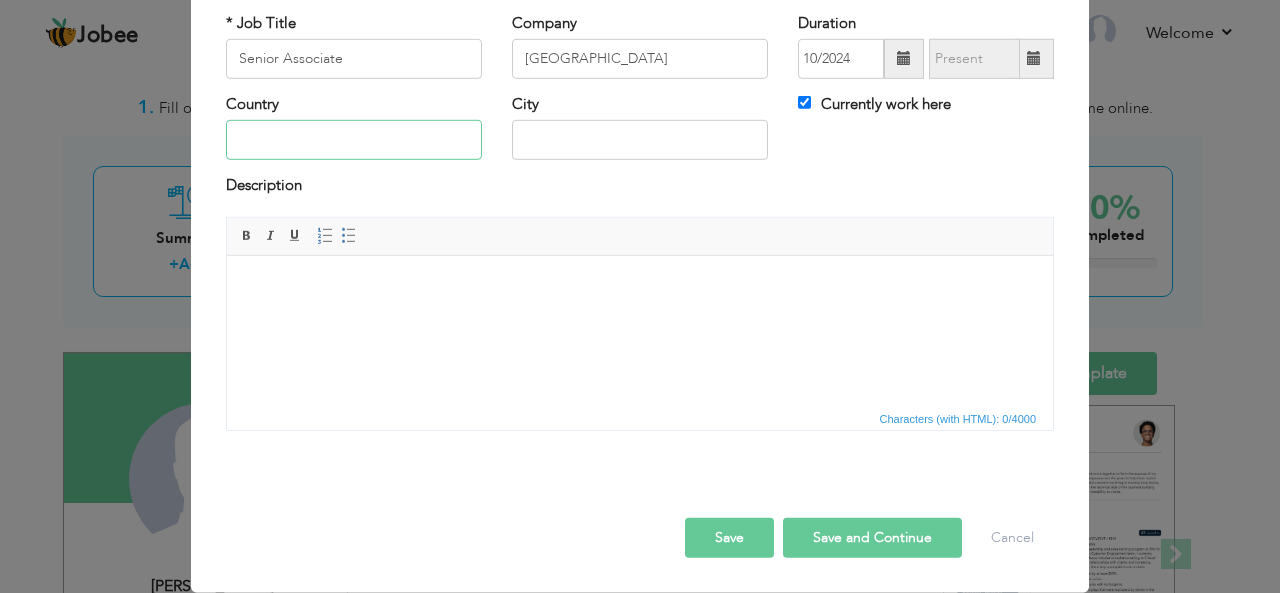 click at bounding box center (354, 140) 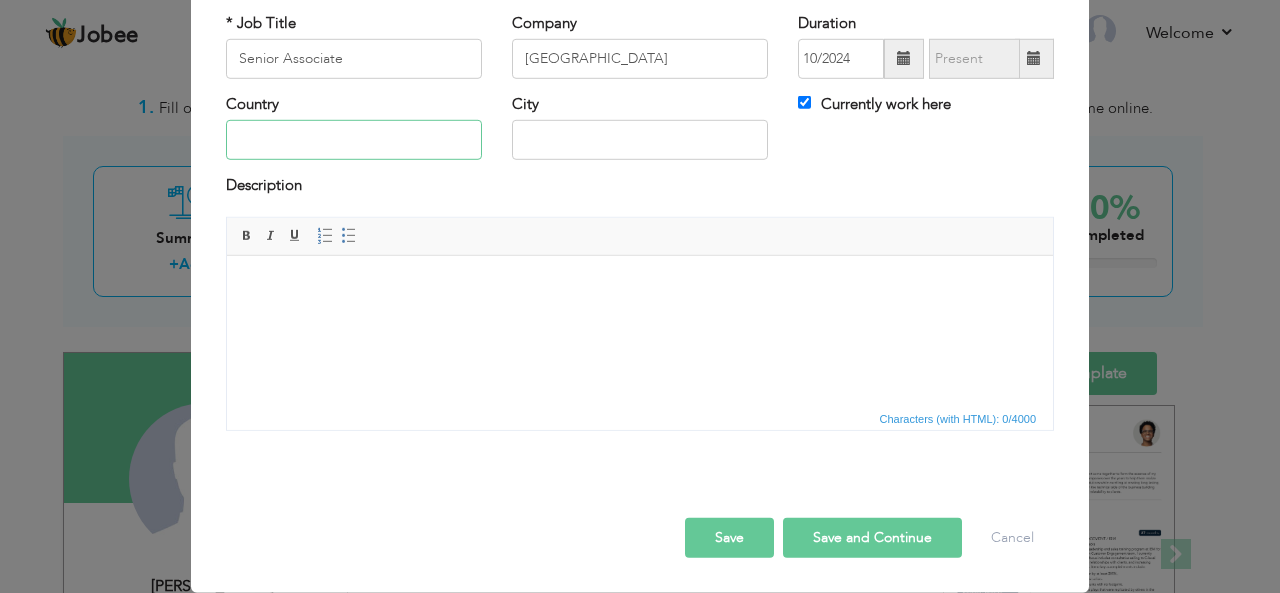 type on "[GEOGRAPHIC_DATA]" 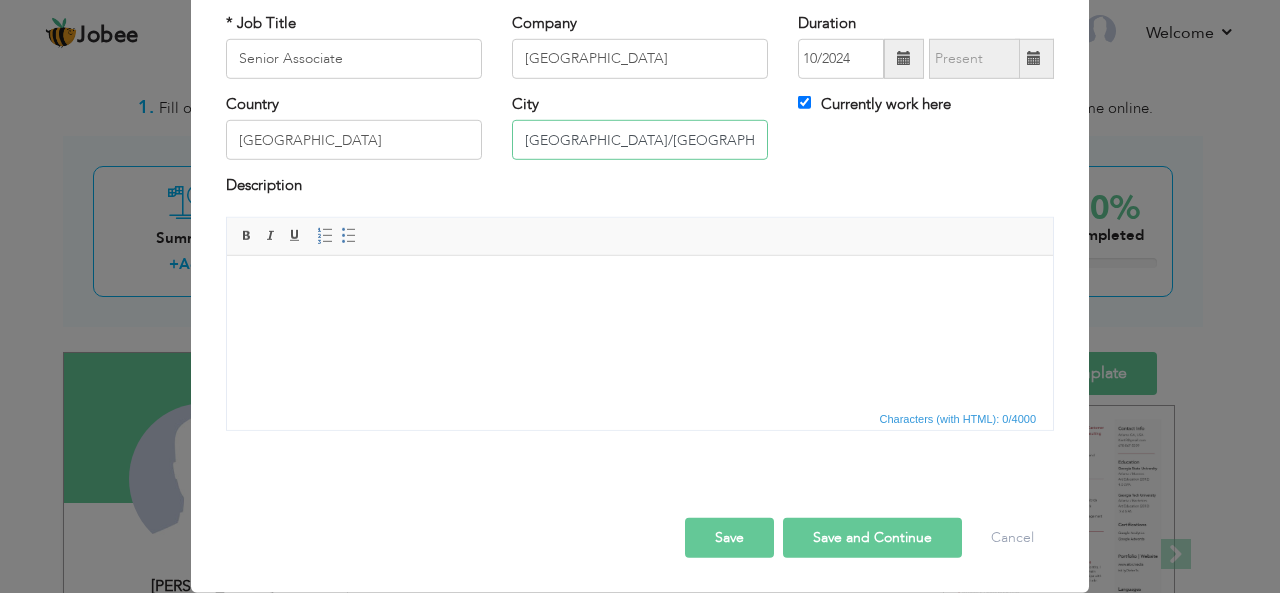 click on "[GEOGRAPHIC_DATA]/[GEOGRAPHIC_DATA]" at bounding box center [640, 140] 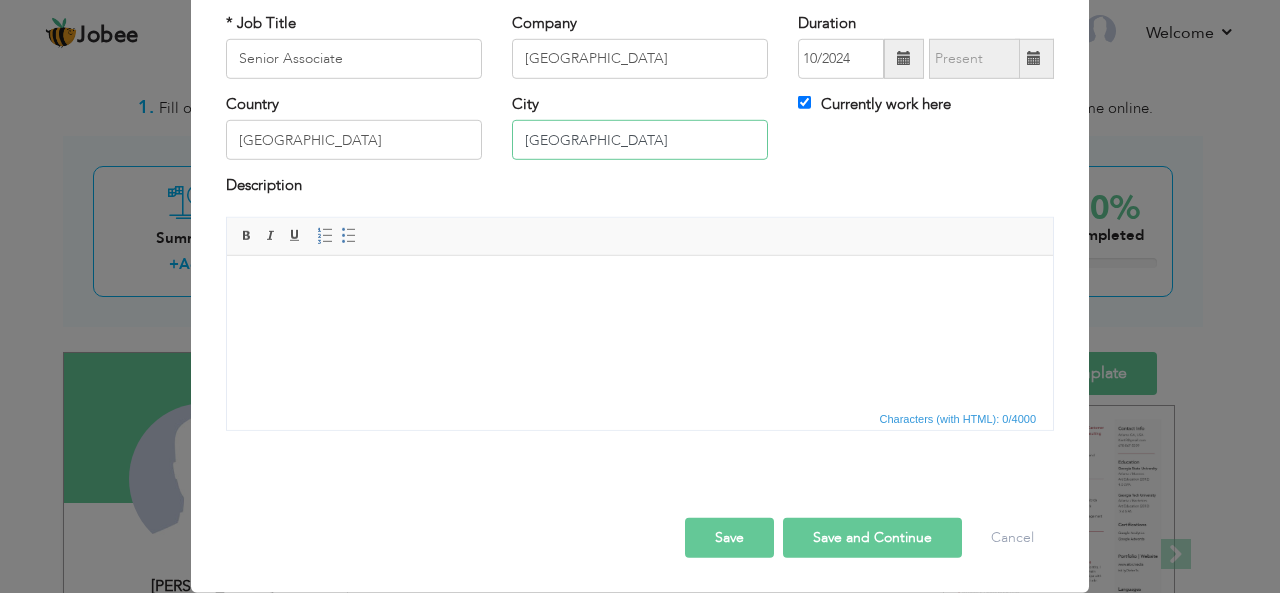 type on "[GEOGRAPHIC_DATA]" 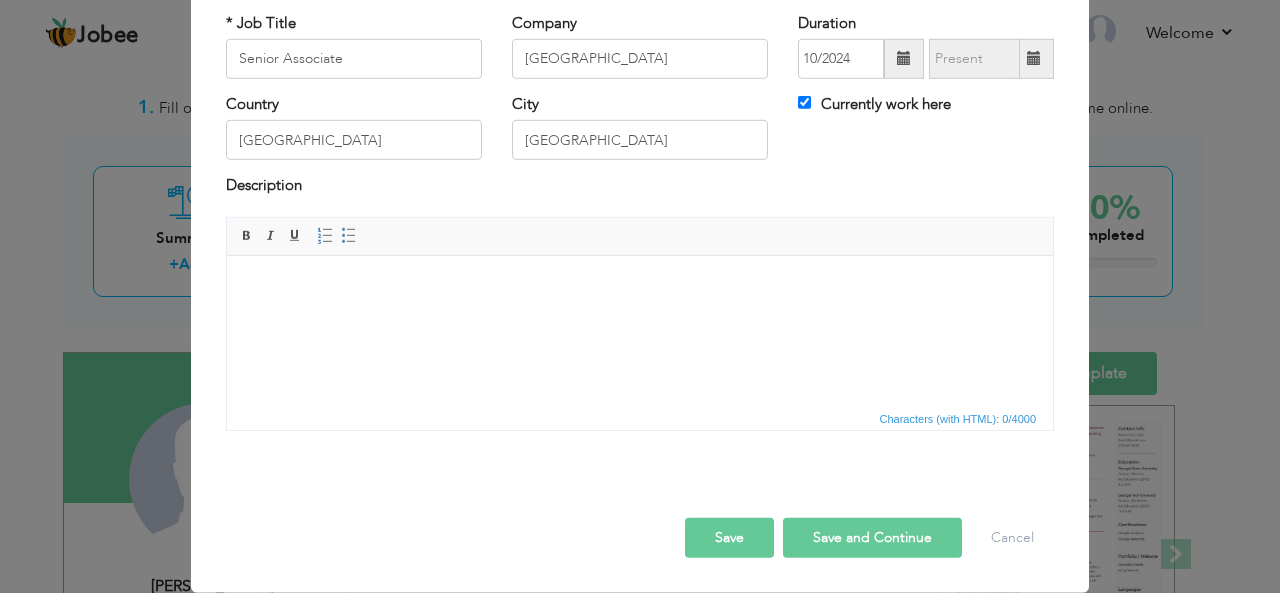 click at bounding box center [640, 285] 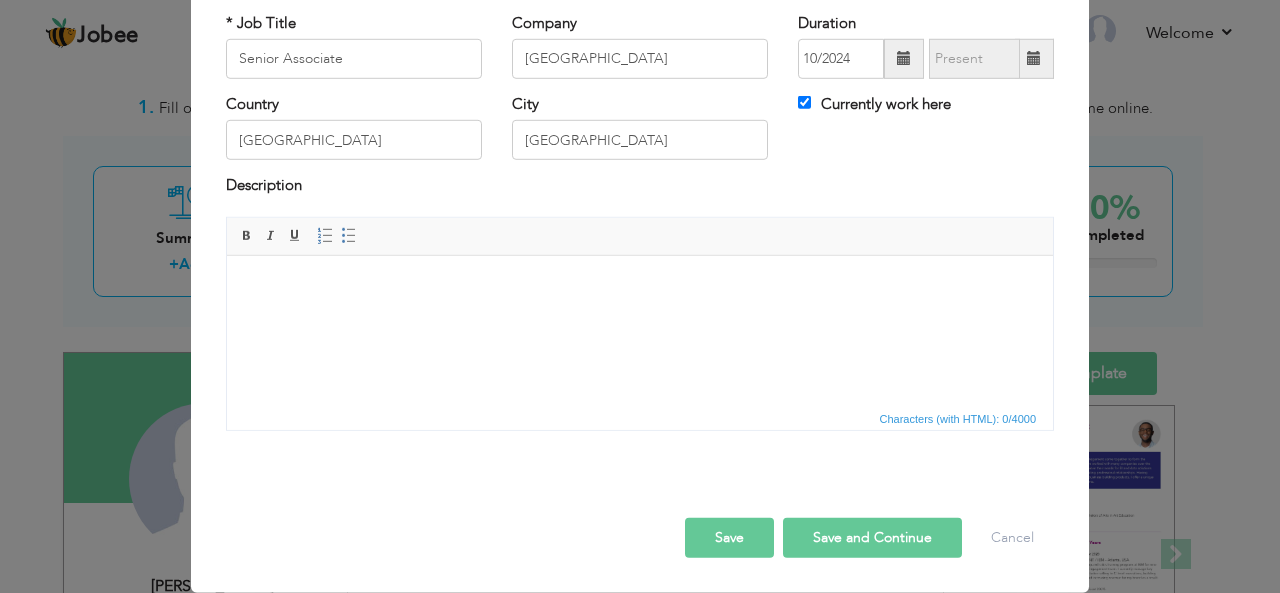 type 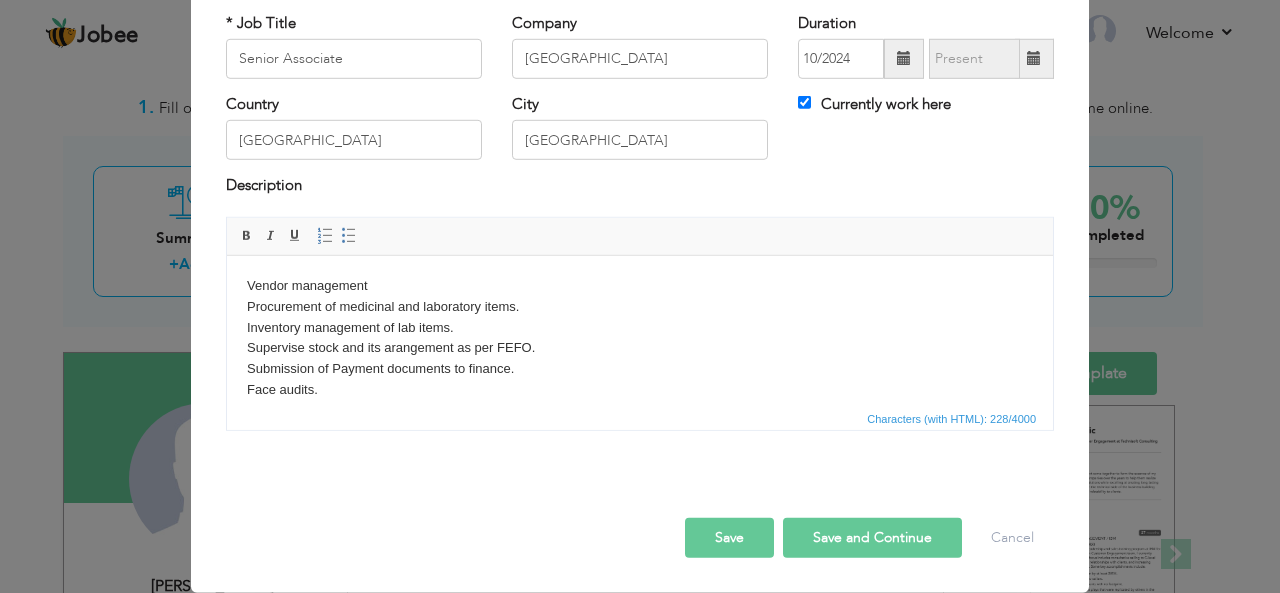 scroll, scrollTop: 12, scrollLeft: 0, axis: vertical 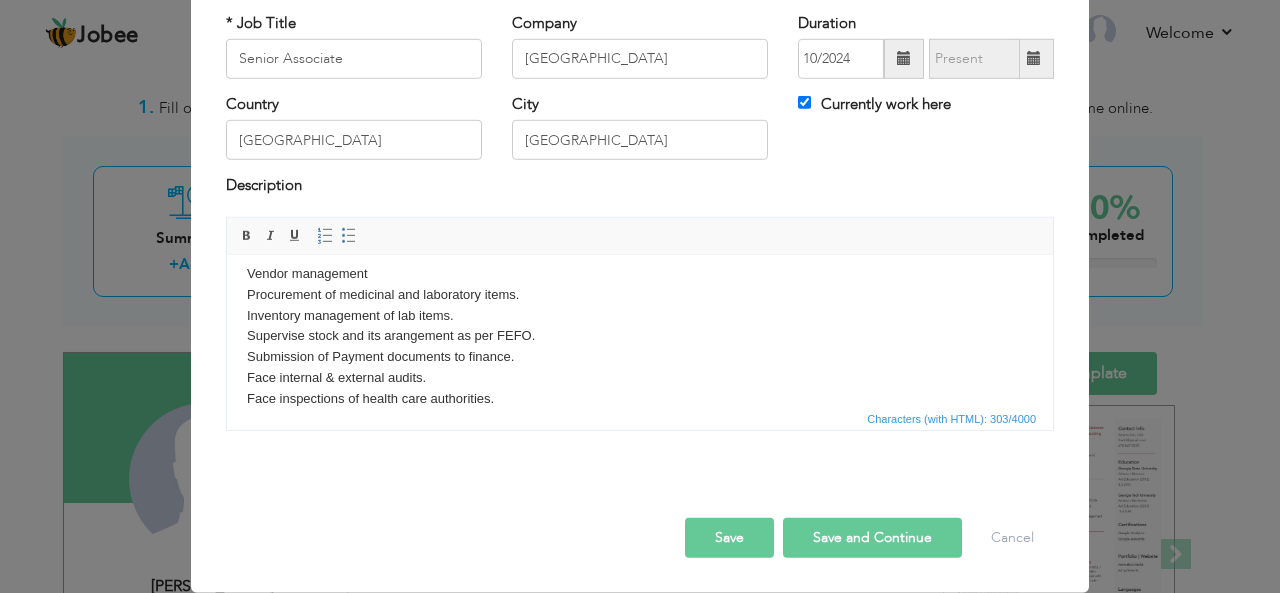 click on "Save" at bounding box center (729, 538) 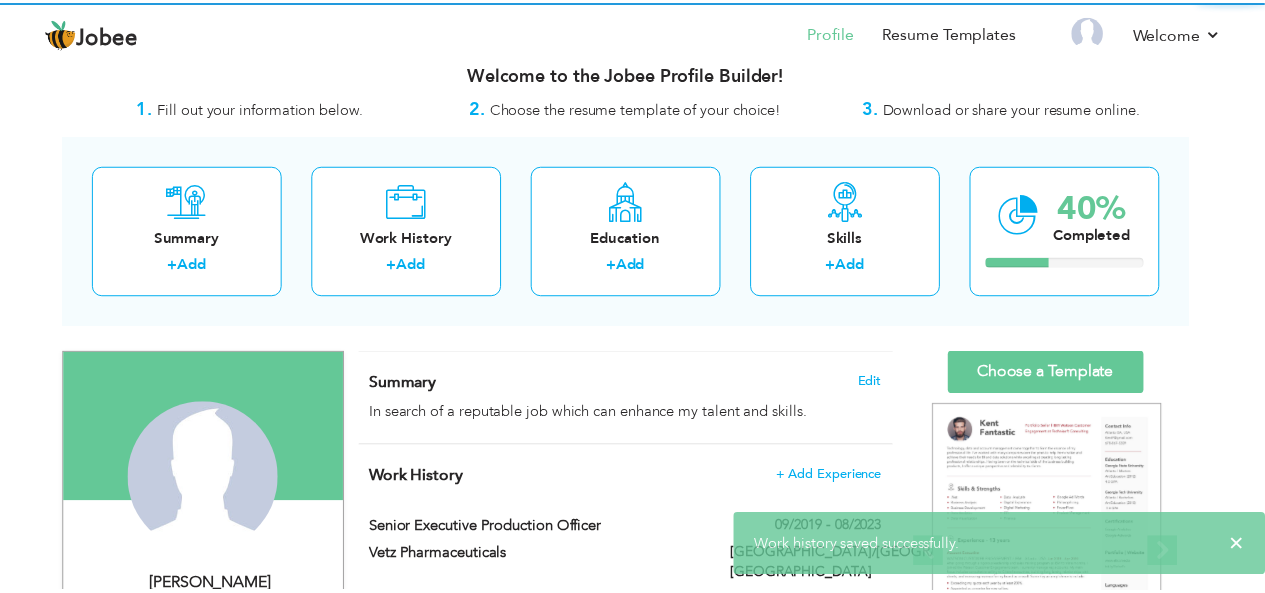 scroll, scrollTop: 0, scrollLeft: 0, axis: both 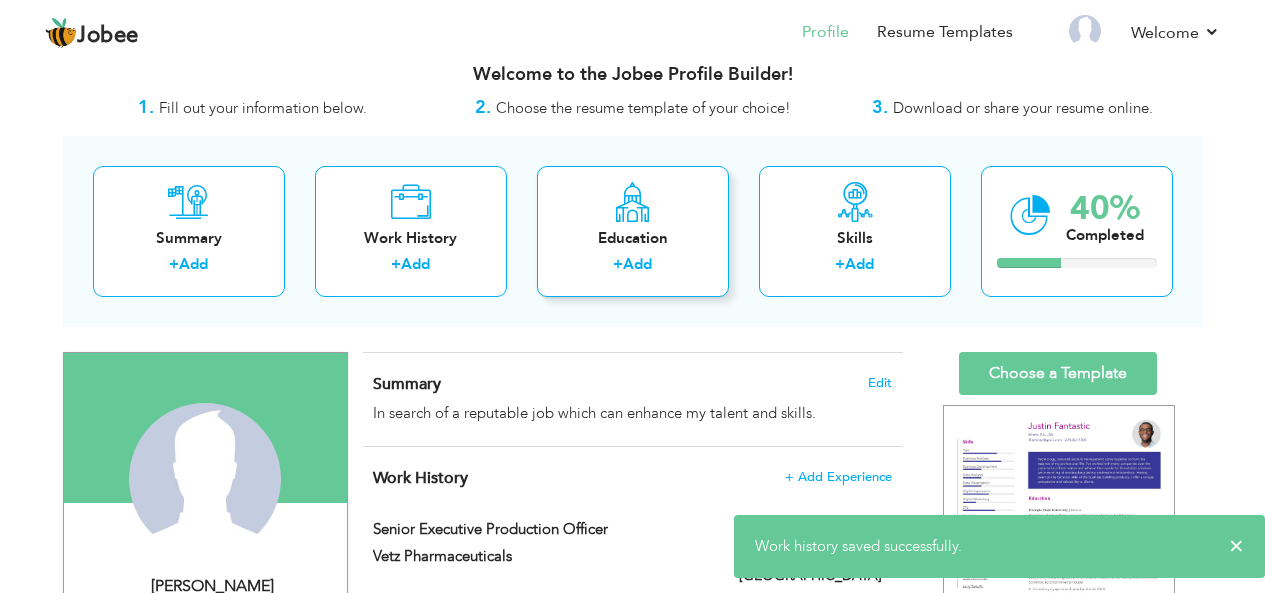 click on "Education" at bounding box center [633, 238] 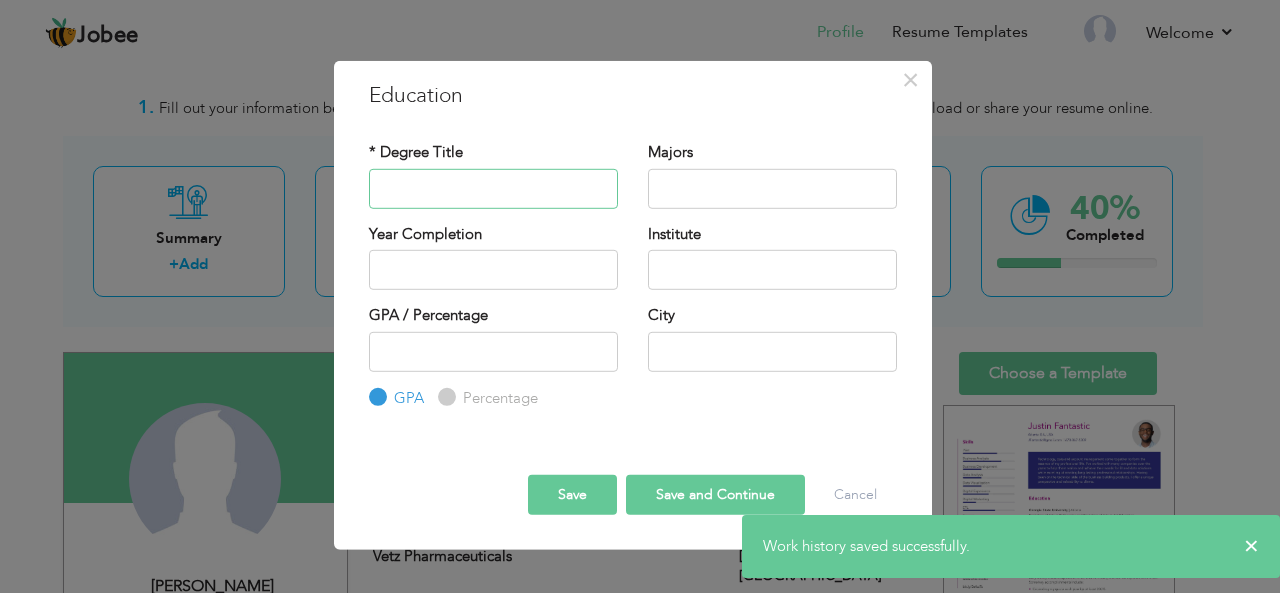 click at bounding box center (493, 188) 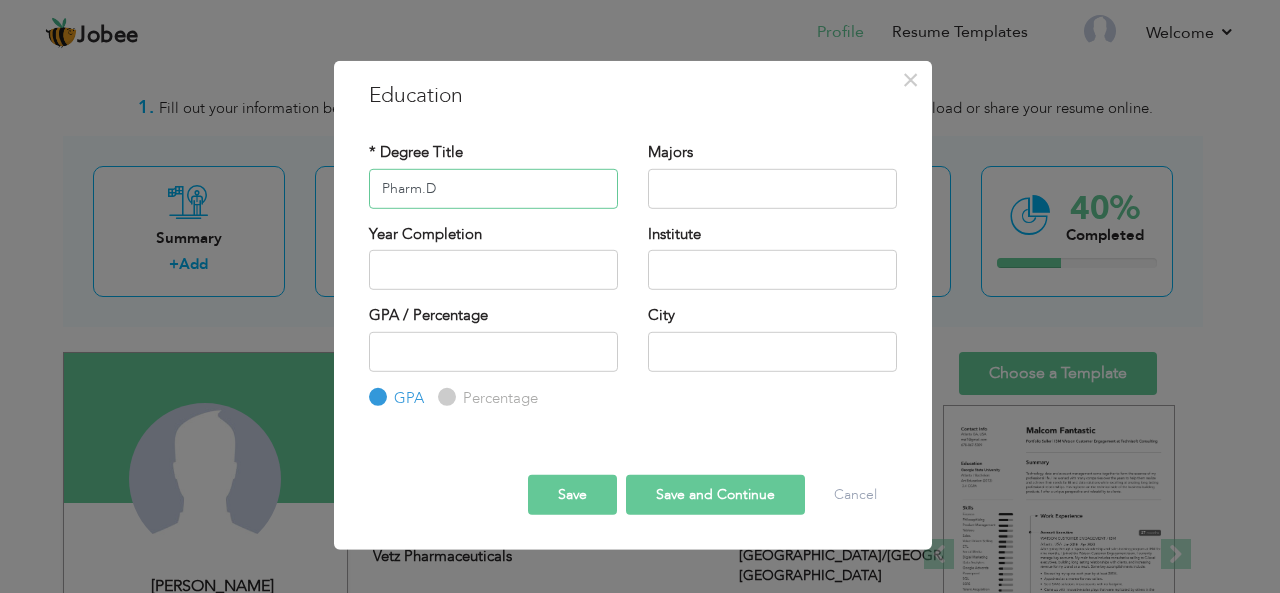 type on "Pharm.D" 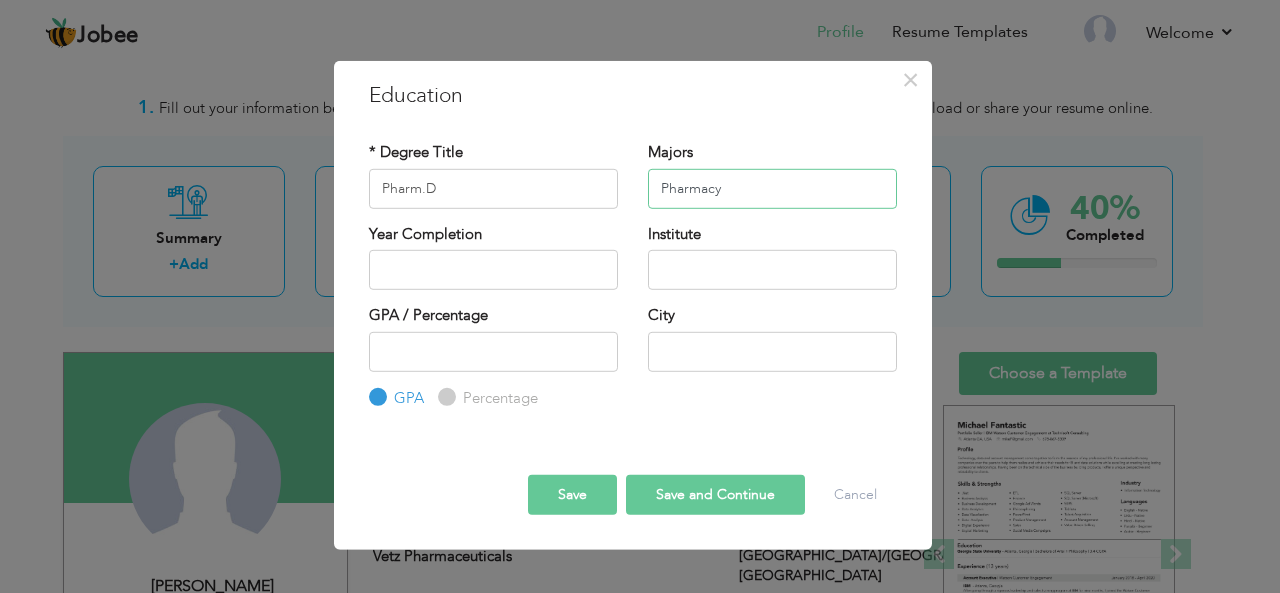 type on "Pharmacy" 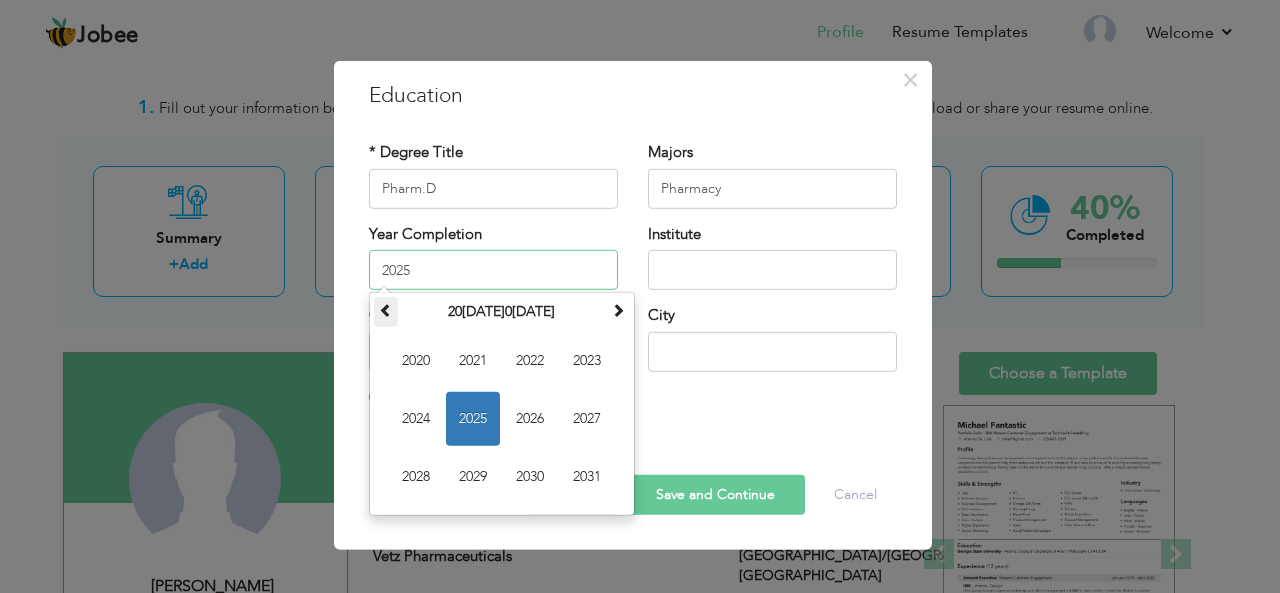 click at bounding box center [386, 310] 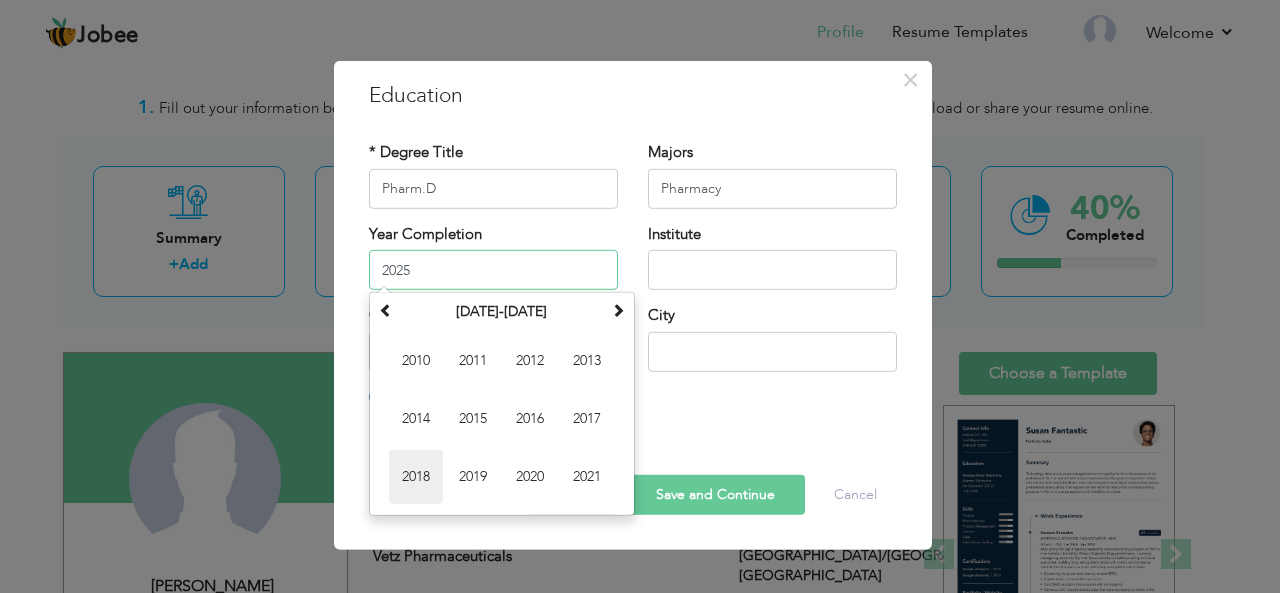 click on "2018" at bounding box center (416, 477) 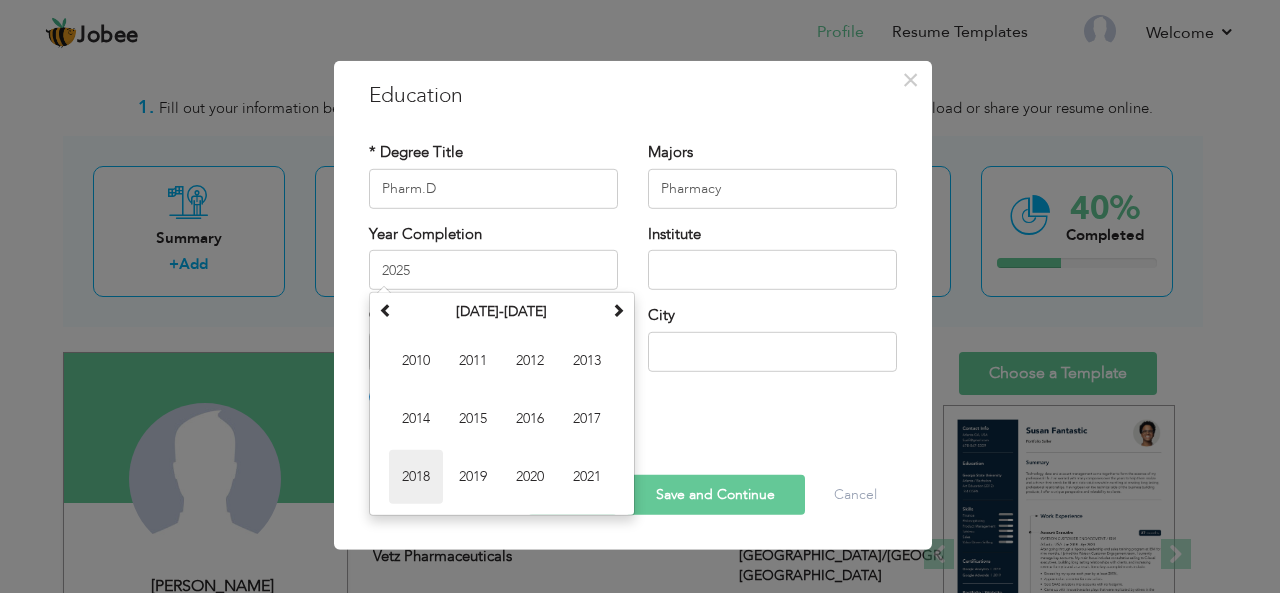 type on "2018" 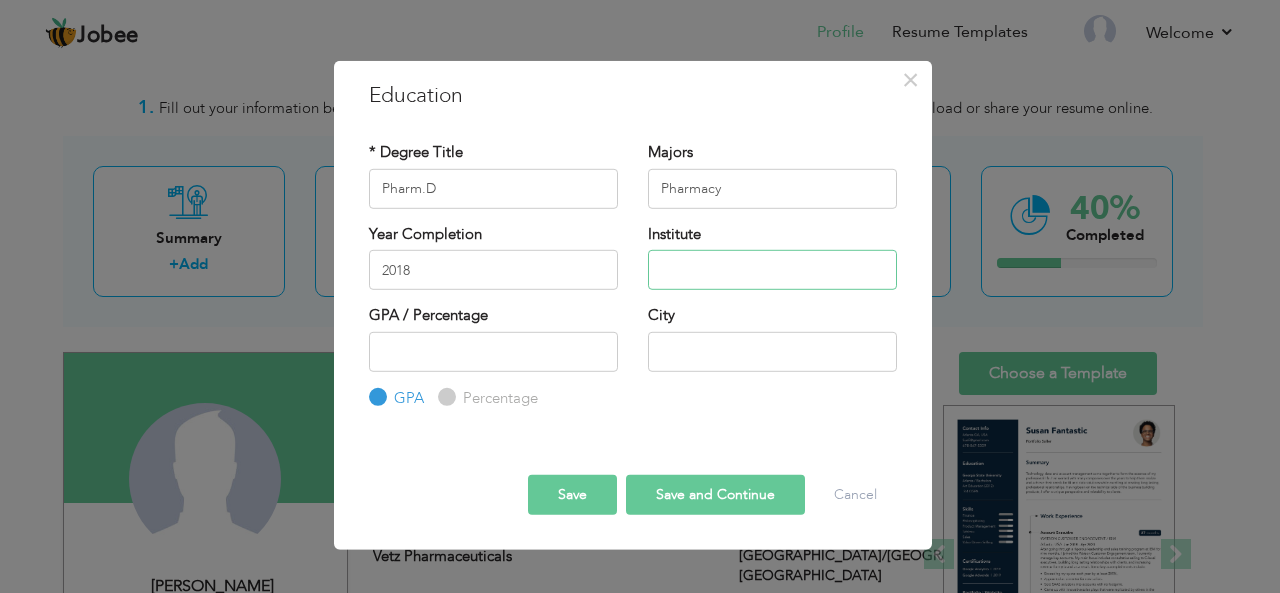 click at bounding box center [772, 270] 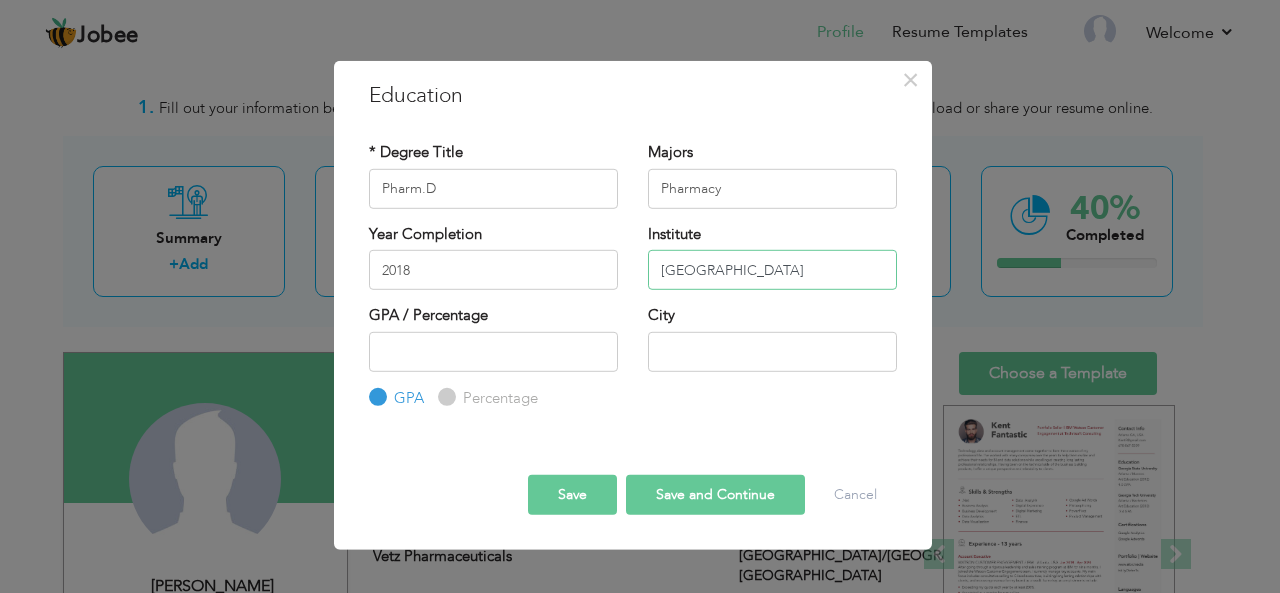 type on "[GEOGRAPHIC_DATA]" 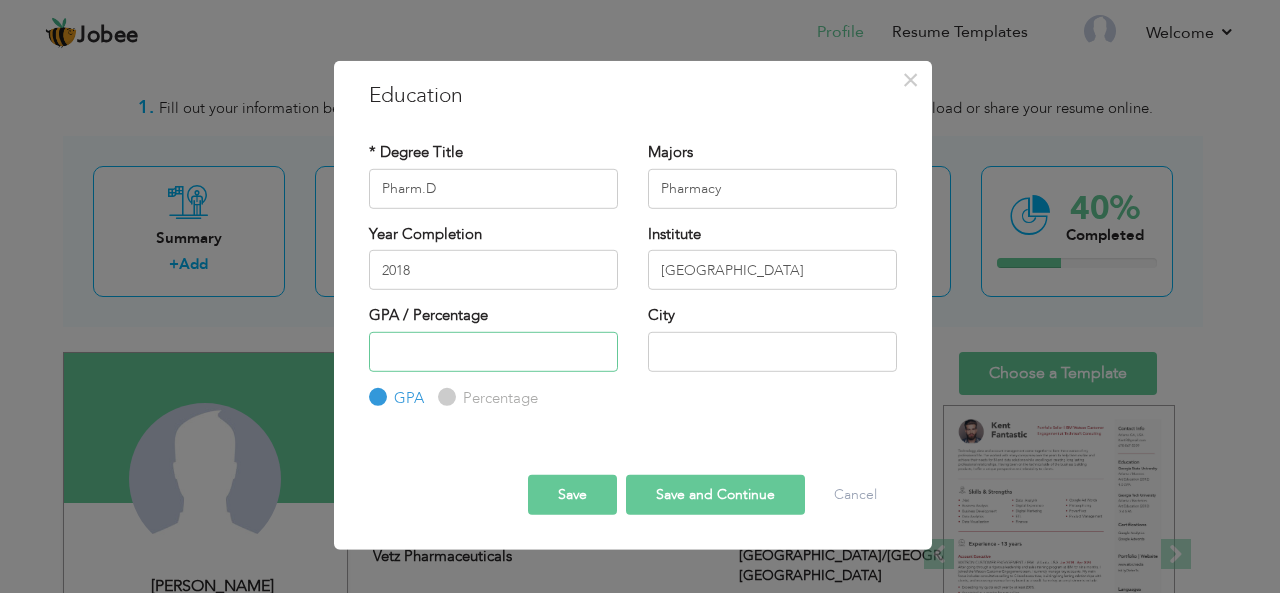 click at bounding box center (493, 351) 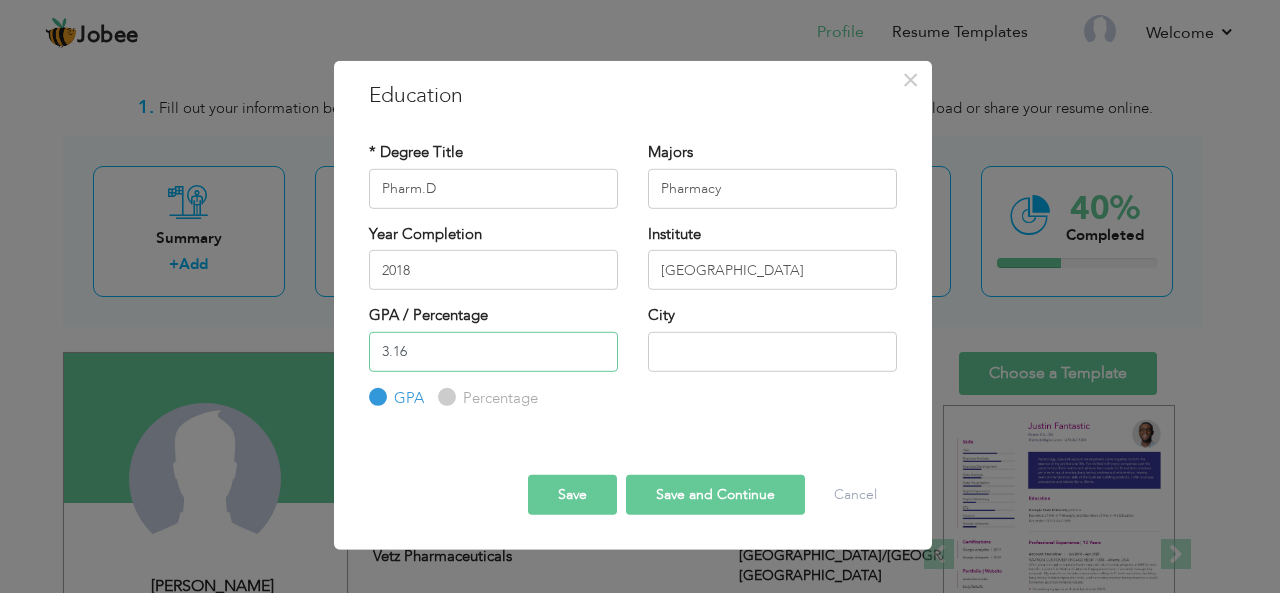 type on "3.16" 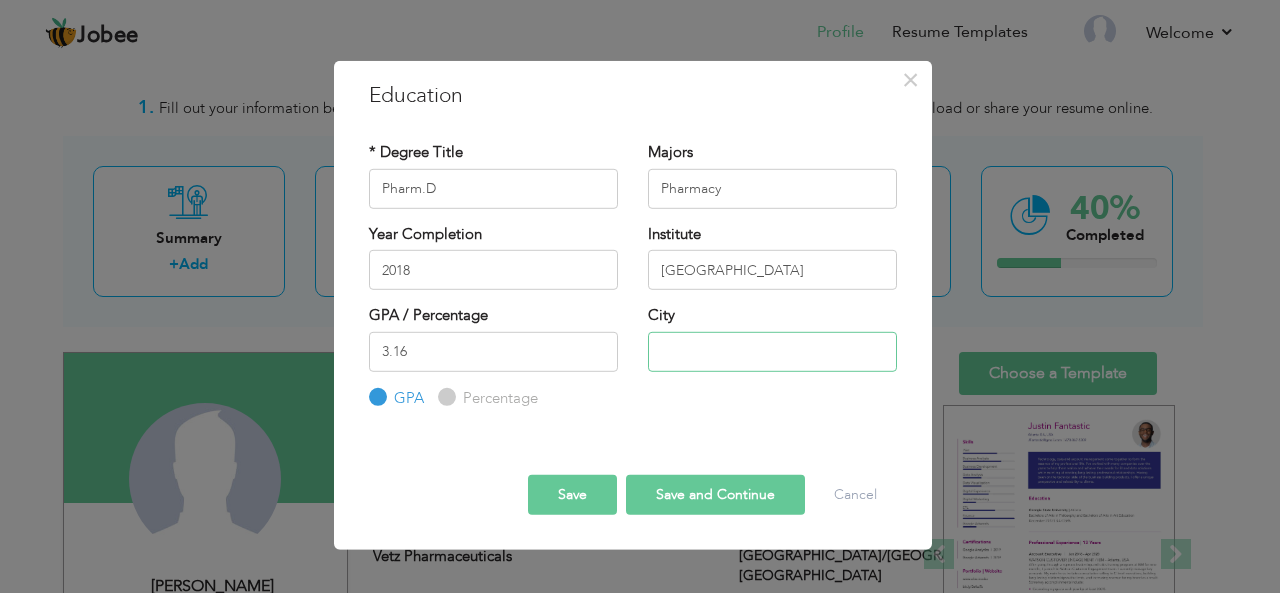 click at bounding box center (772, 351) 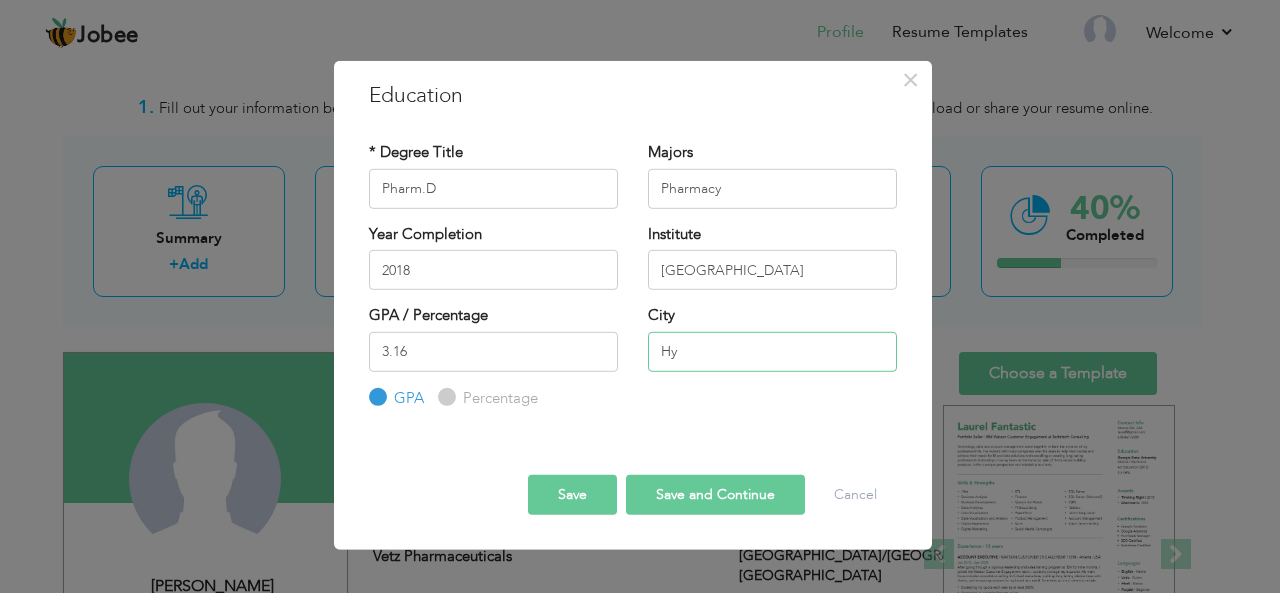 type on "H" 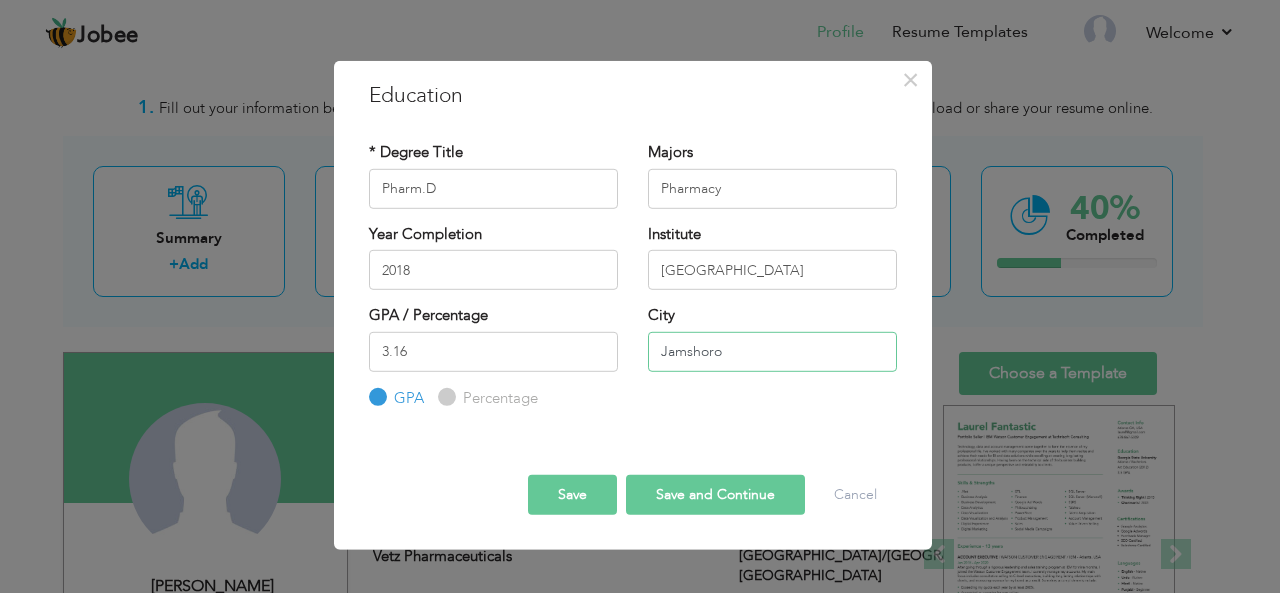 type on "Jamshoro" 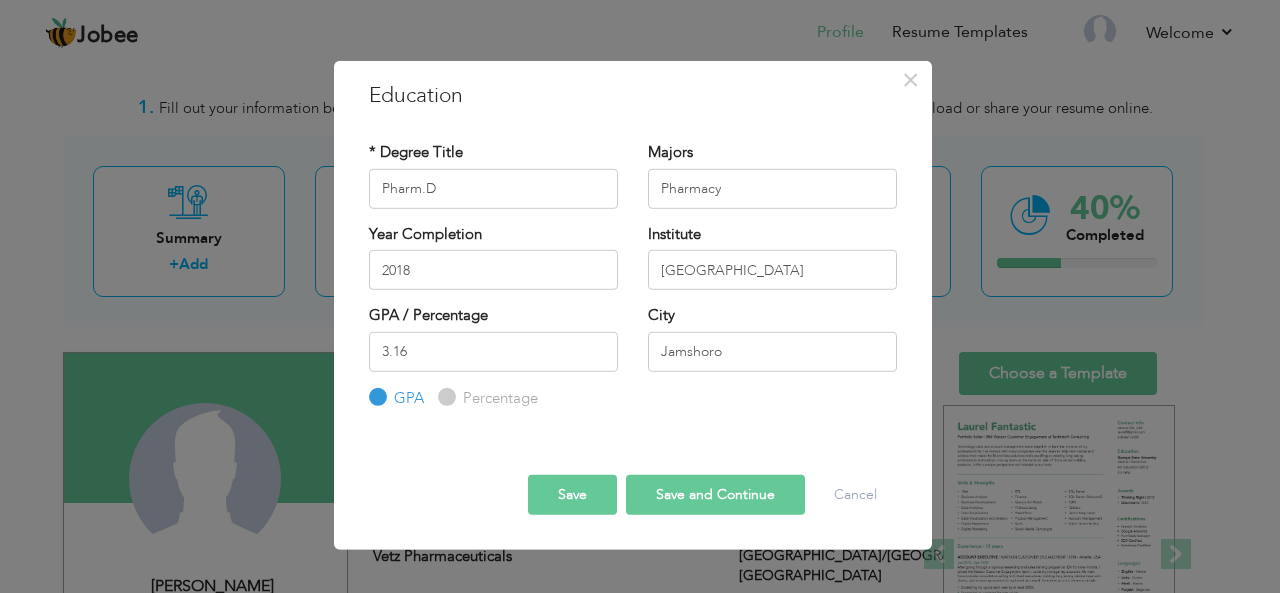 click on "Save and Continue" at bounding box center [715, 495] 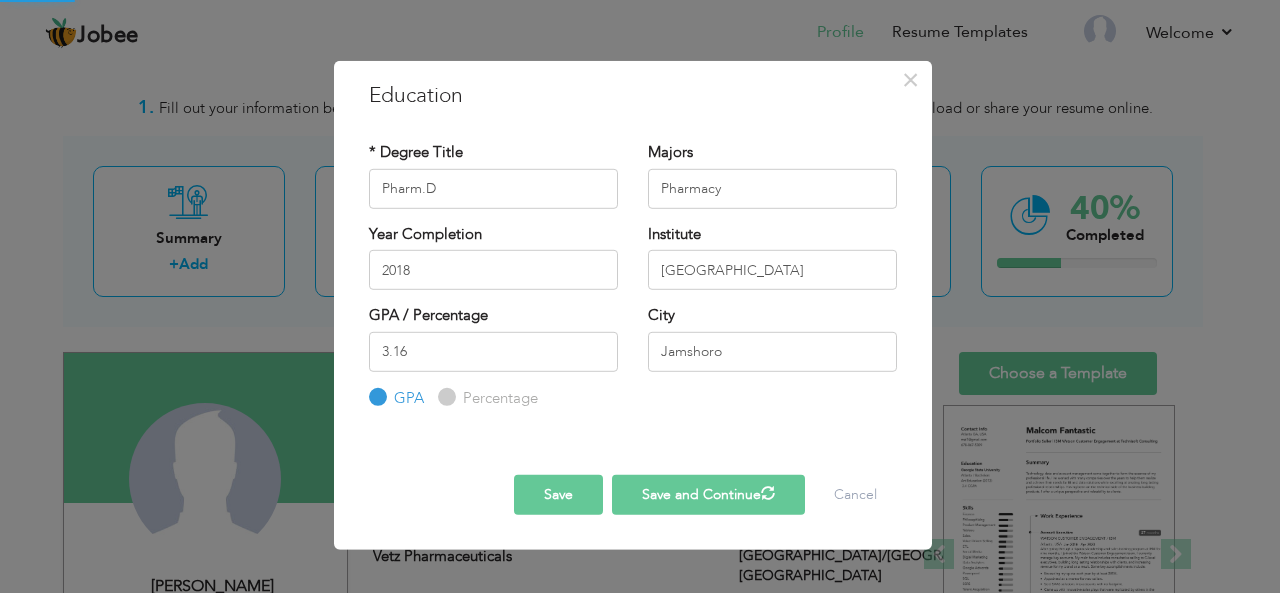 type 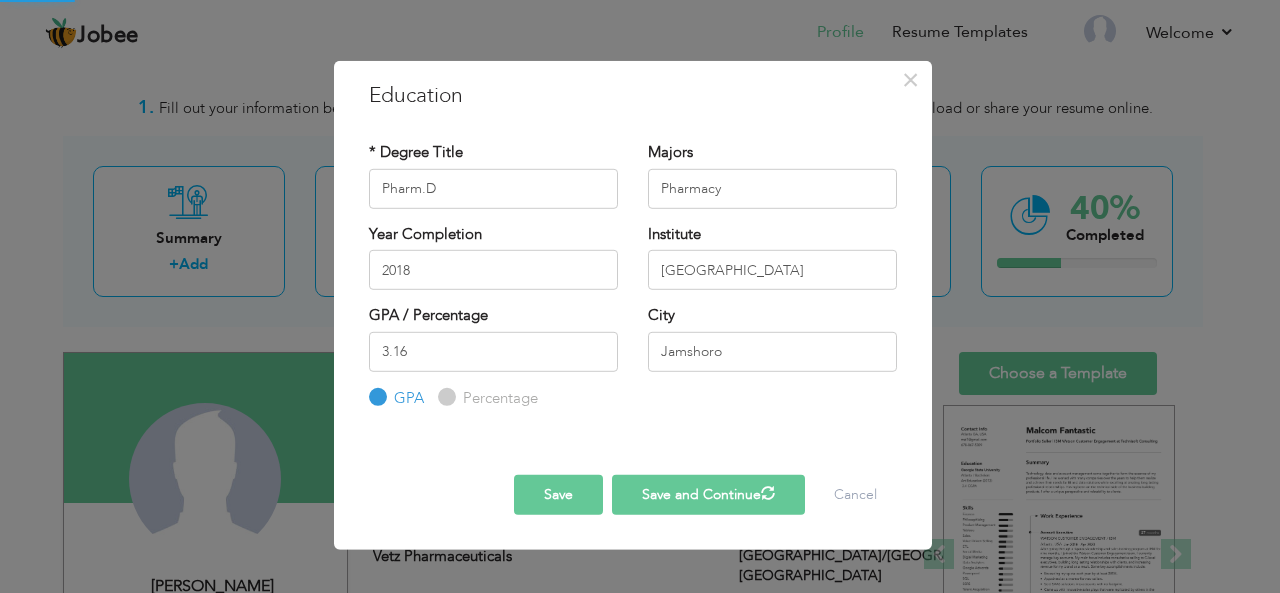 type 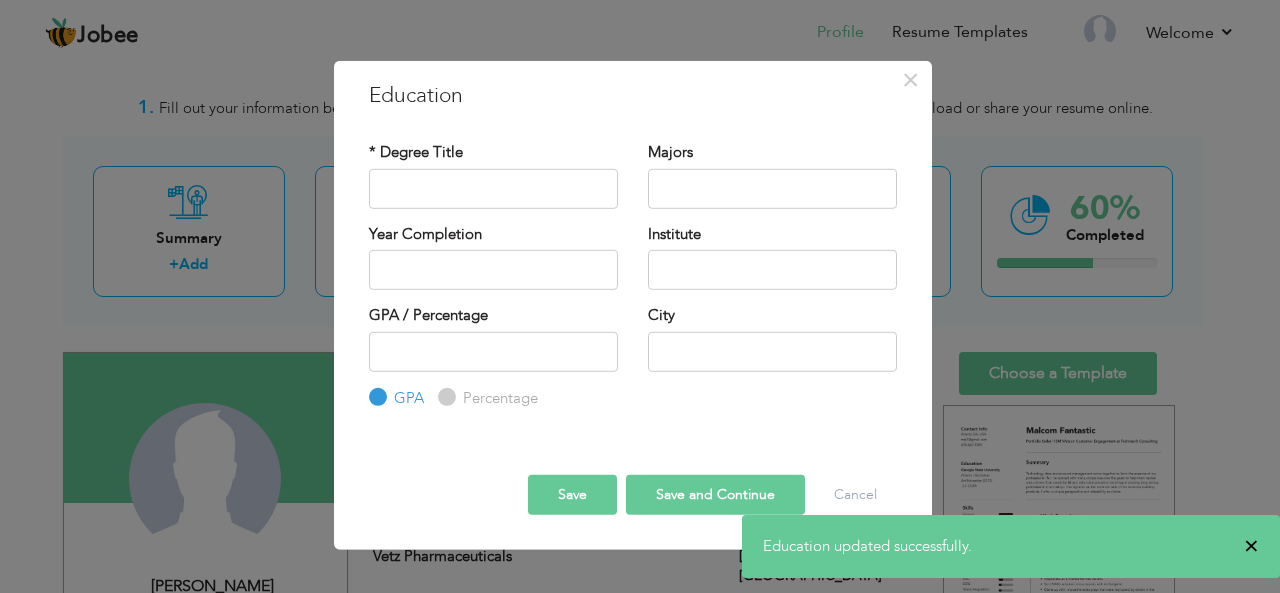 click on "×" at bounding box center [1251, 546] 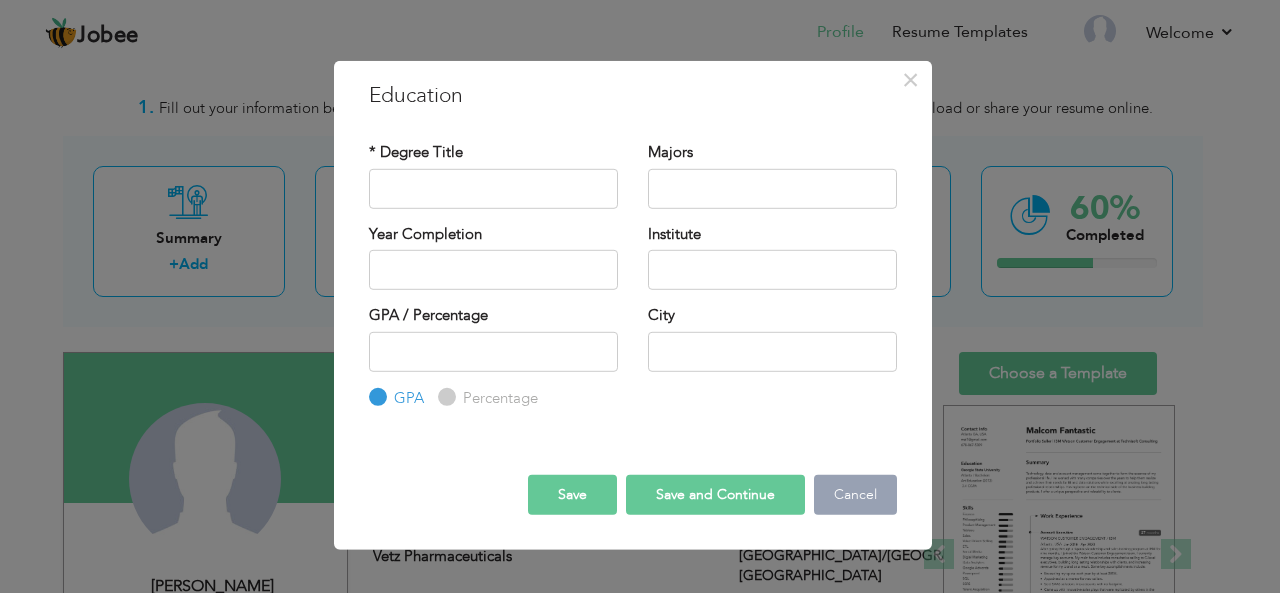 click on "Cancel" at bounding box center [855, 495] 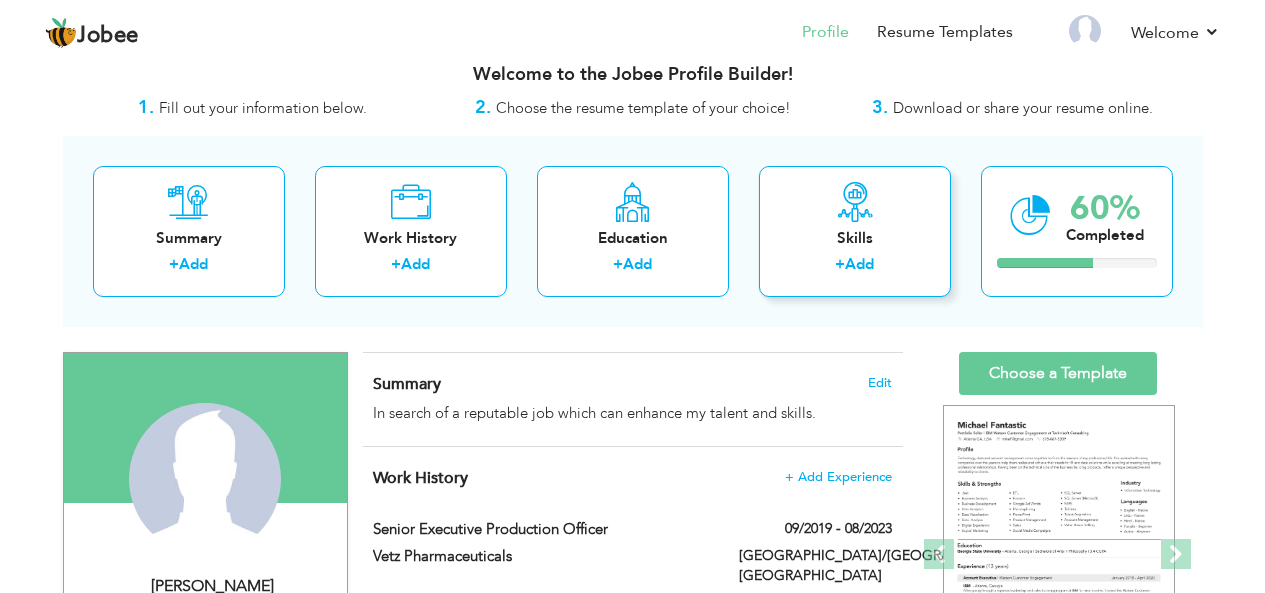 click on "Skills
+  Add" at bounding box center [855, 231] 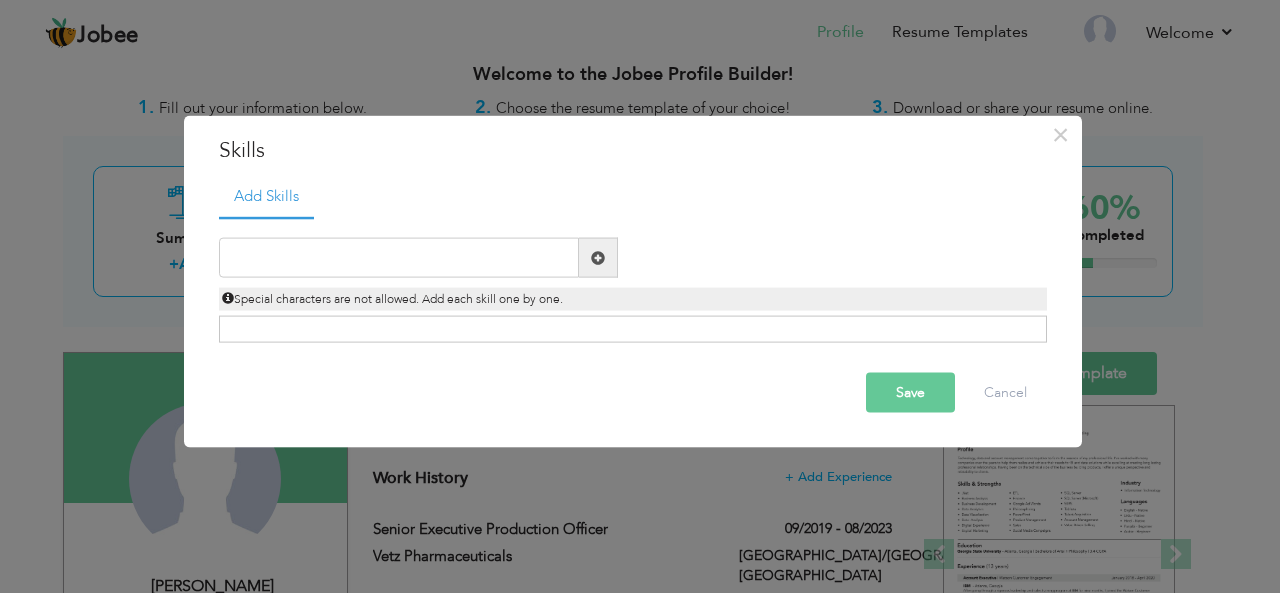 click at bounding box center (598, 257) 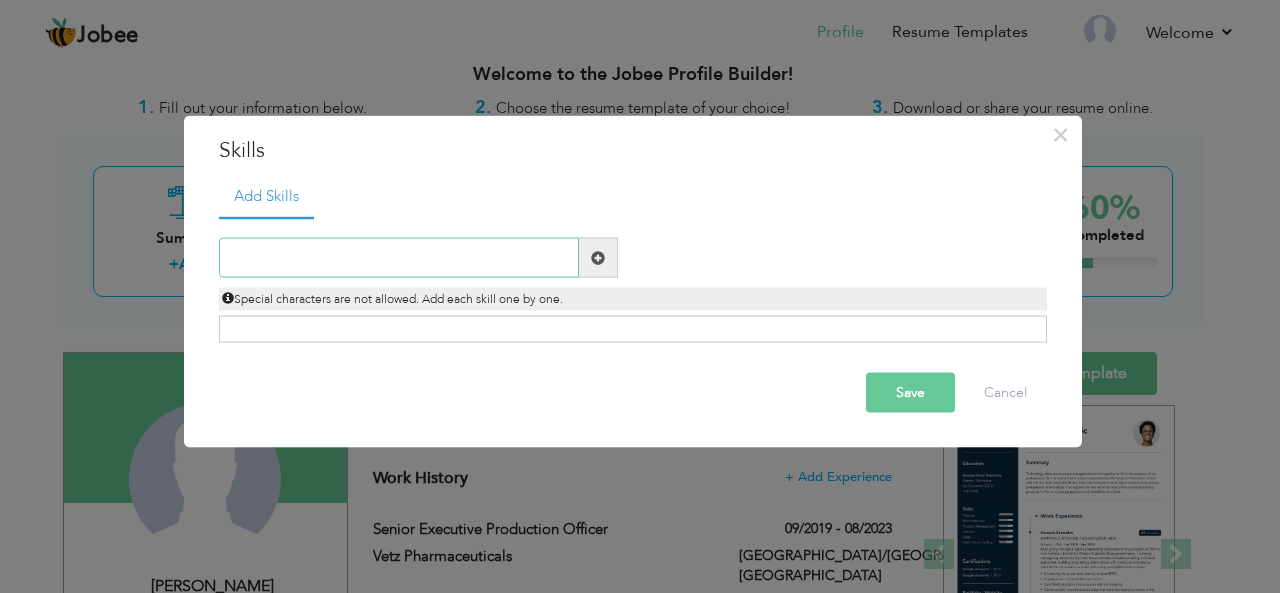 click at bounding box center (399, 258) 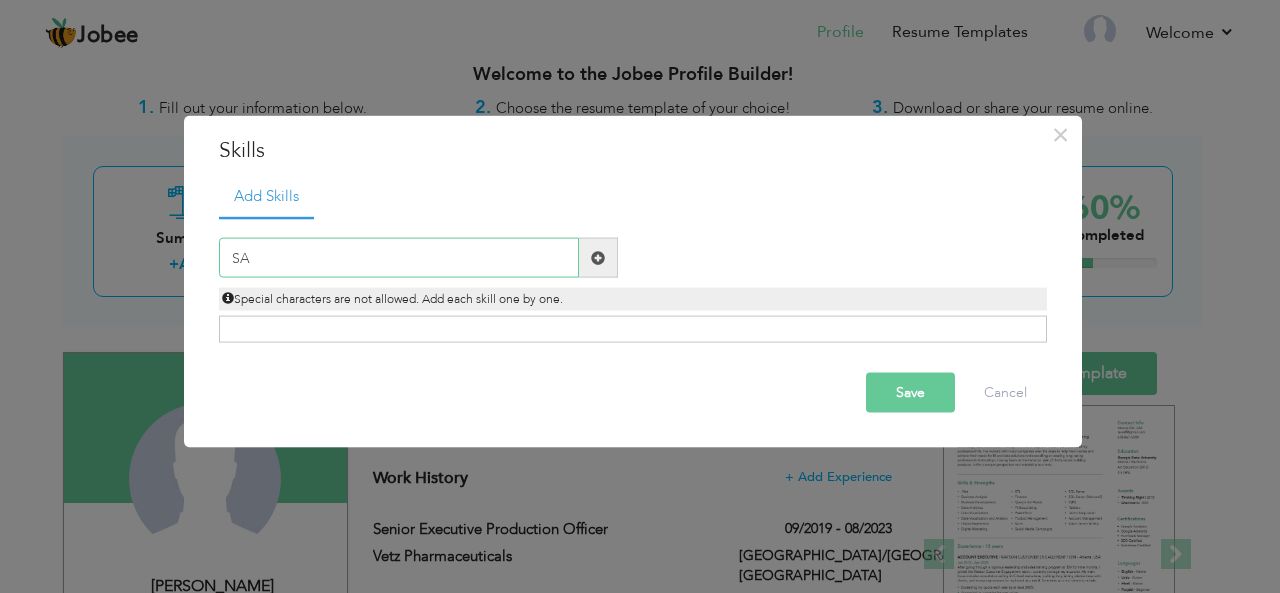 type on "S" 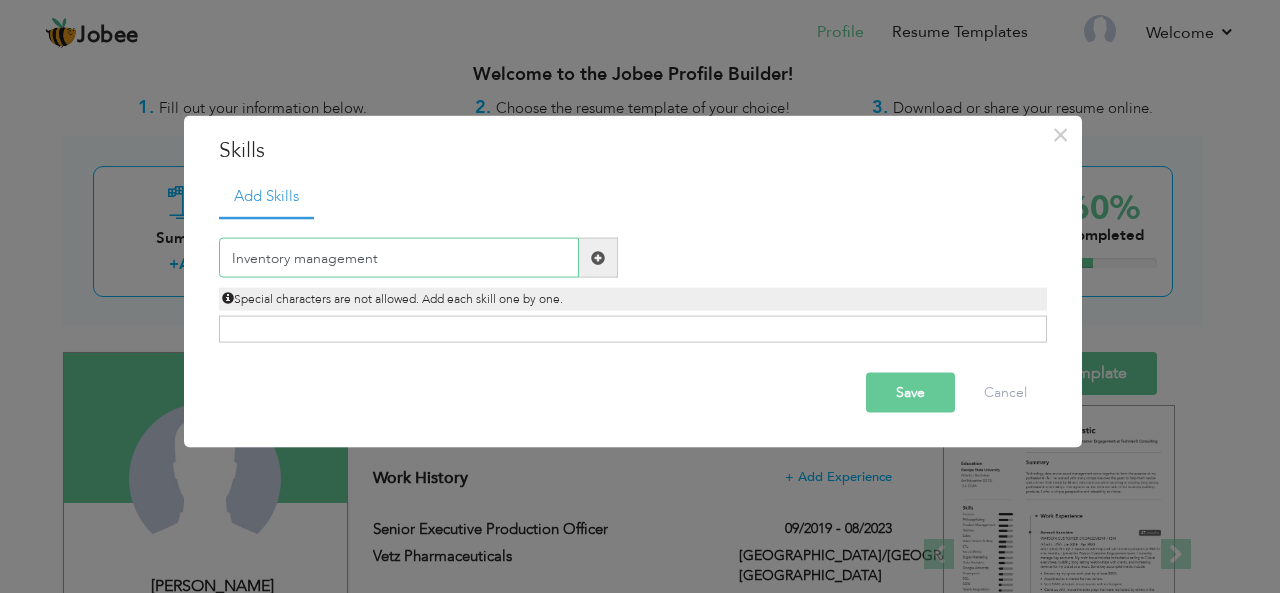 type on "Inventory management" 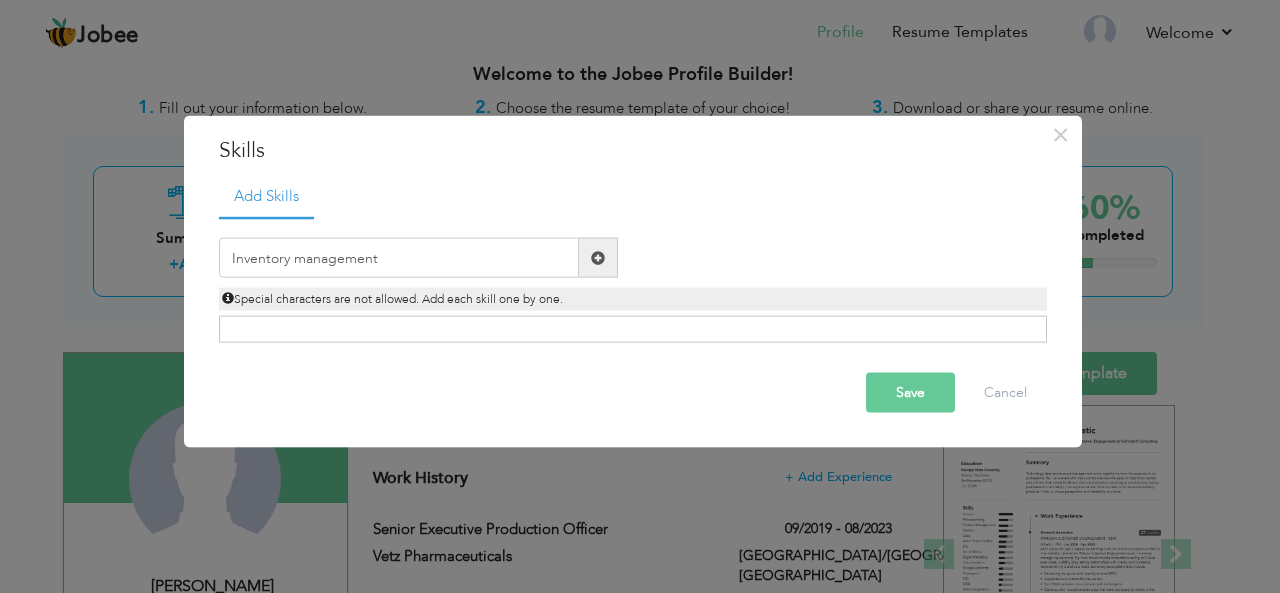 click at bounding box center (598, 258) 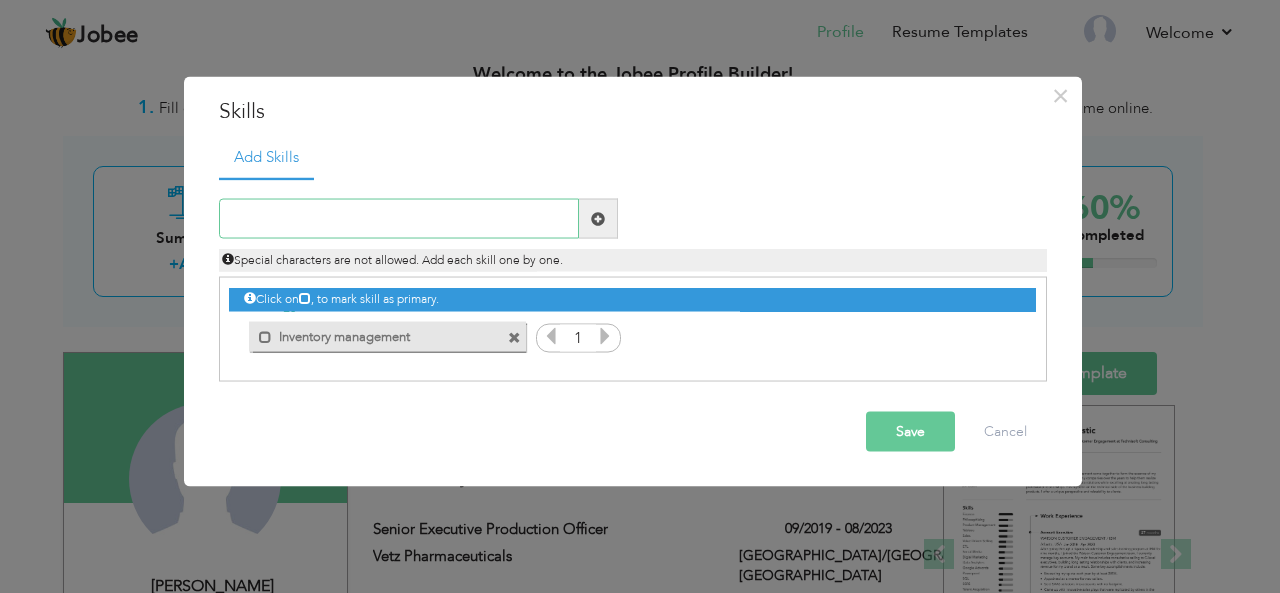 click at bounding box center [399, 219] 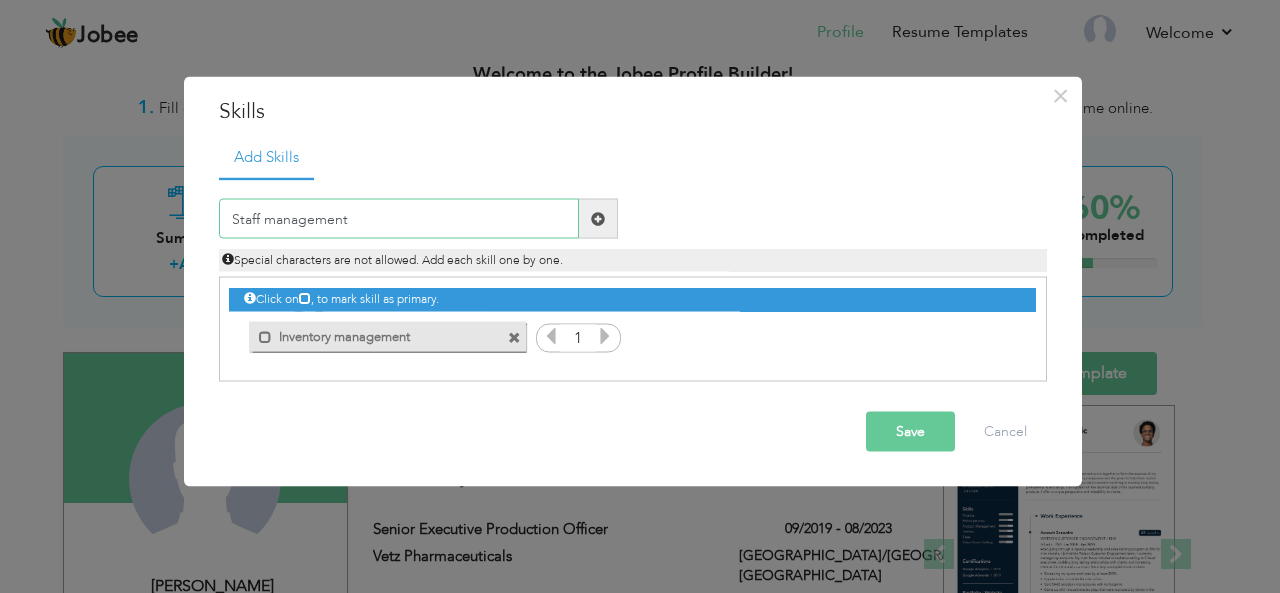type on "Staff management" 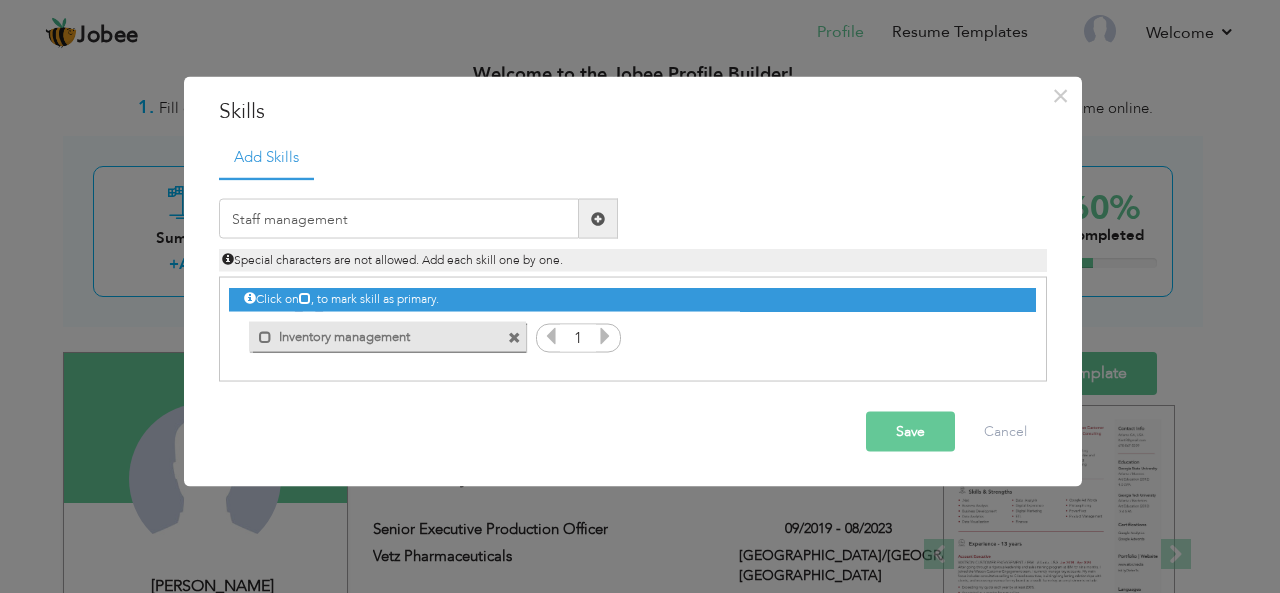 click at bounding box center (598, 218) 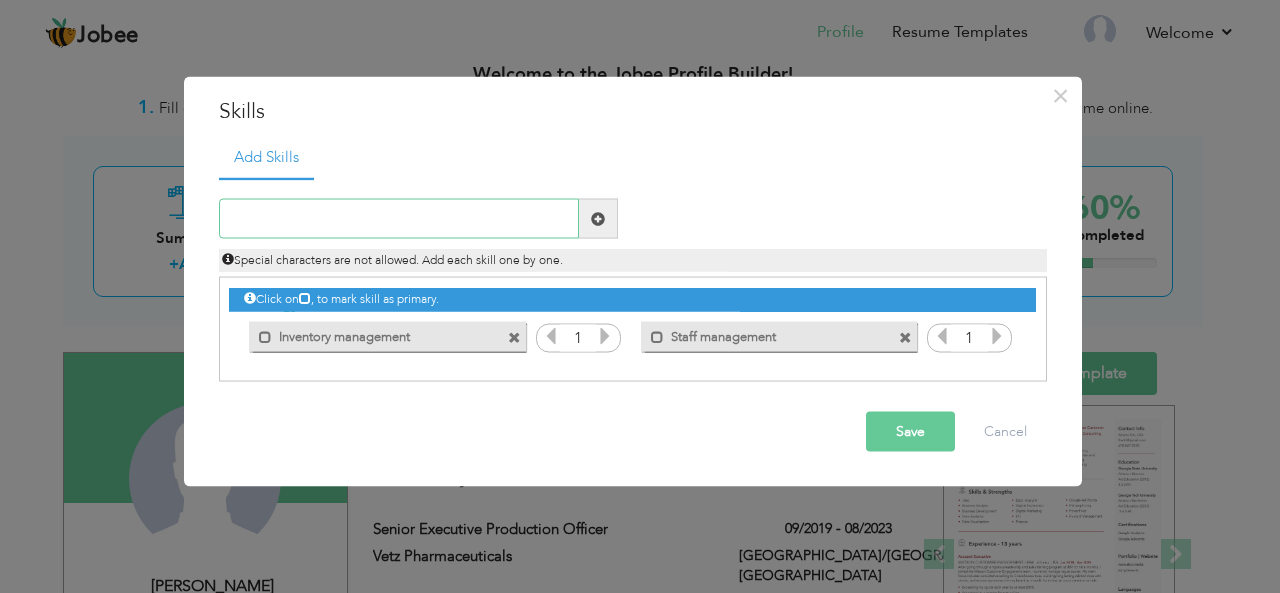 click at bounding box center [399, 219] 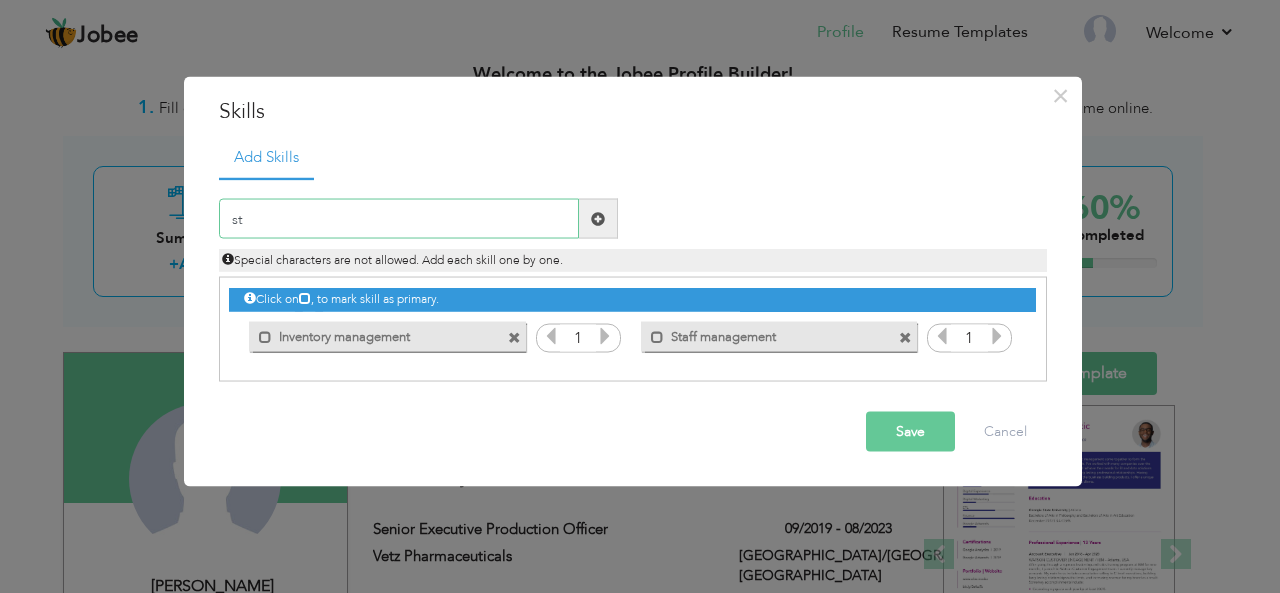 type on "s" 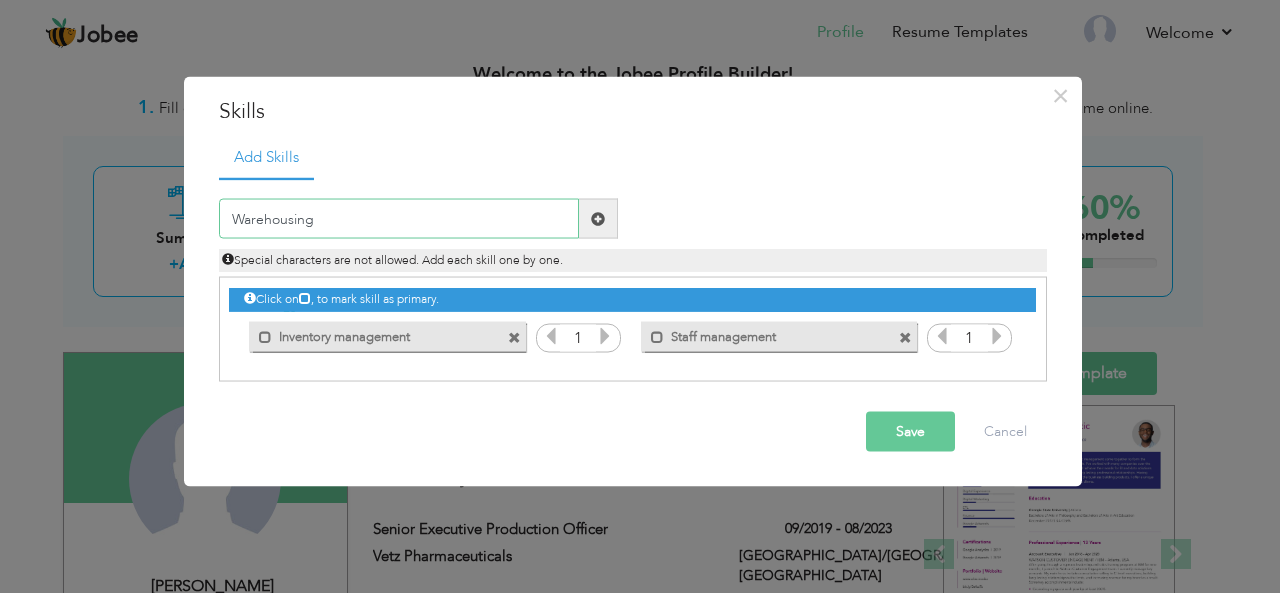 type on "Warehousing" 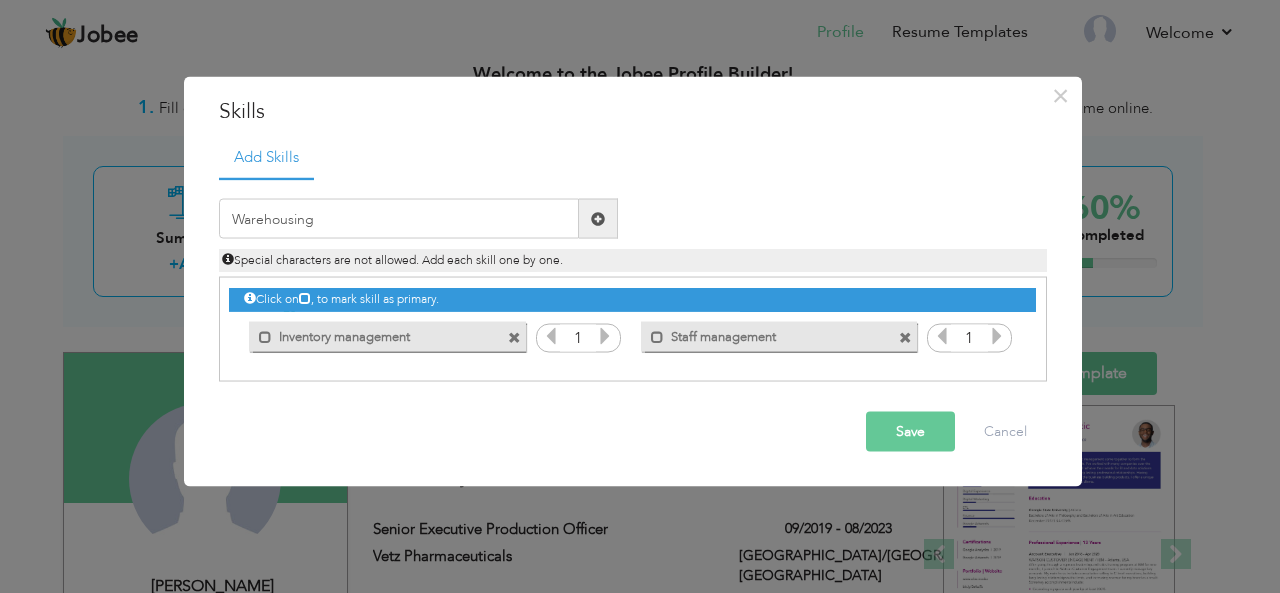 click at bounding box center [598, 218] 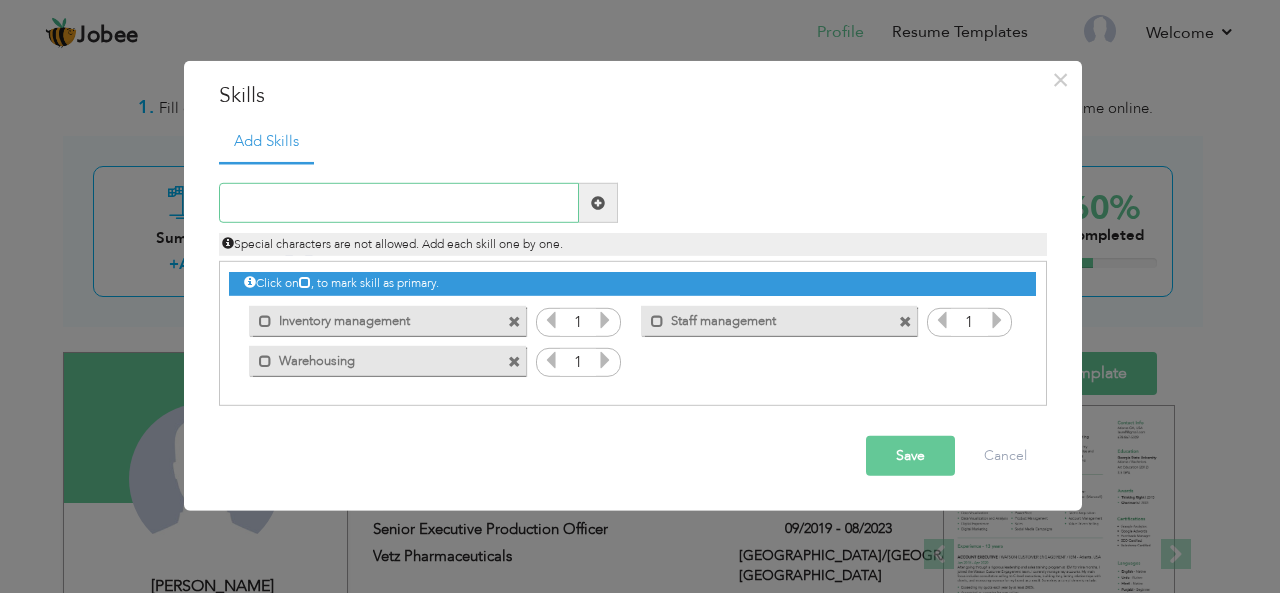 click at bounding box center (399, 203) 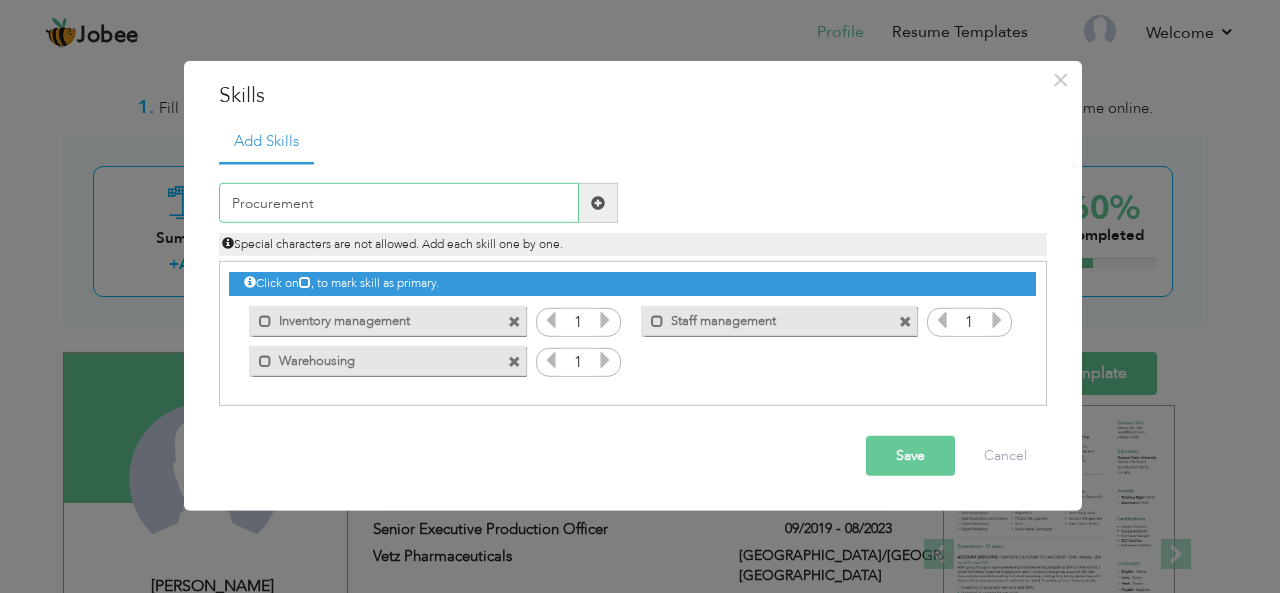 type on "Procurement" 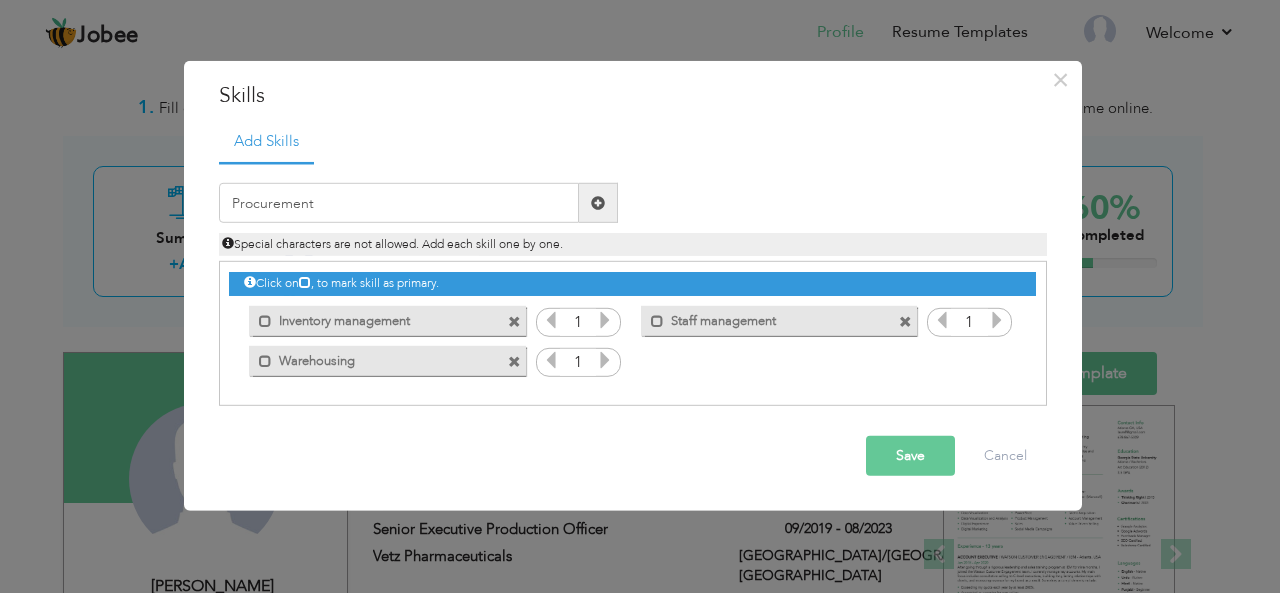 click at bounding box center (598, 203) 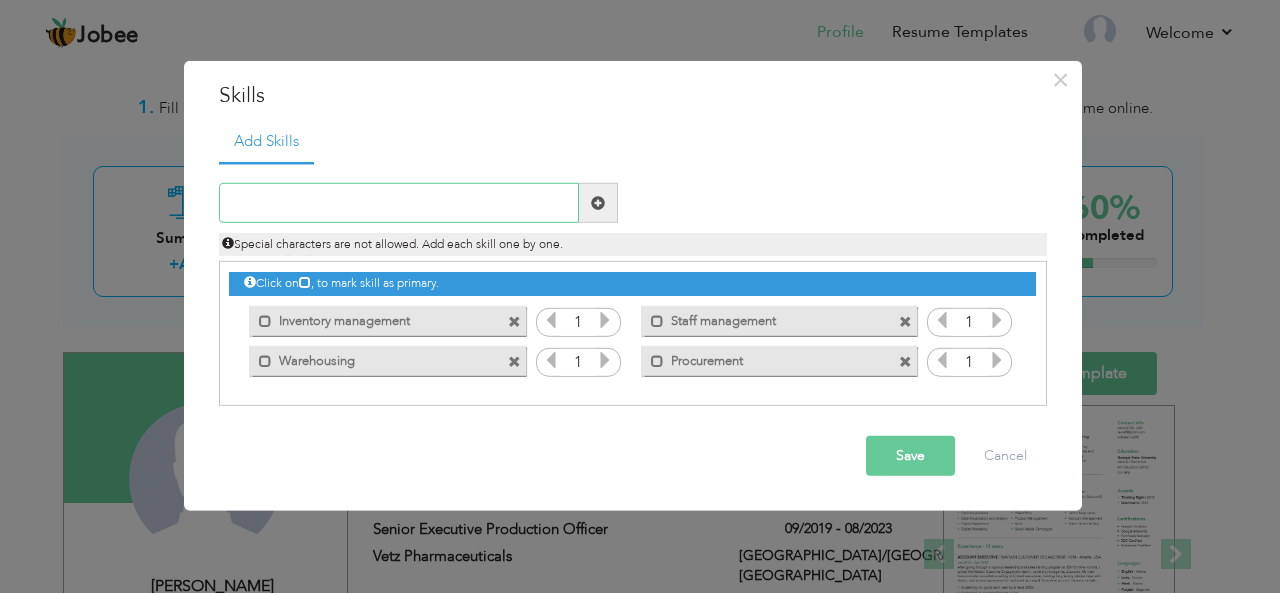 click at bounding box center [399, 203] 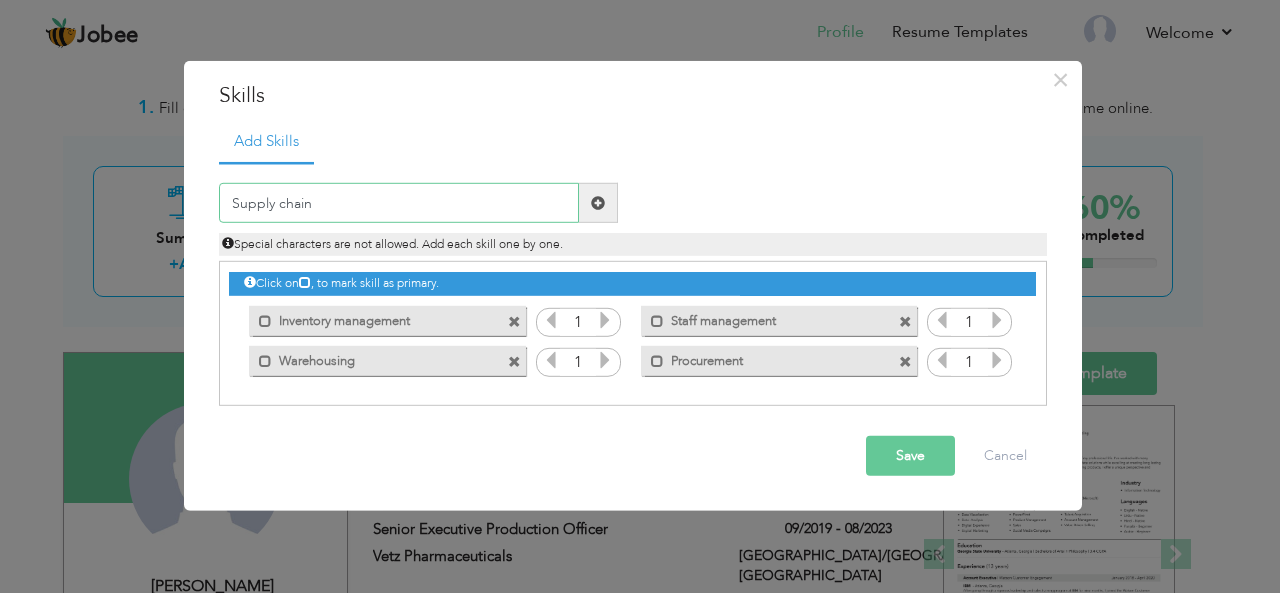 type on "Supply chain" 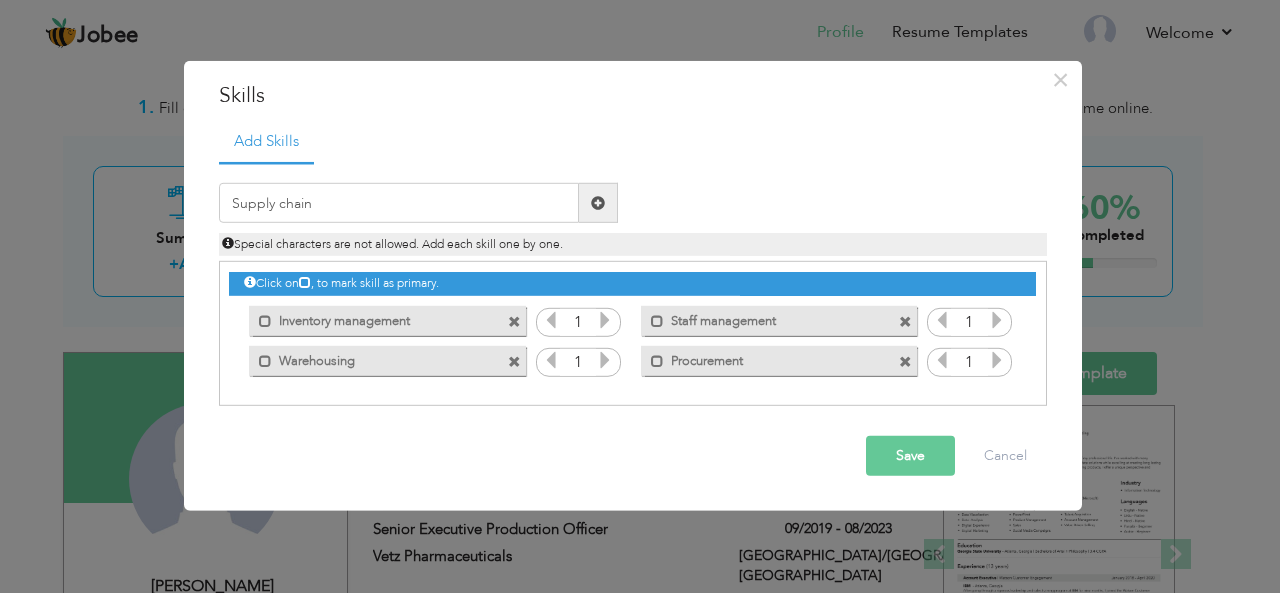click at bounding box center [598, 203] 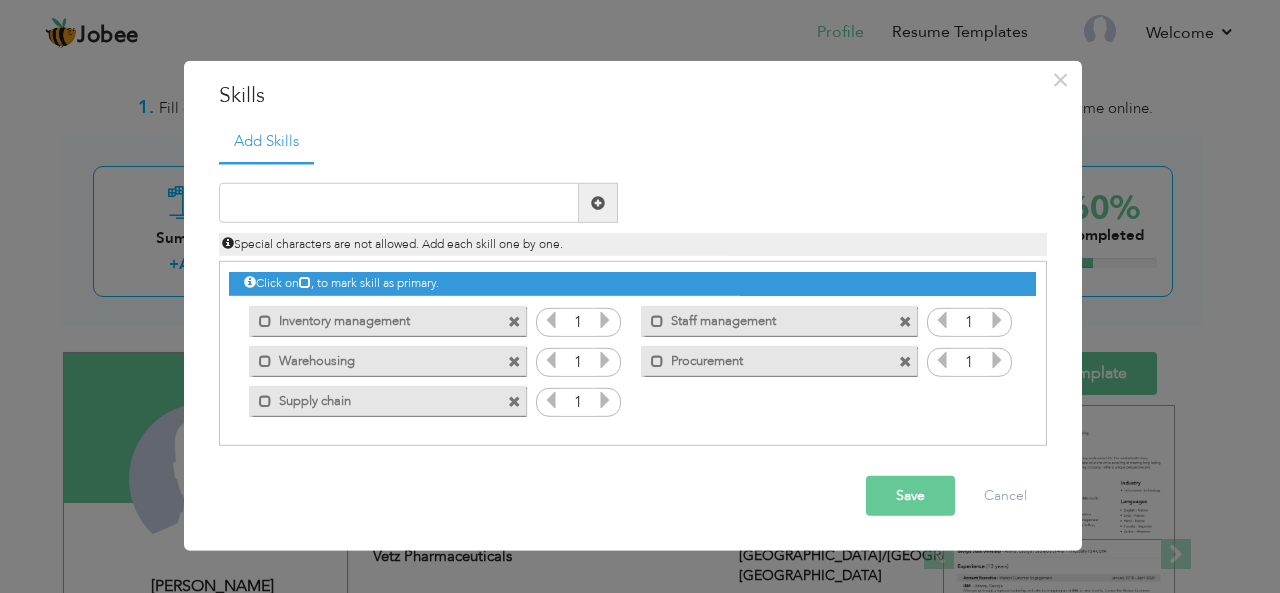 click on "Save" at bounding box center [910, 496] 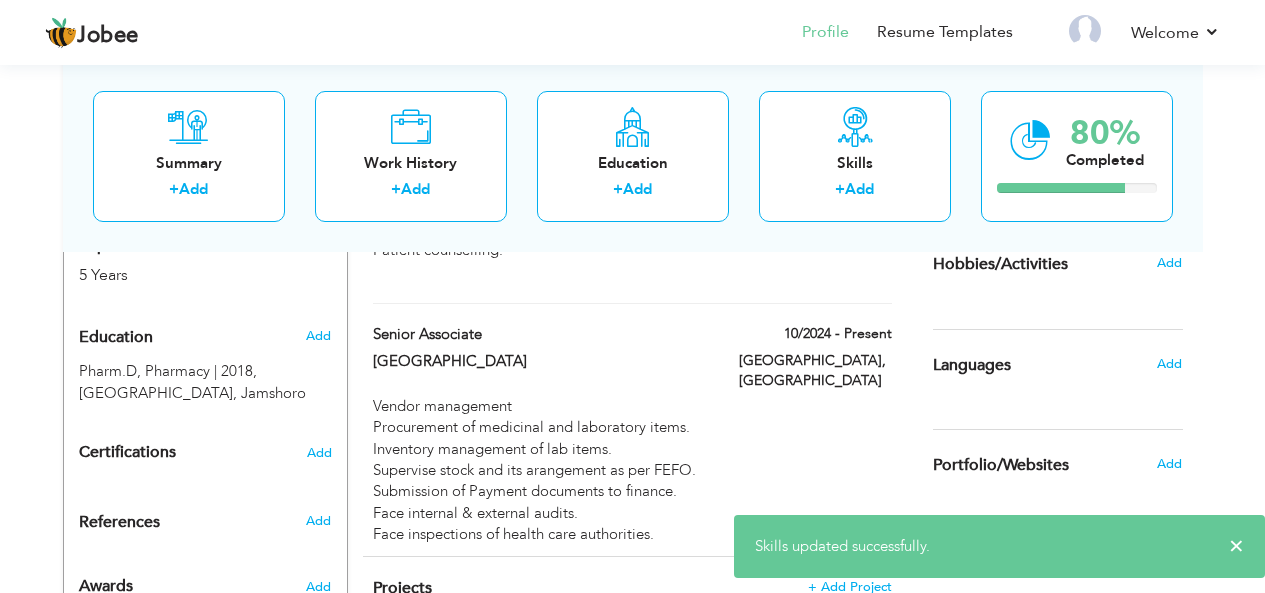scroll, scrollTop: 896, scrollLeft: 0, axis: vertical 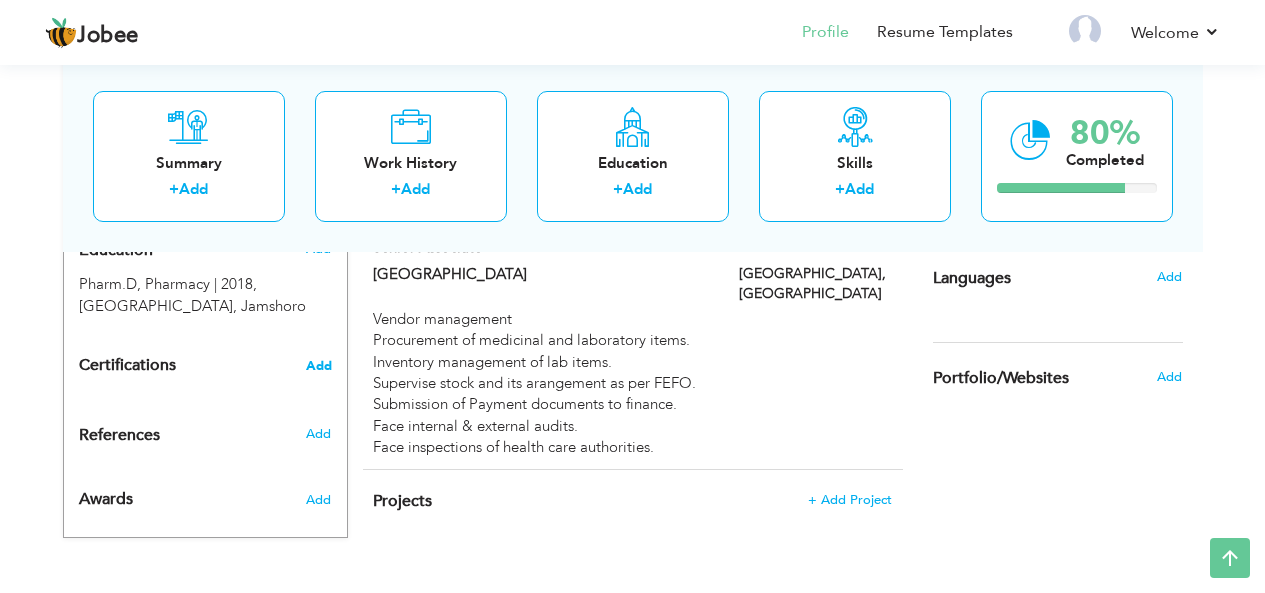 click on "Add" at bounding box center (319, 366) 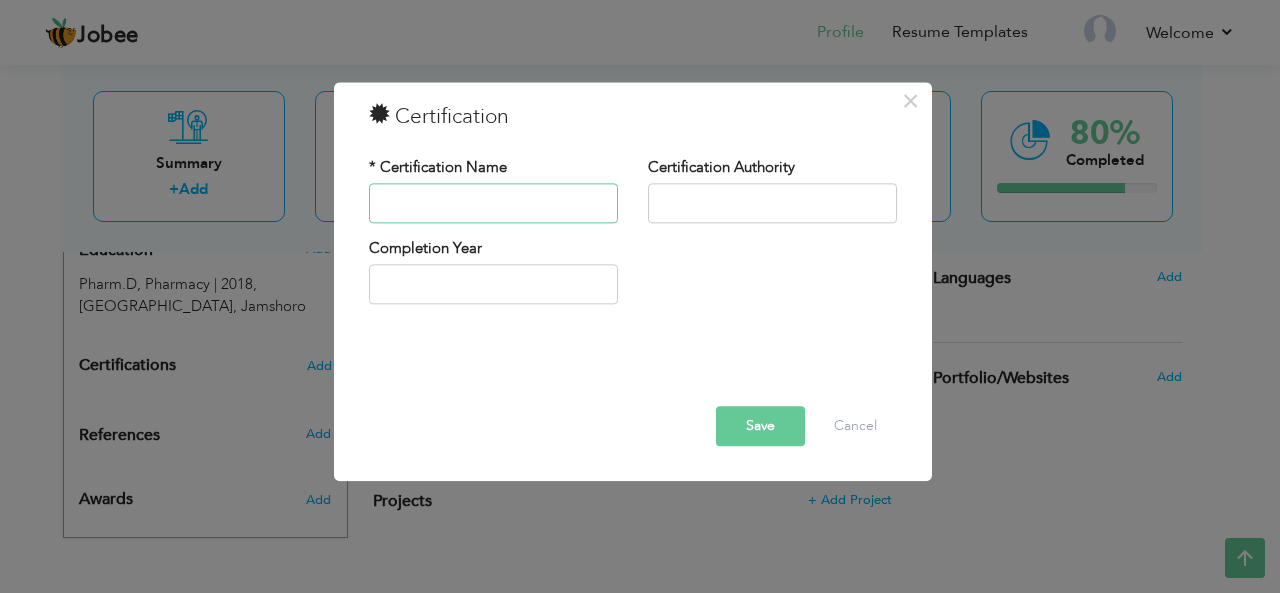 click at bounding box center [493, 203] 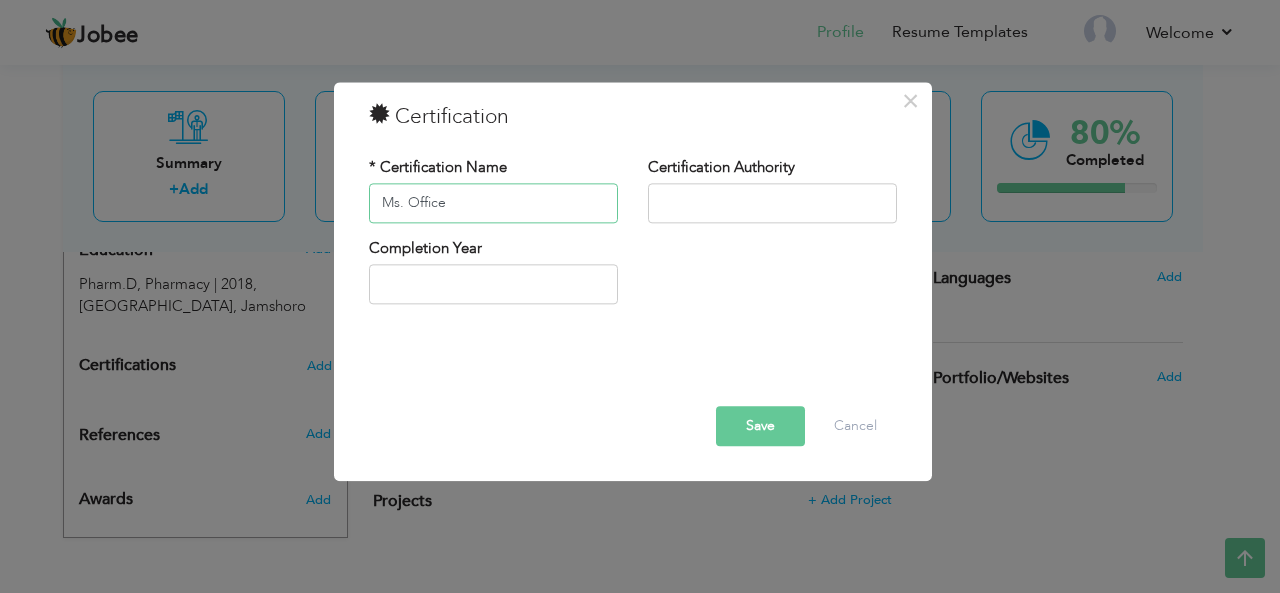 type on "Ms. Office" 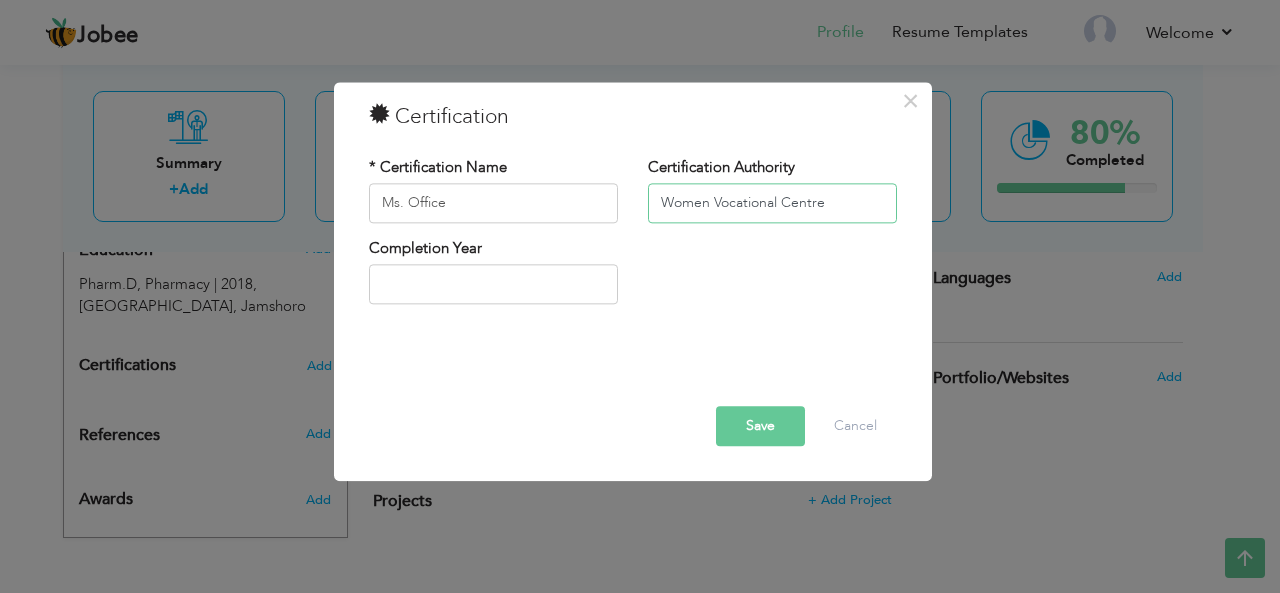 type on "Women Vocational Centre" 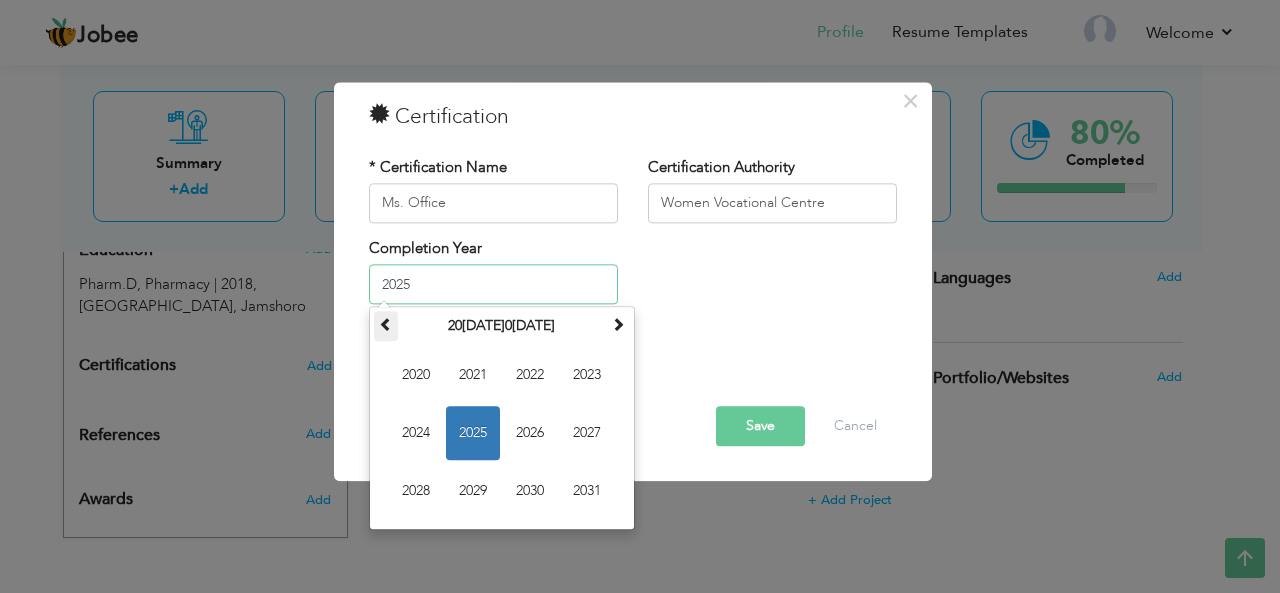 click at bounding box center (386, 327) 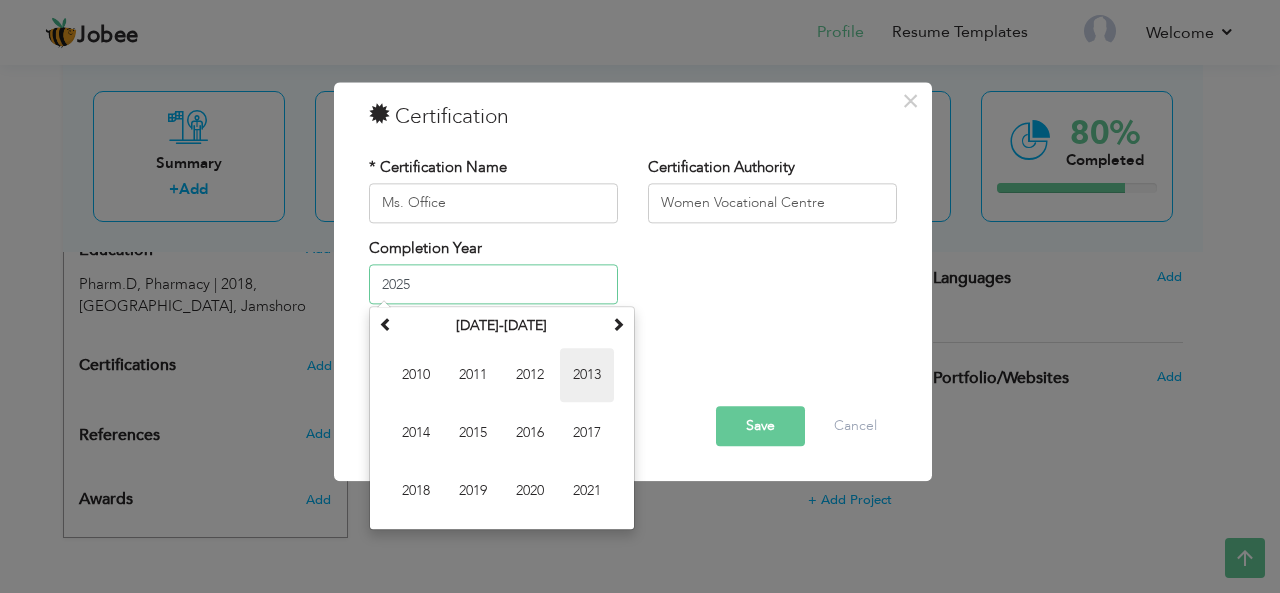 click on "2013" at bounding box center [587, 376] 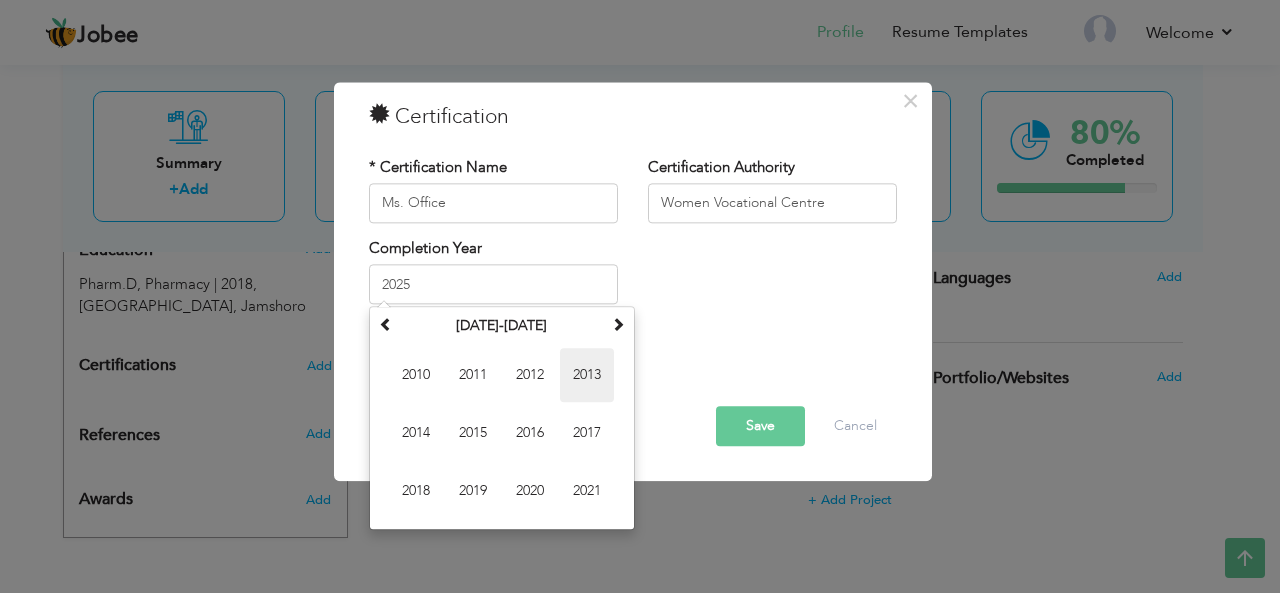 type on "2013" 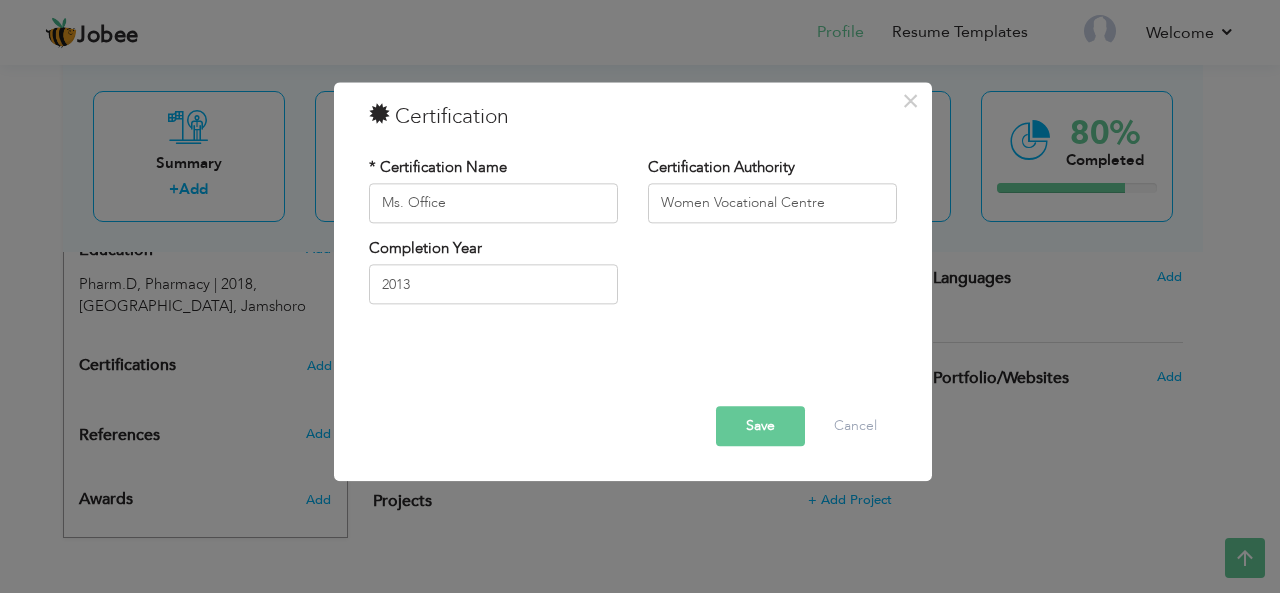 click on "Save" at bounding box center (760, 426) 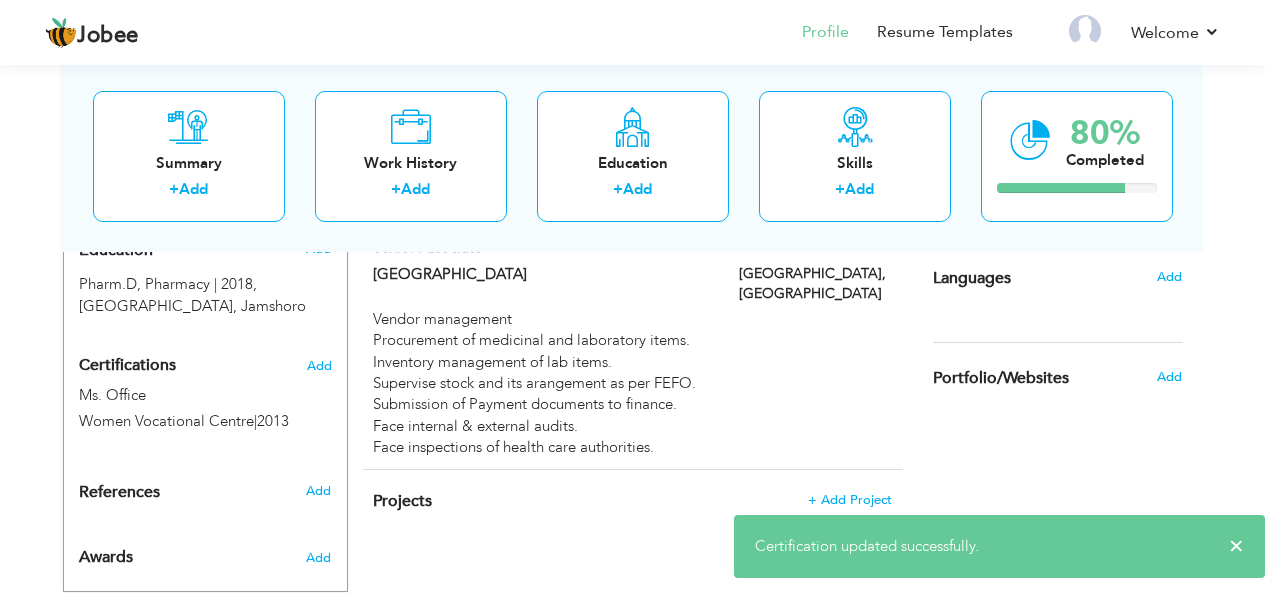 scroll, scrollTop: 926, scrollLeft: 0, axis: vertical 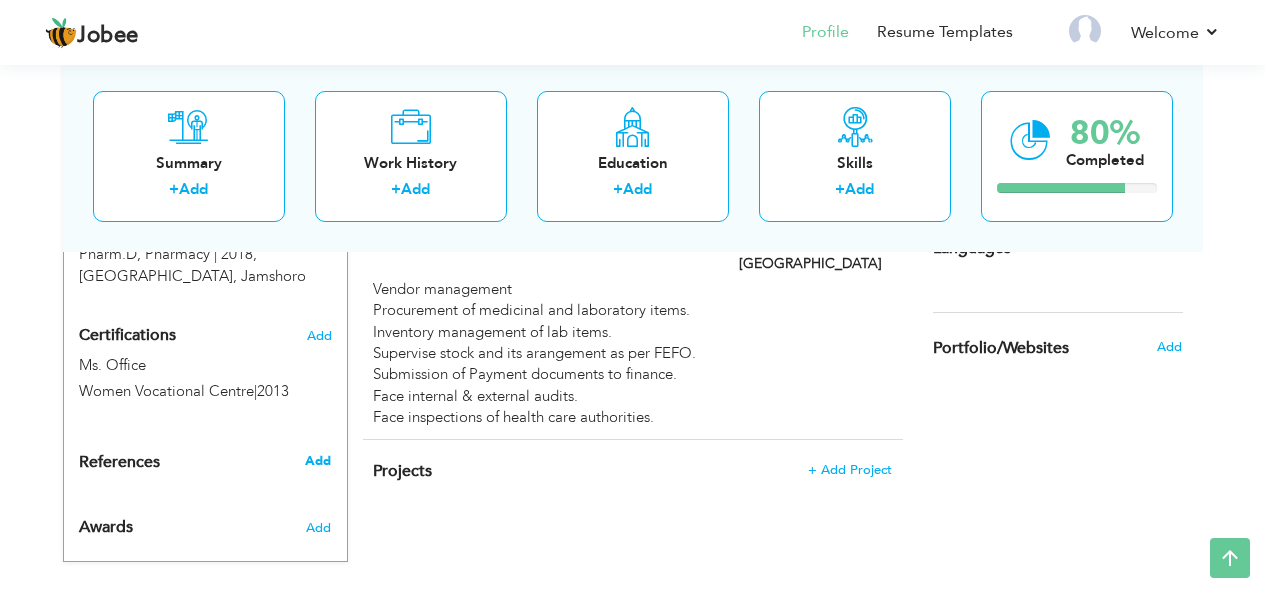 click on "Add" at bounding box center [318, 461] 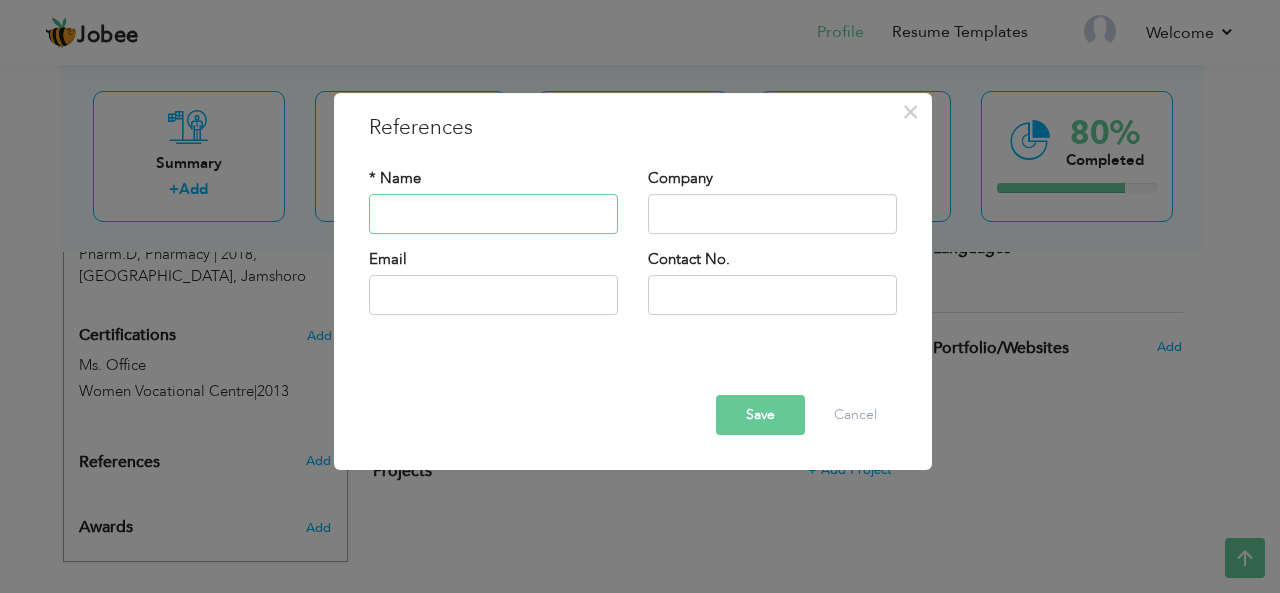 click at bounding box center (493, 214) 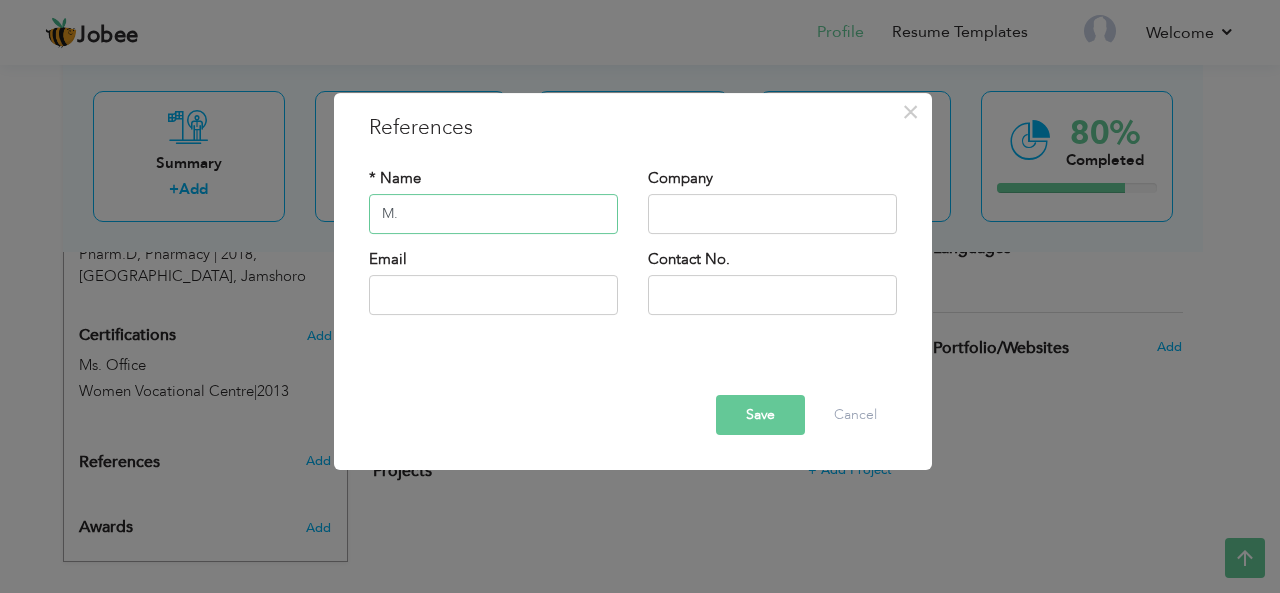 type on "M" 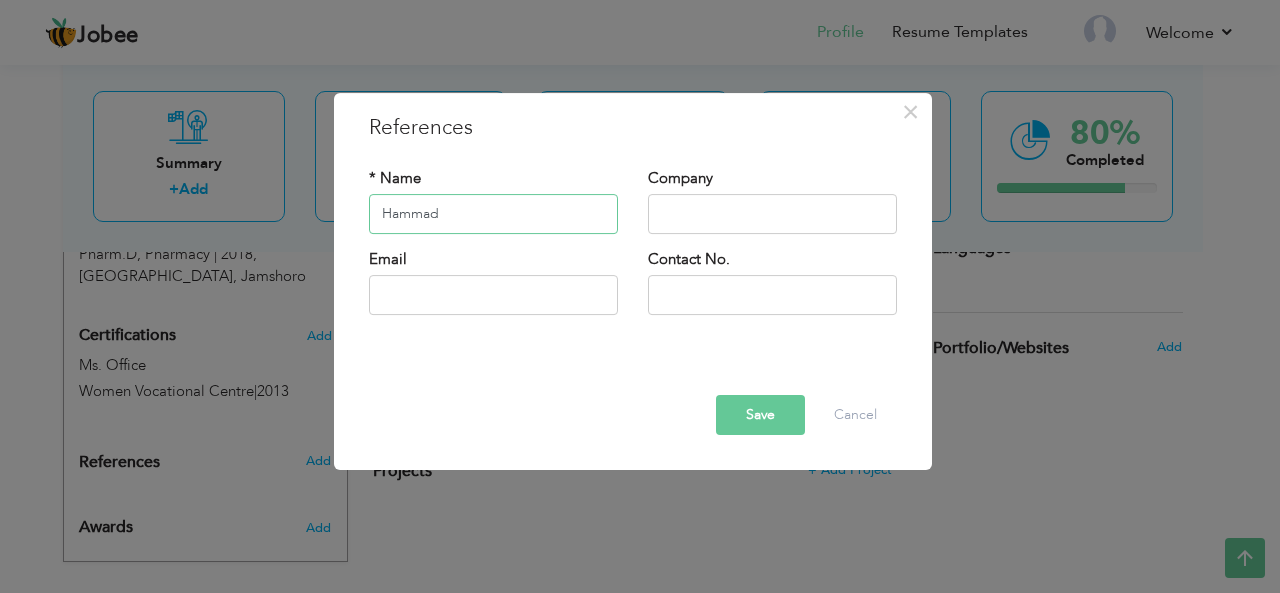 type on "Hammad" 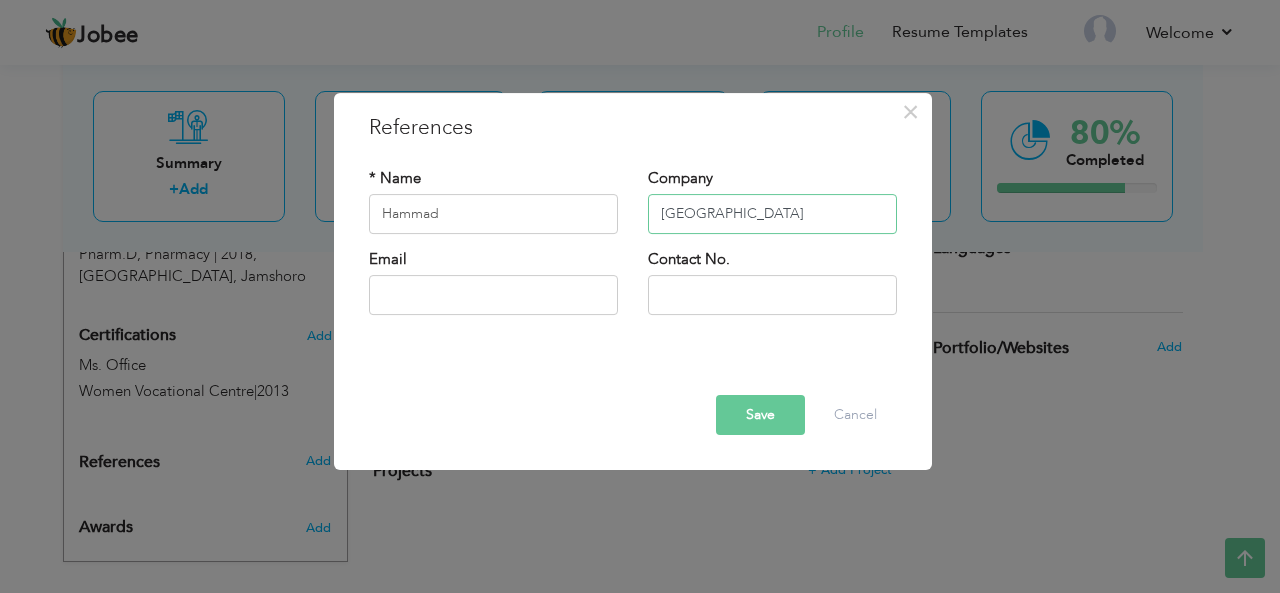 type on "[GEOGRAPHIC_DATA]" 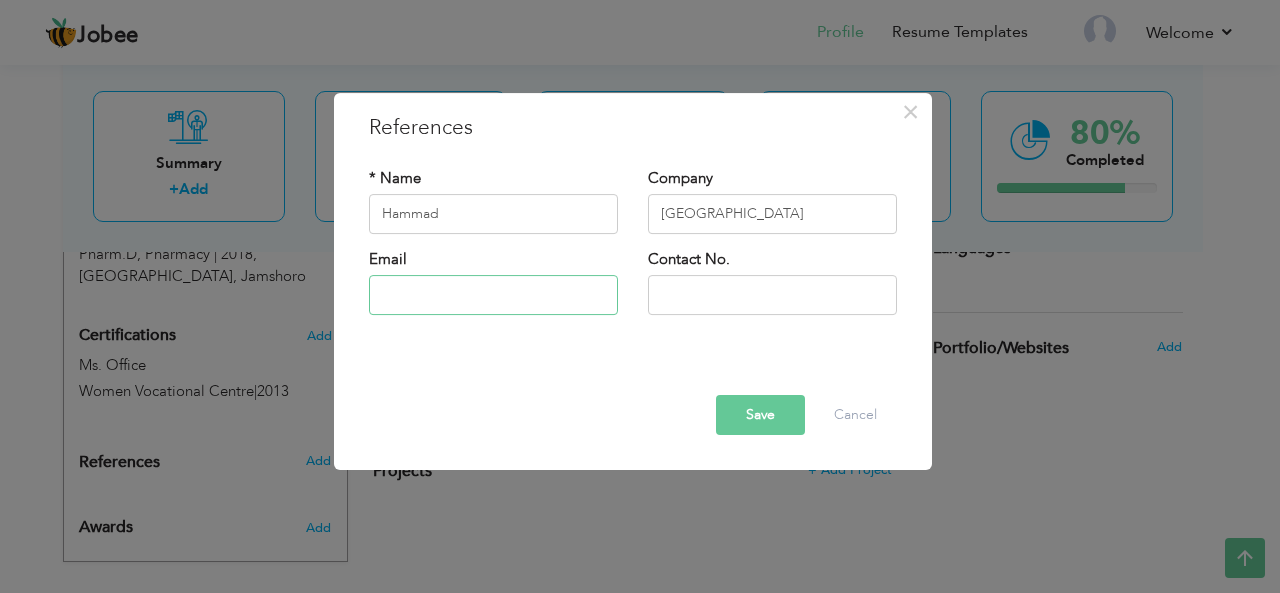 click at bounding box center (493, 295) 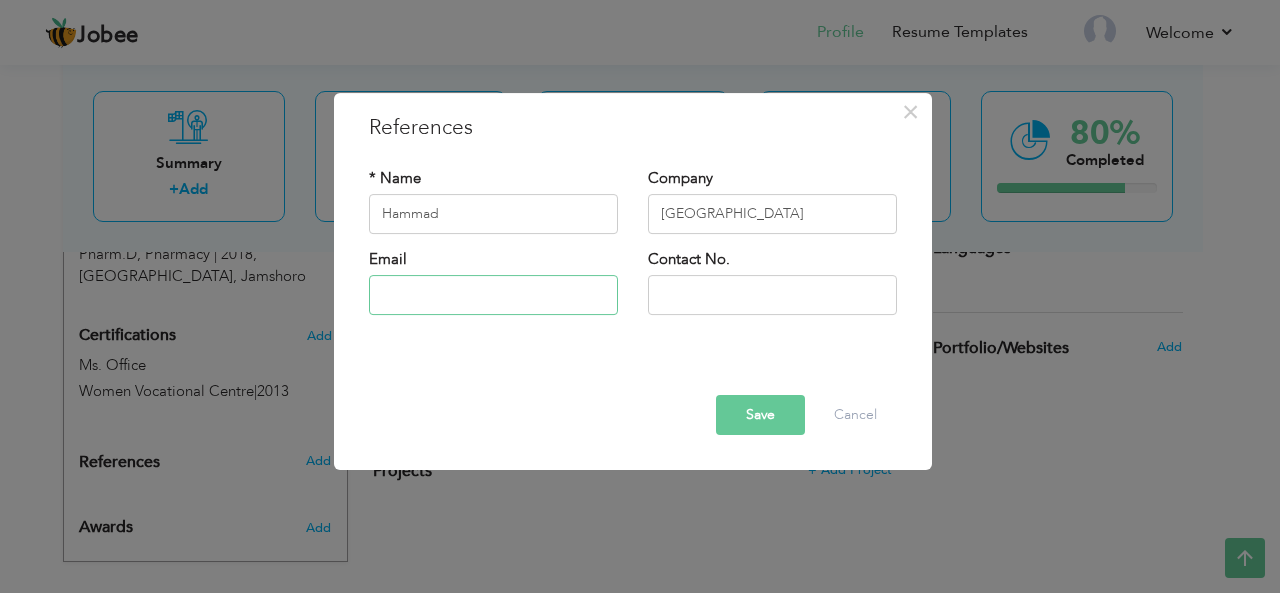 type on "[EMAIL_ADDRESS][DOMAIN_NAME]" 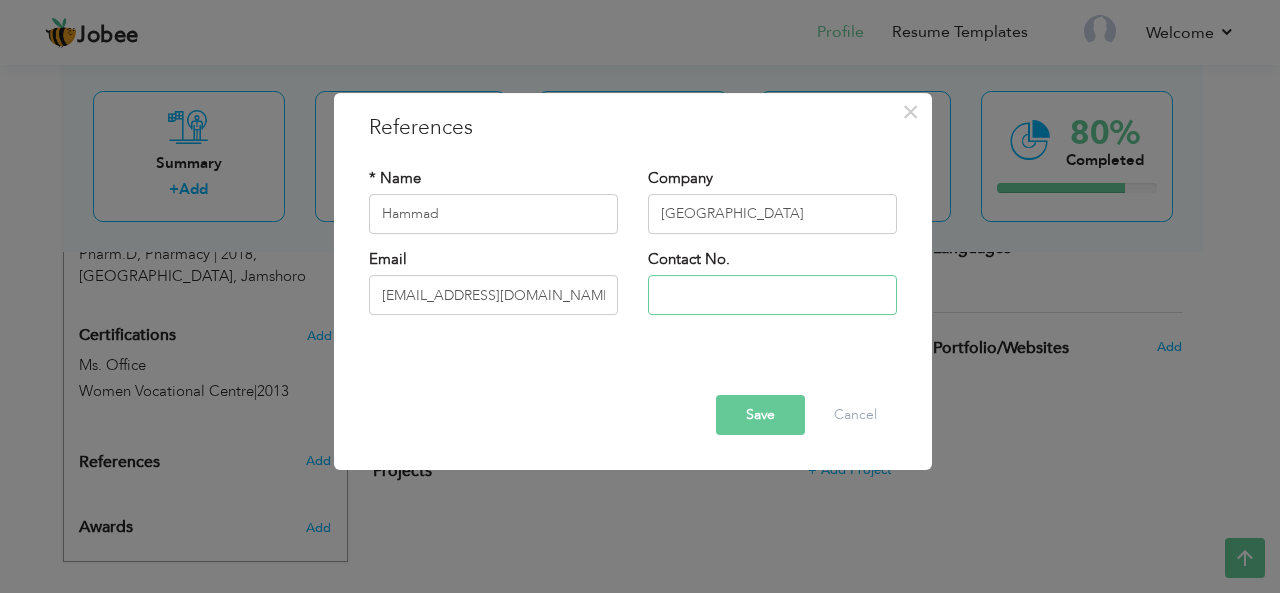 type on "03340136991" 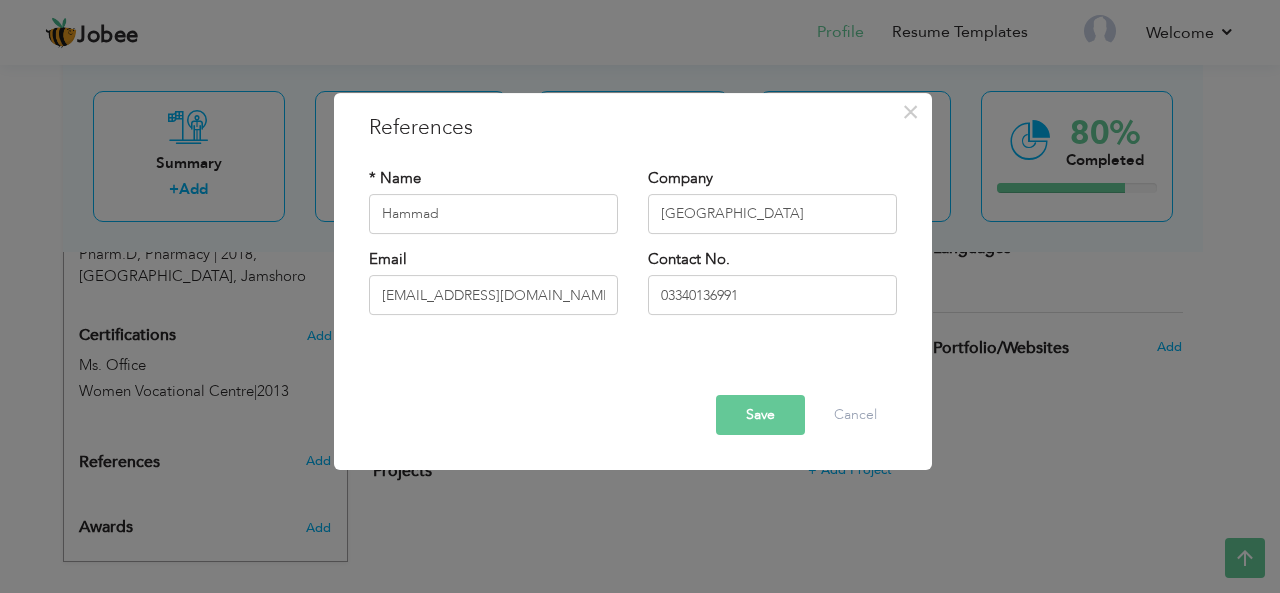click on "Save" at bounding box center (760, 415) 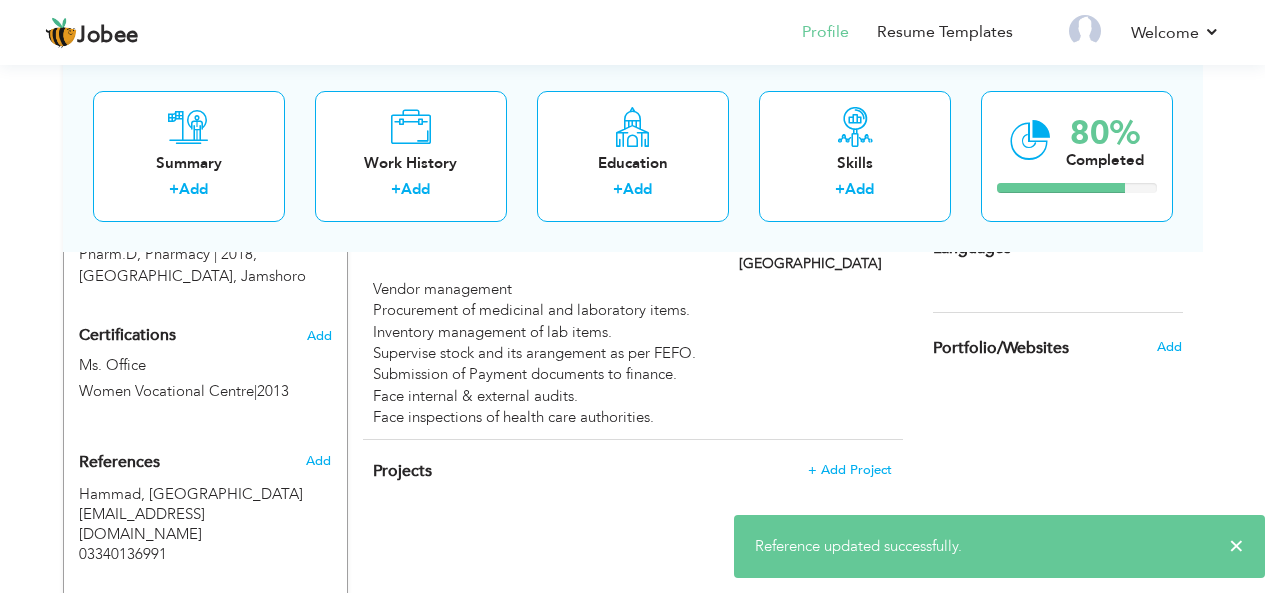 scroll, scrollTop: 1040, scrollLeft: 0, axis: vertical 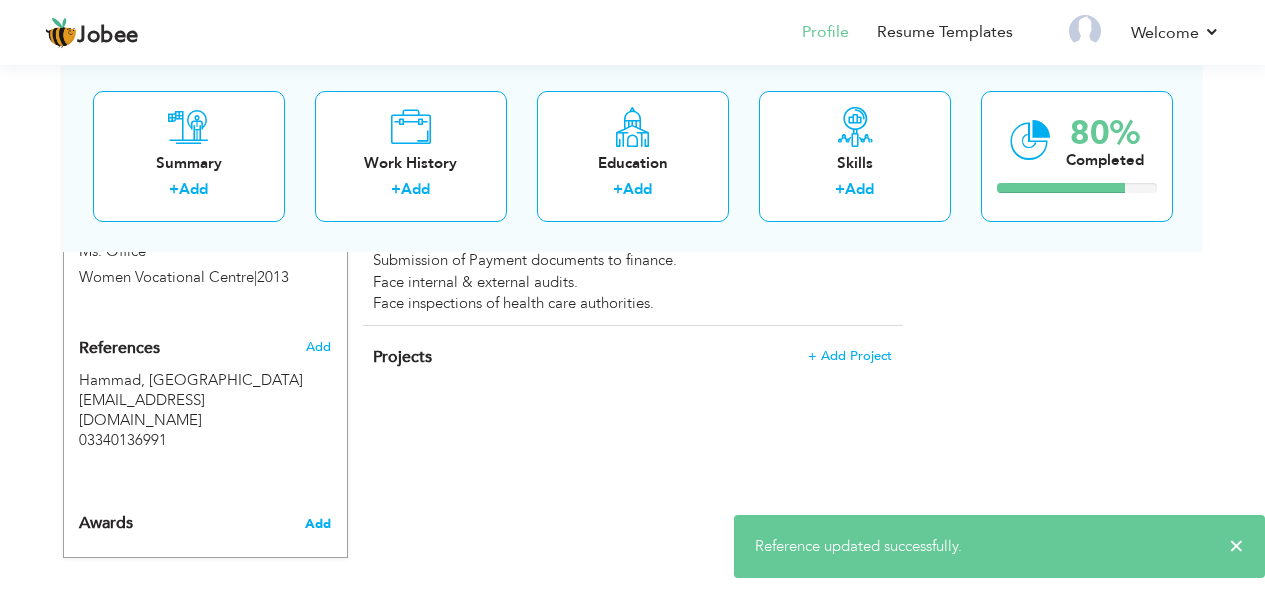 click on "Add" at bounding box center [318, 524] 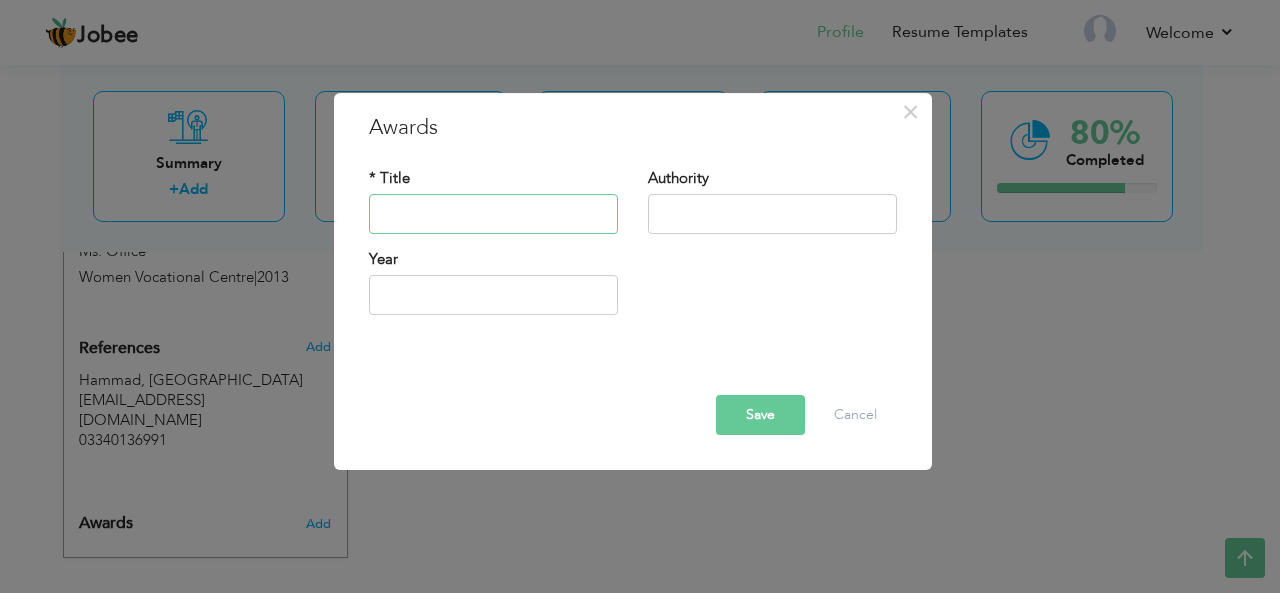 click at bounding box center [493, 214] 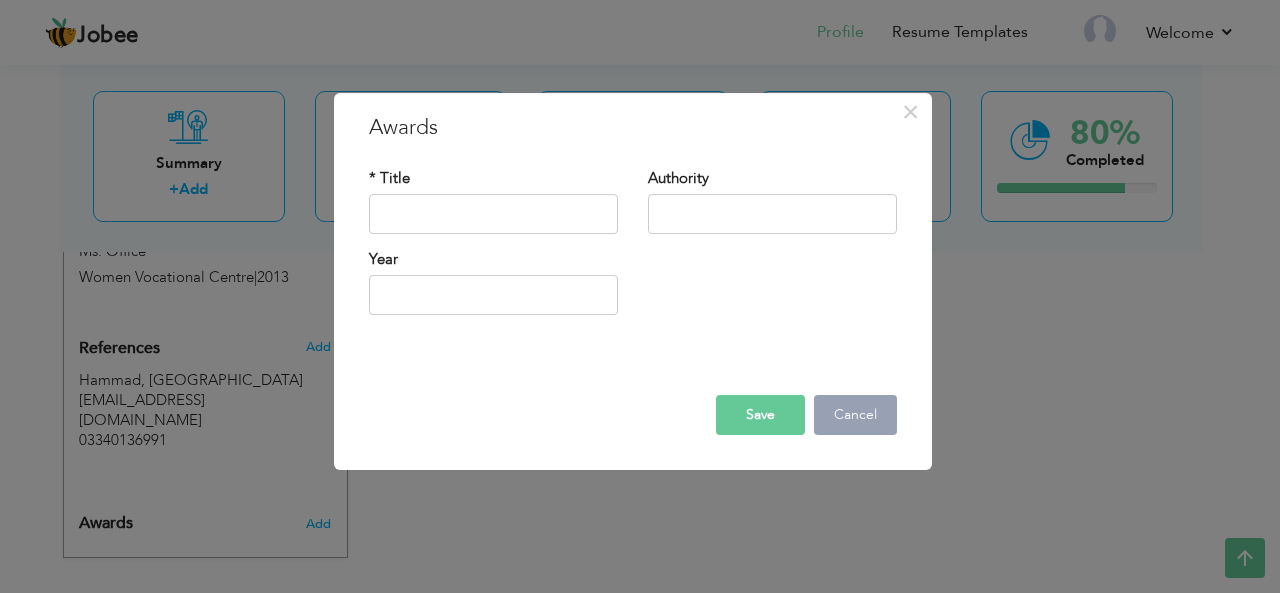click on "Cancel" at bounding box center [855, 415] 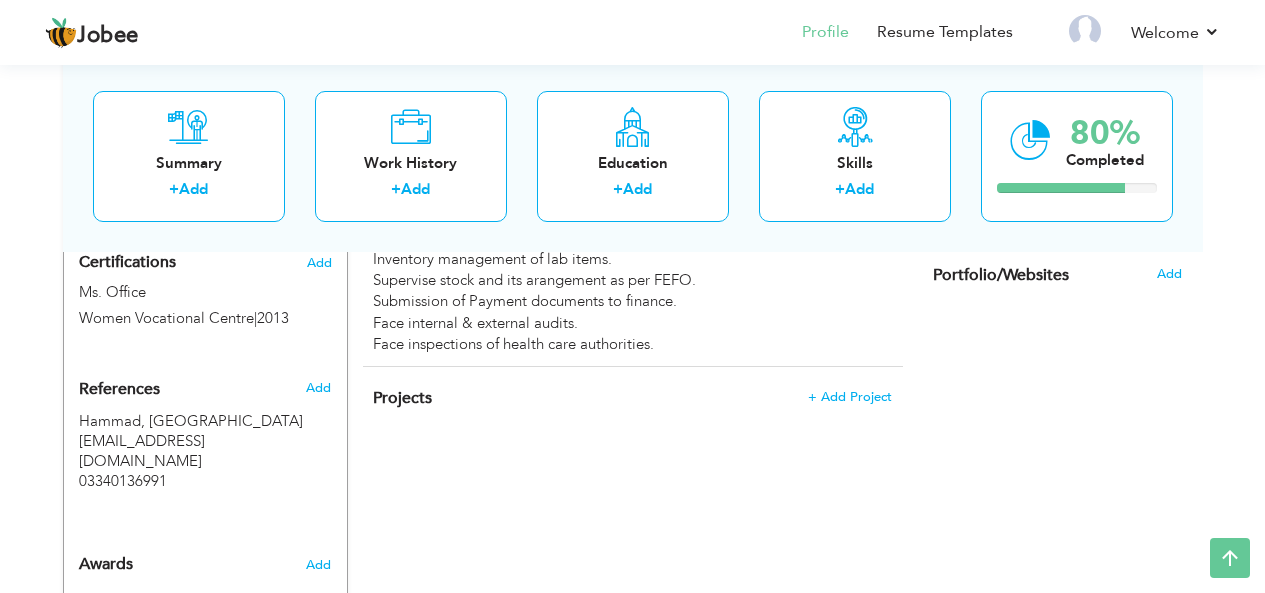 scroll, scrollTop: 1040, scrollLeft: 0, axis: vertical 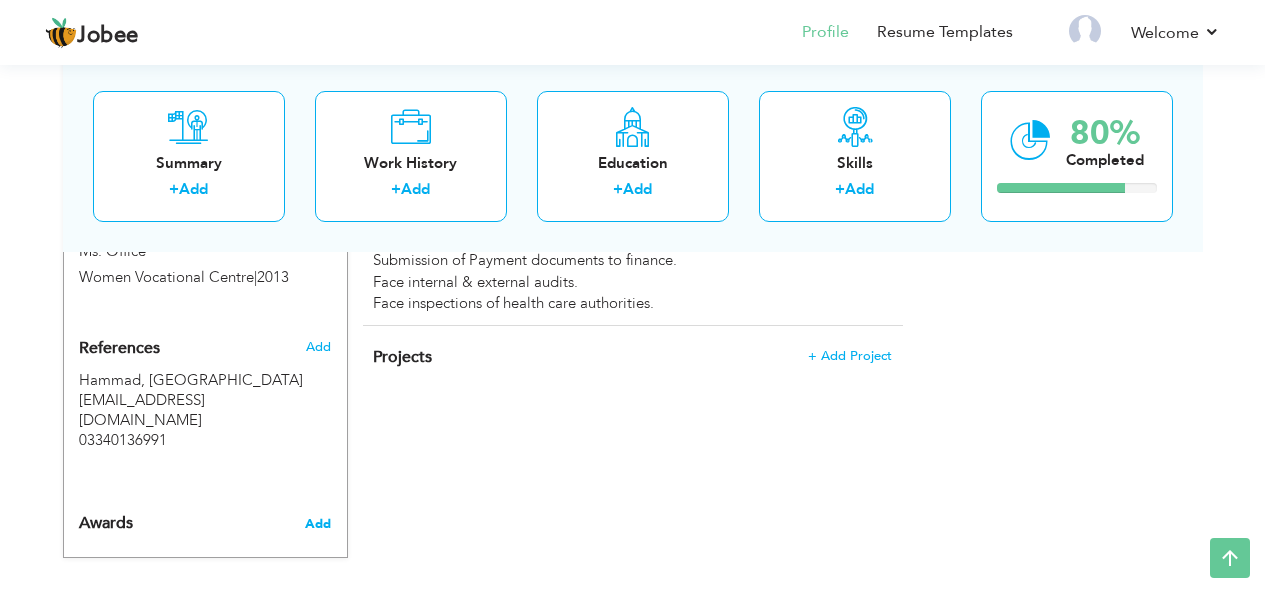 click on "Add" at bounding box center [318, 524] 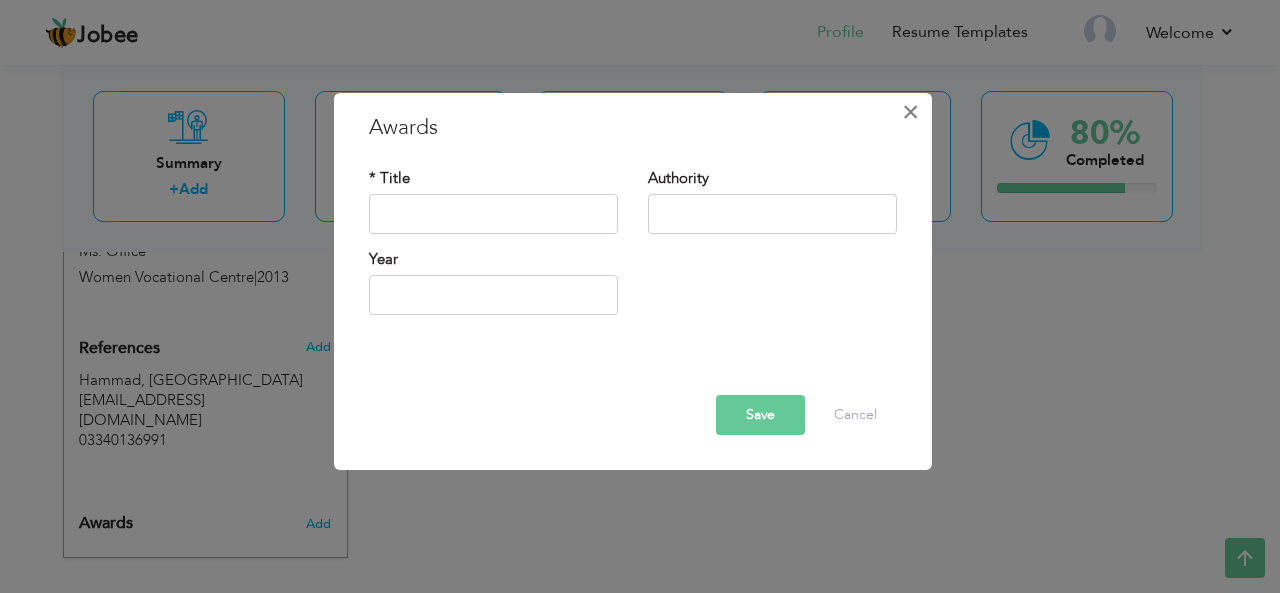 click on "×" at bounding box center (910, 112) 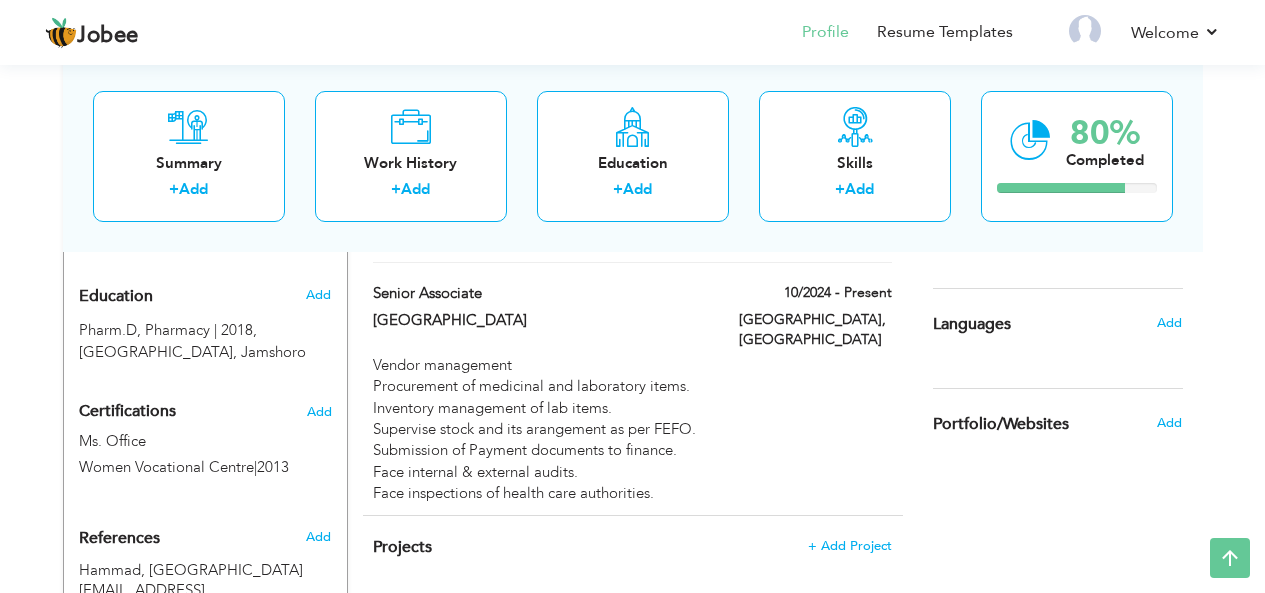 scroll, scrollTop: 1040, scrollLeft: 0, axis: vertical 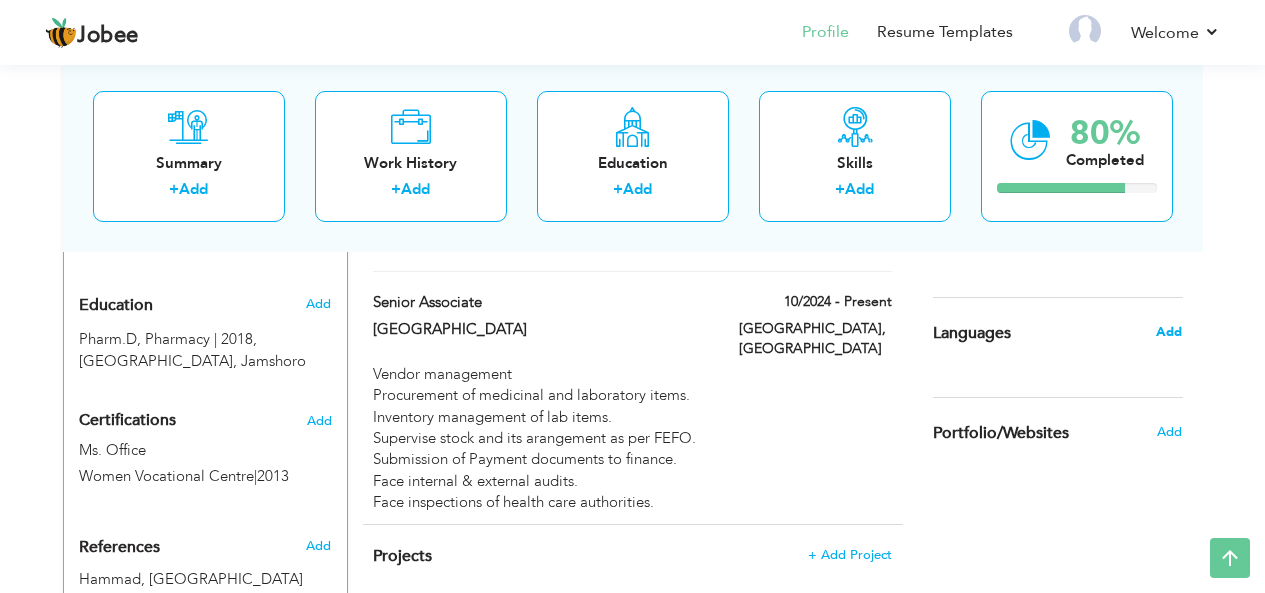 click on "Add" at bounding box center [1169, 332] 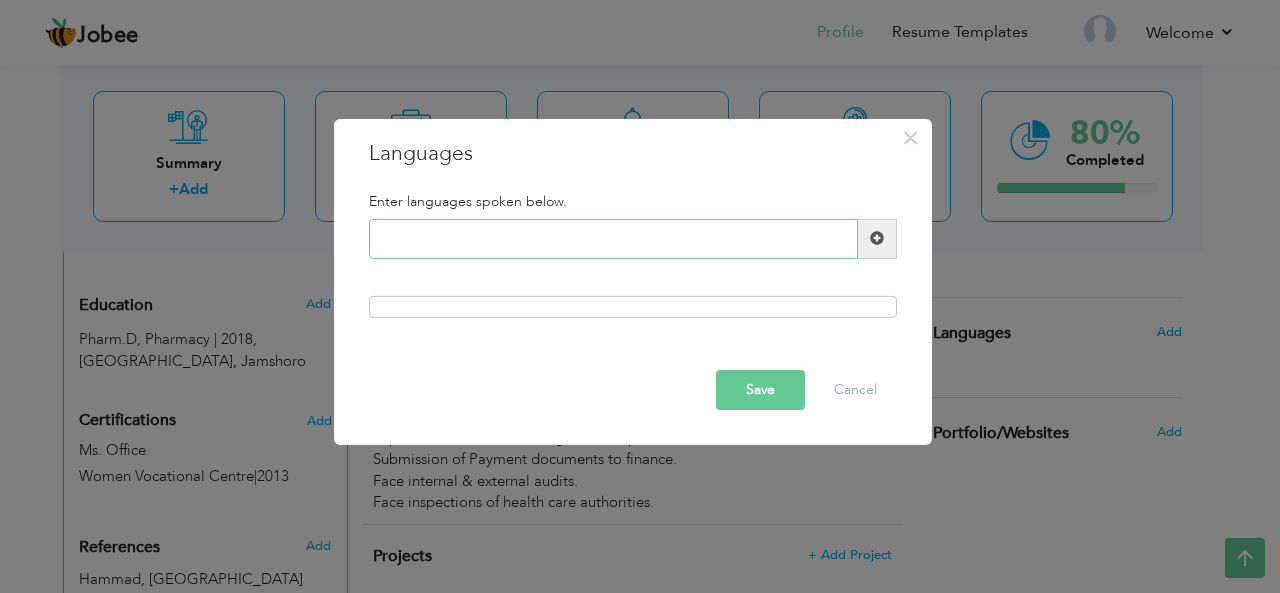 click at bounding box center [613, 239] 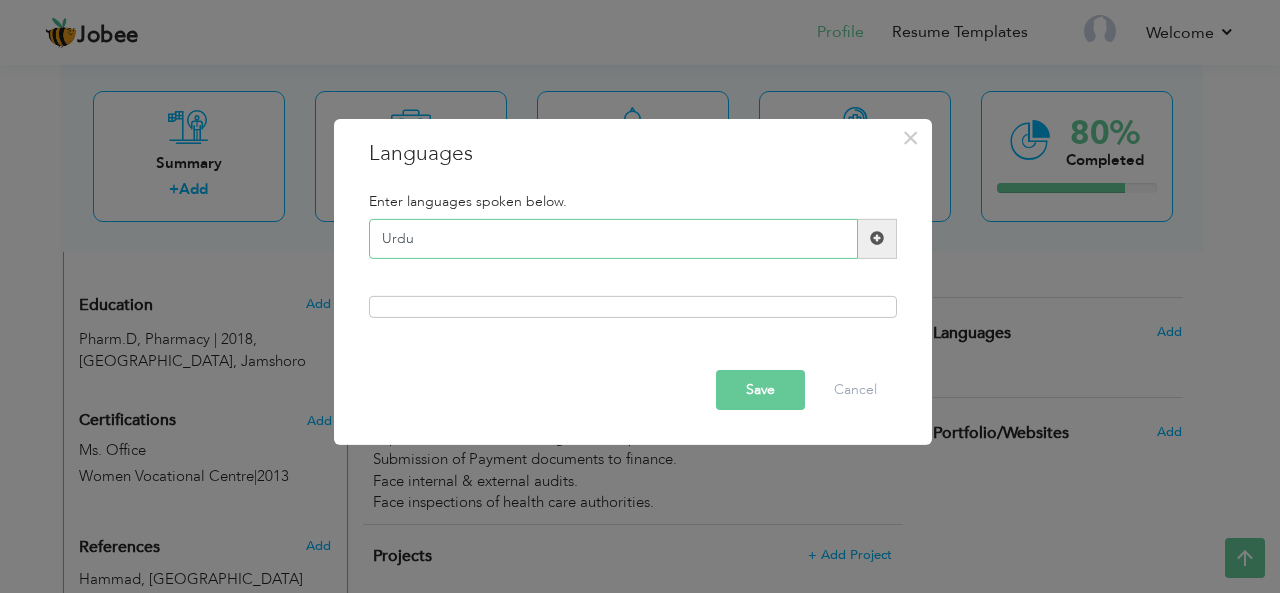 type on "Urdu" 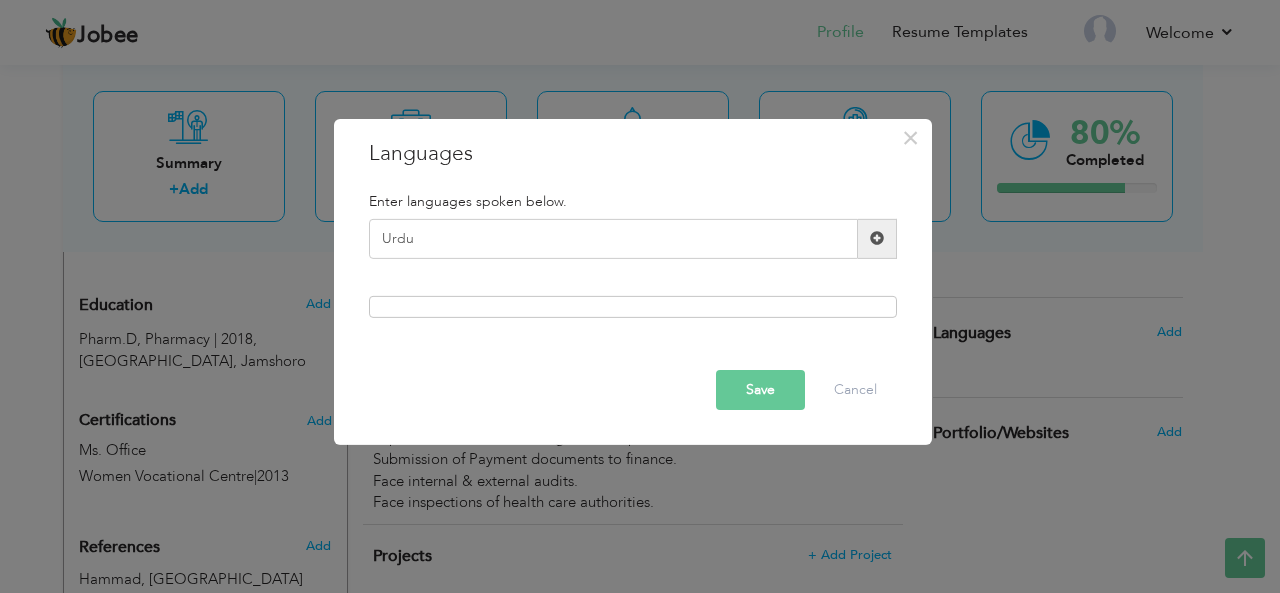 click at bounding box center [877, 238] 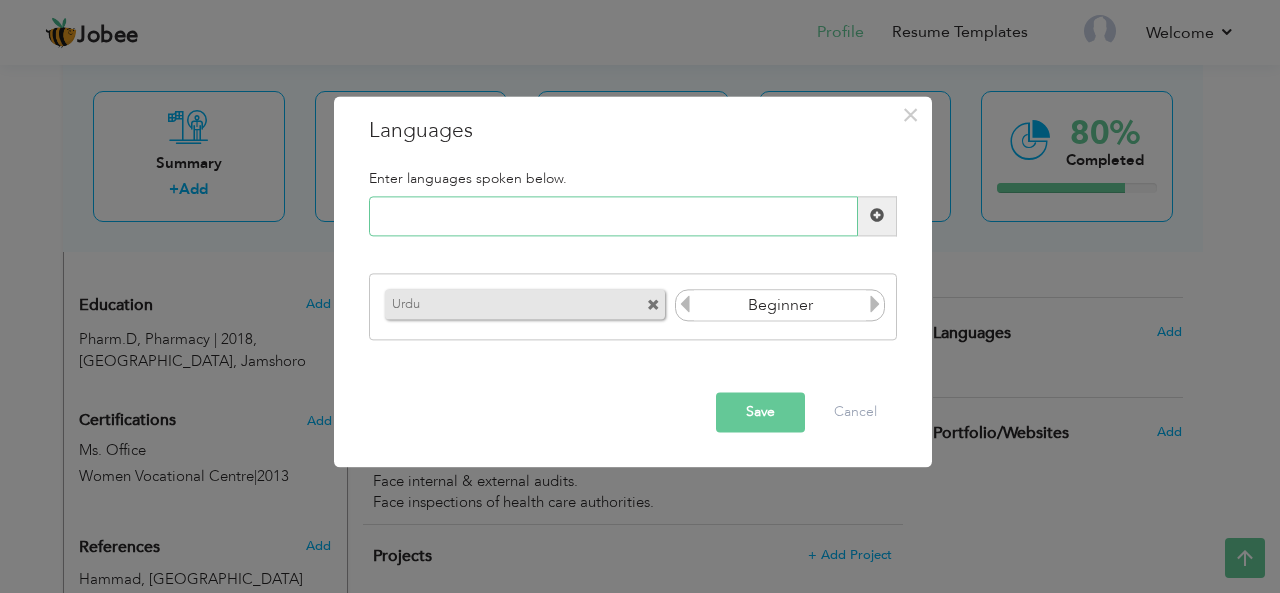 click at bounding box center [613, 216] 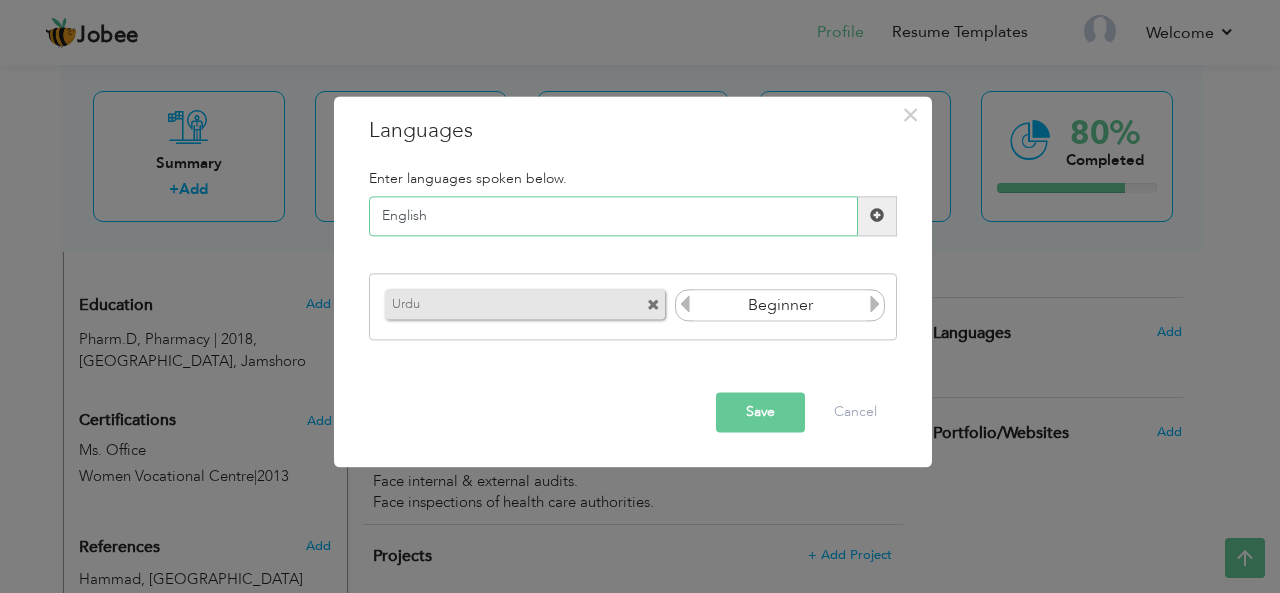 type on "English" 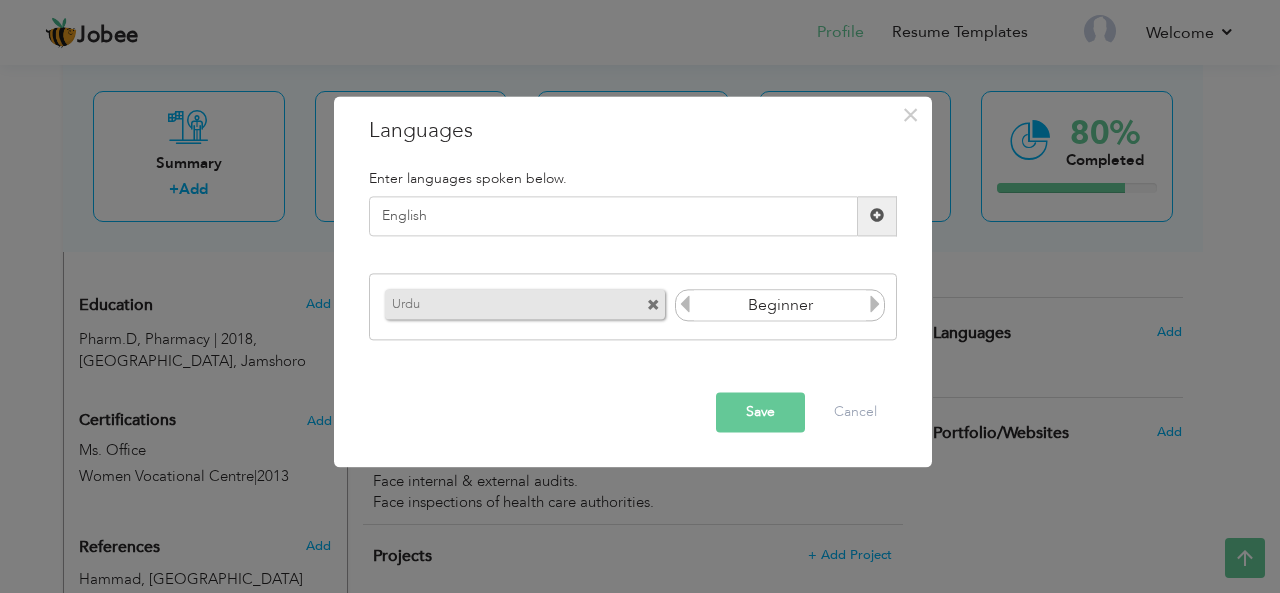 click at bounding box center (877, 216) 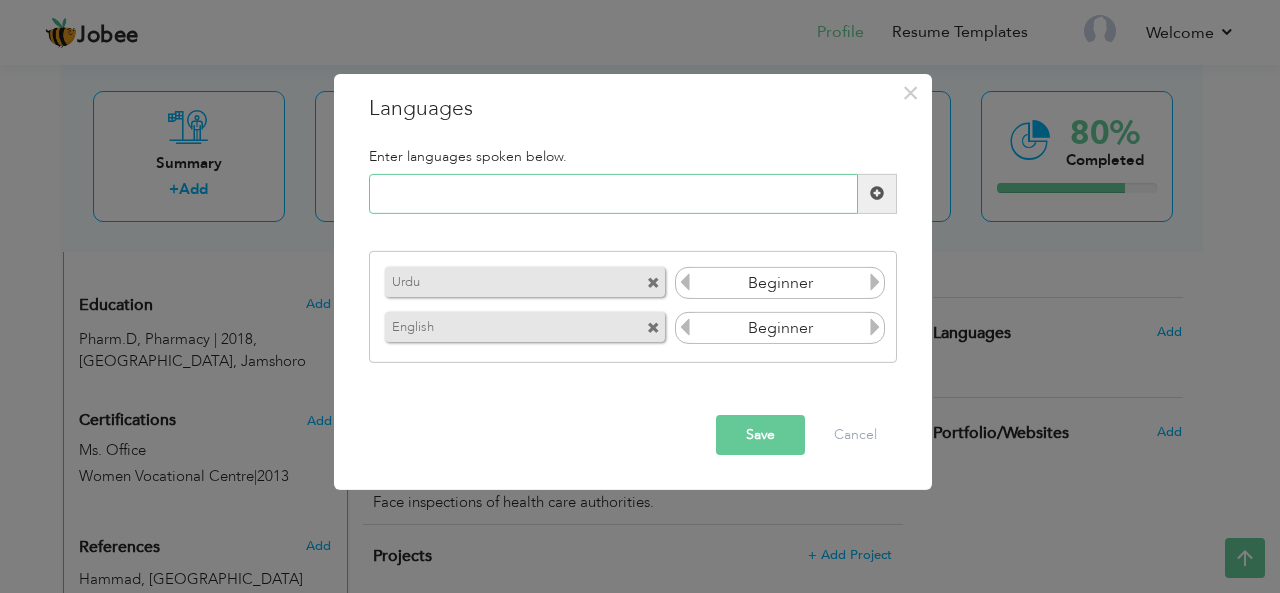click at bounding box center (613, 194) 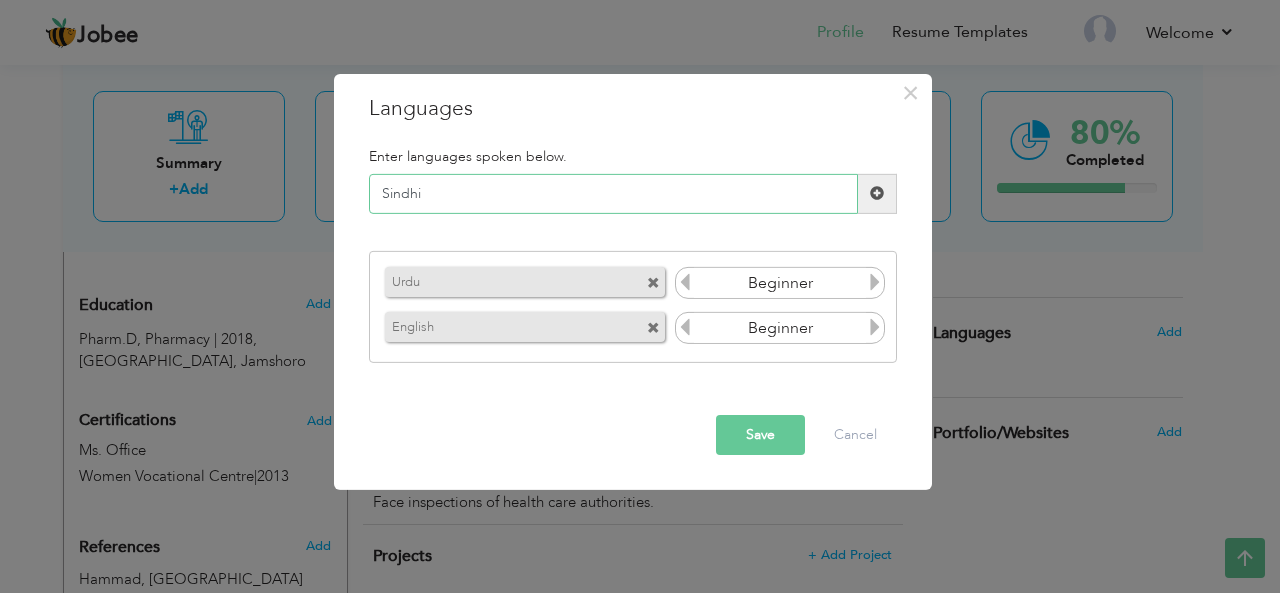 type on "Sindhi" 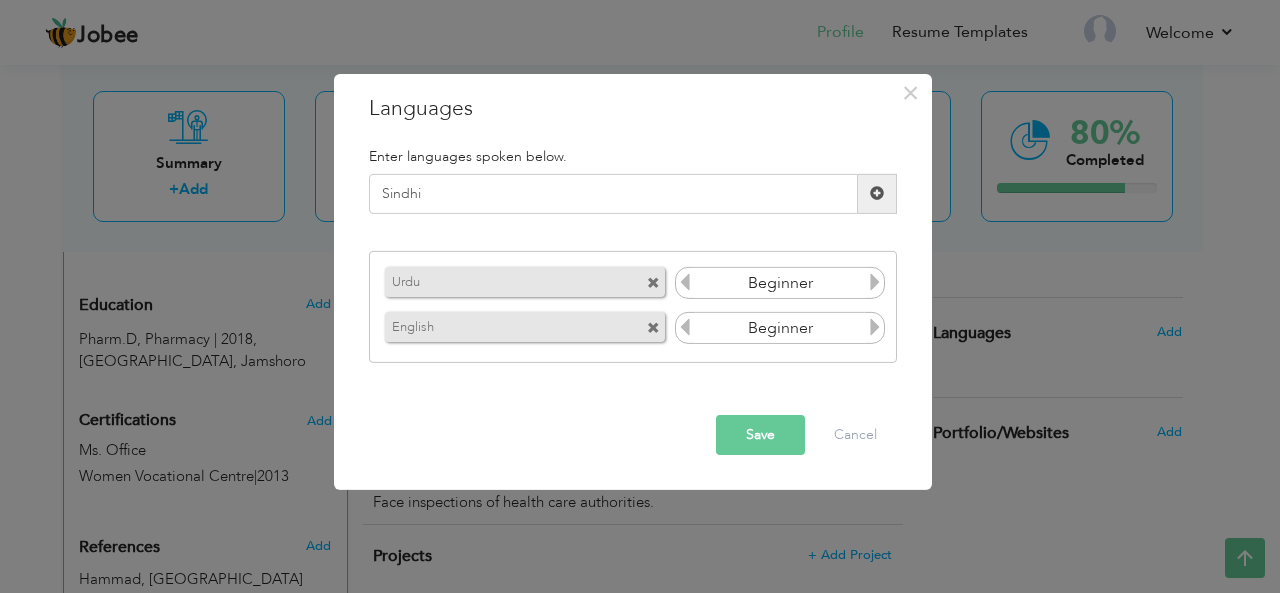 click at bounding box center (877, 194) 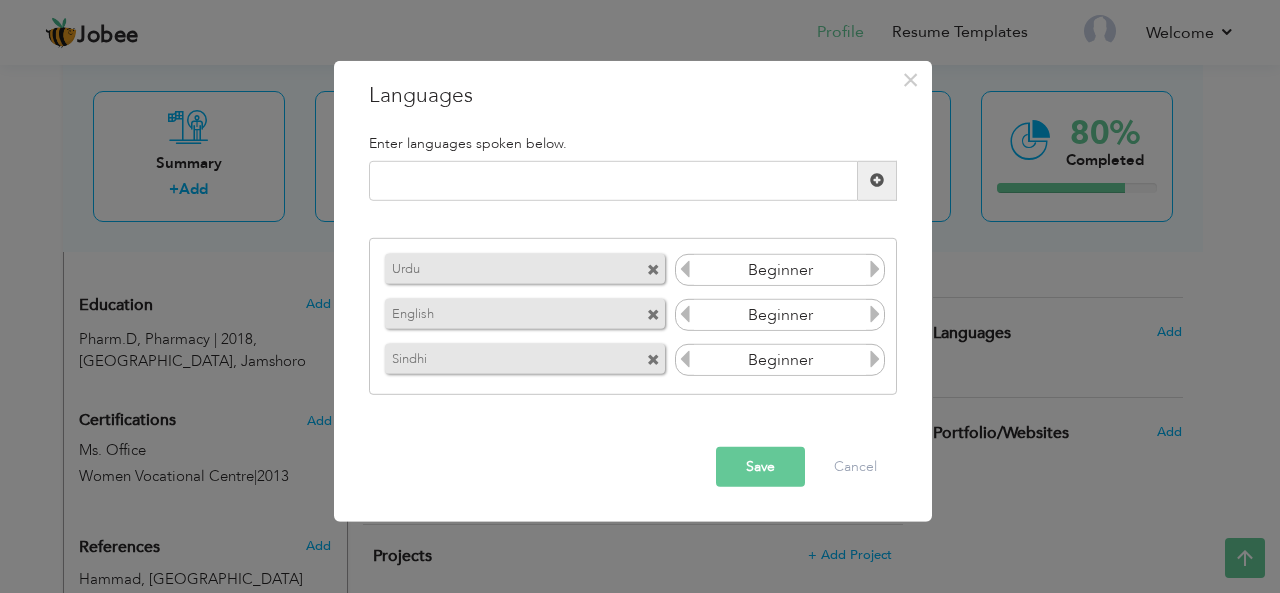 click at bounding box center (875, 269) 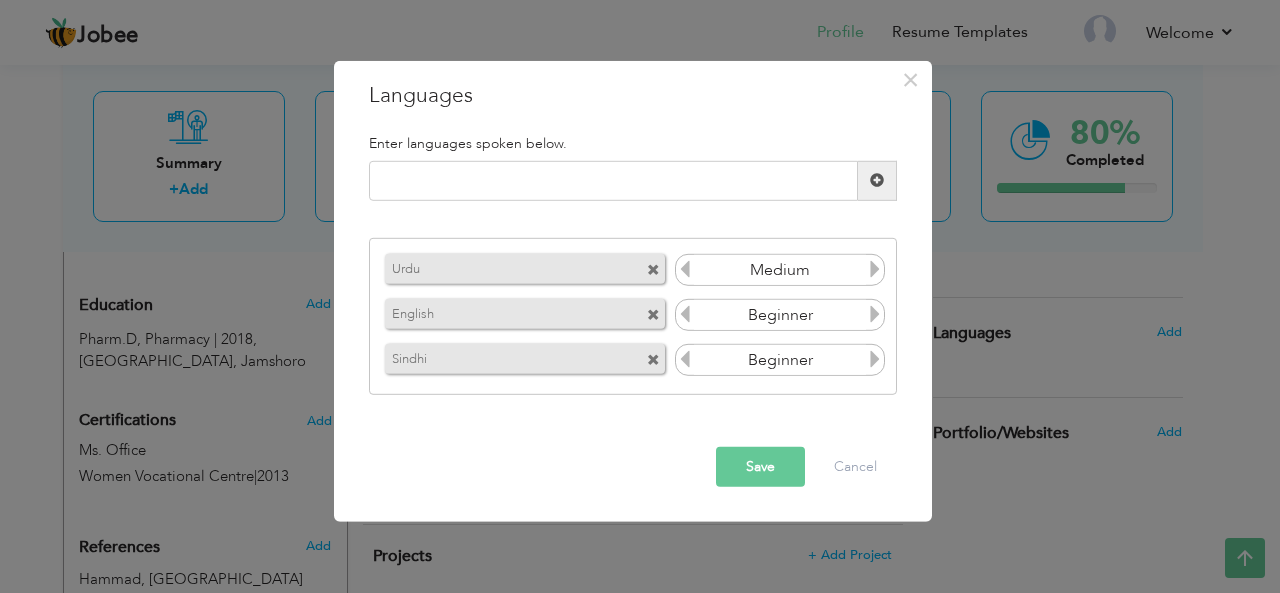 click at bounding box center (875, 269) 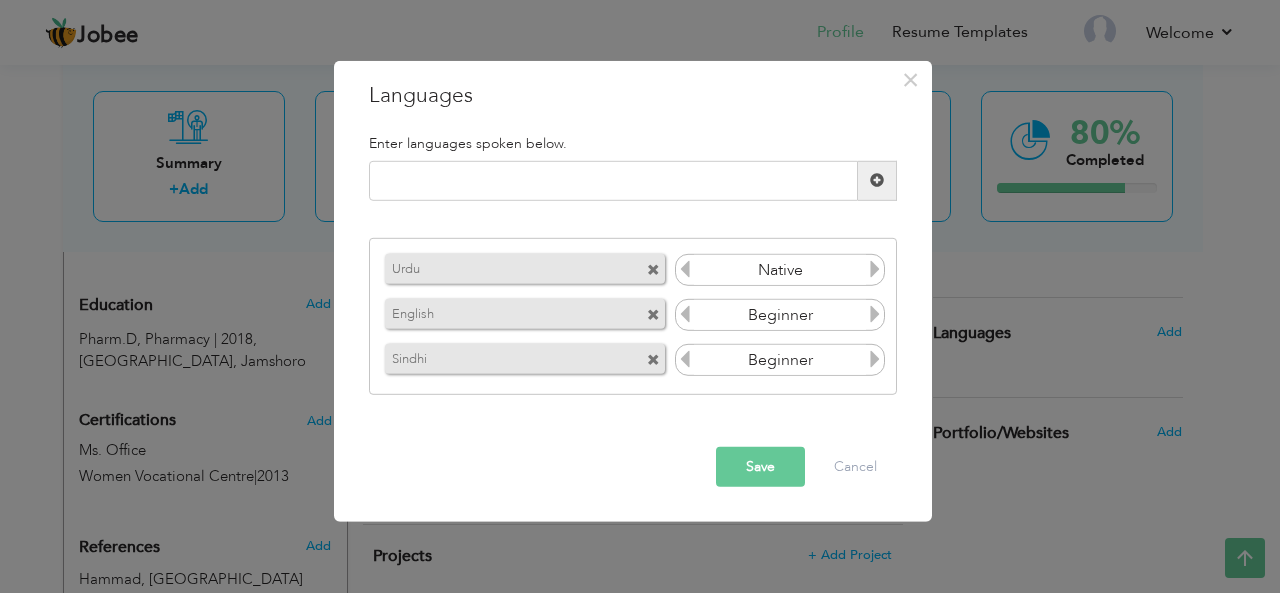 click at bounding box center (875, 269) 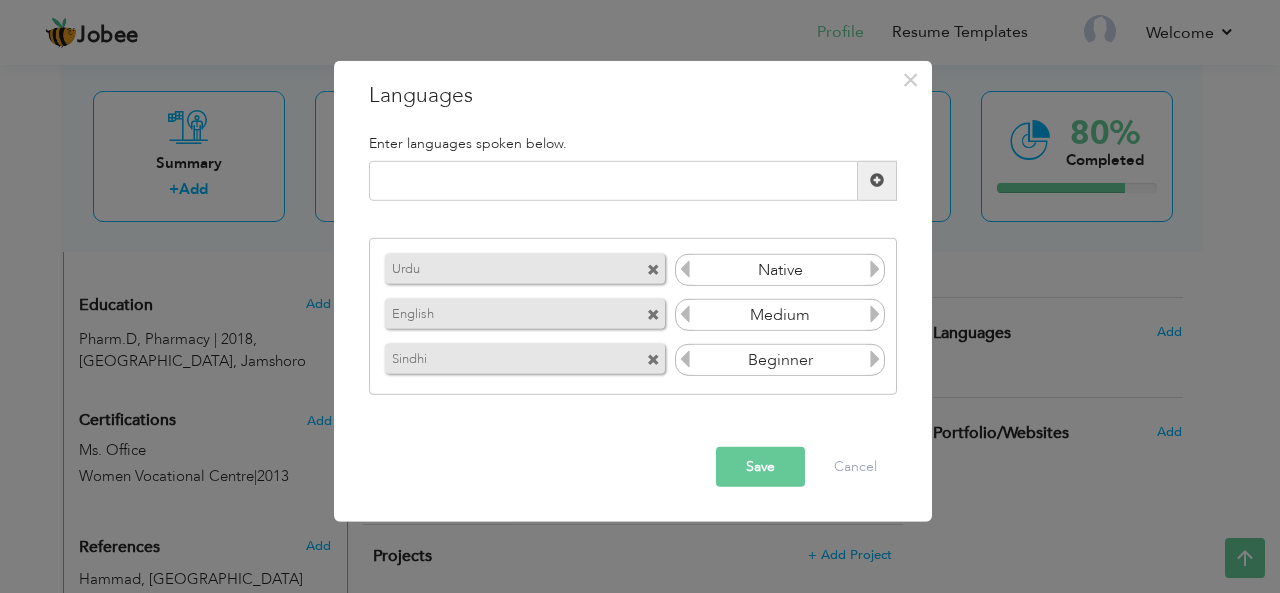 click at bounding box center [875, 314] 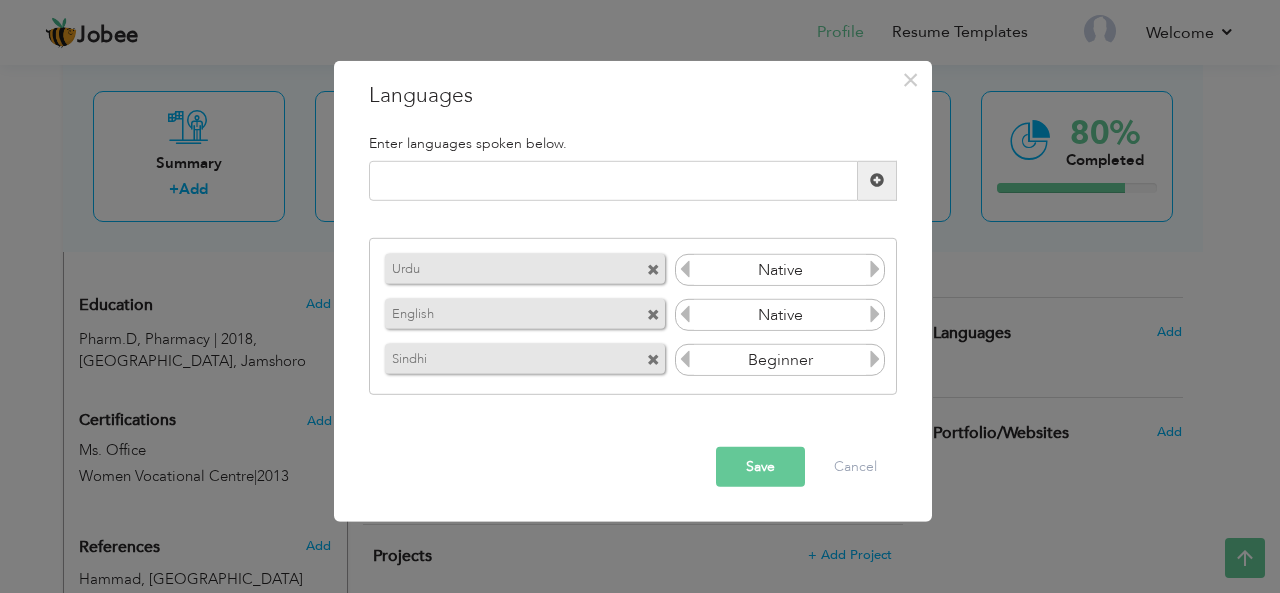 click at bounding box center [875, 314] 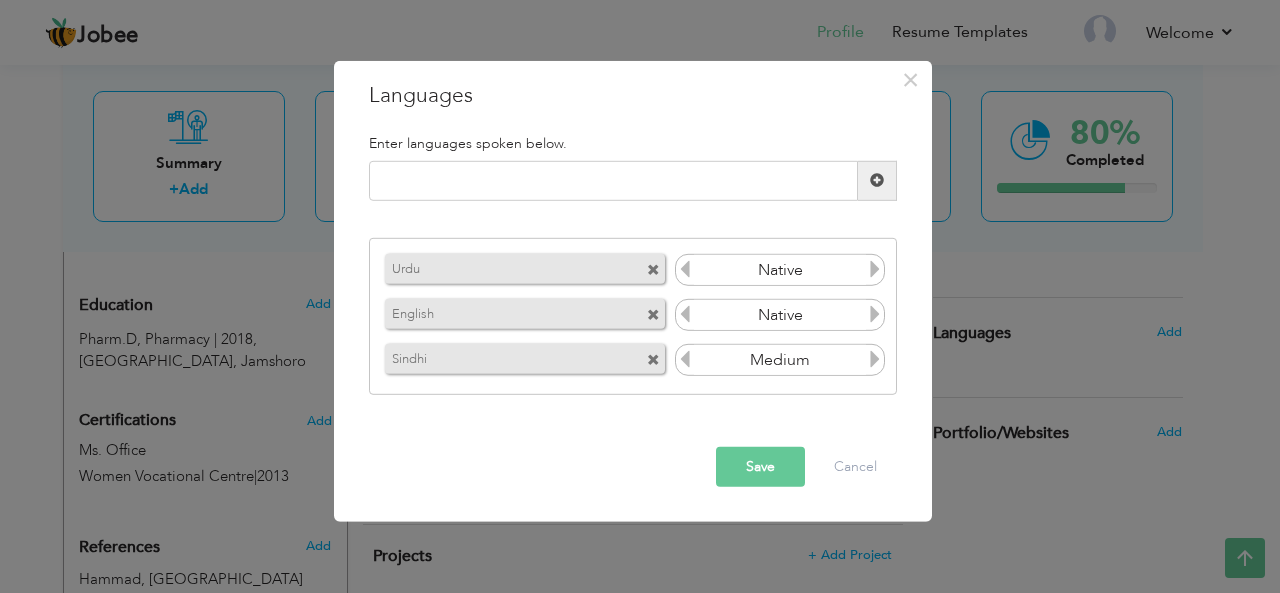 click at bounding box center (875, 359) 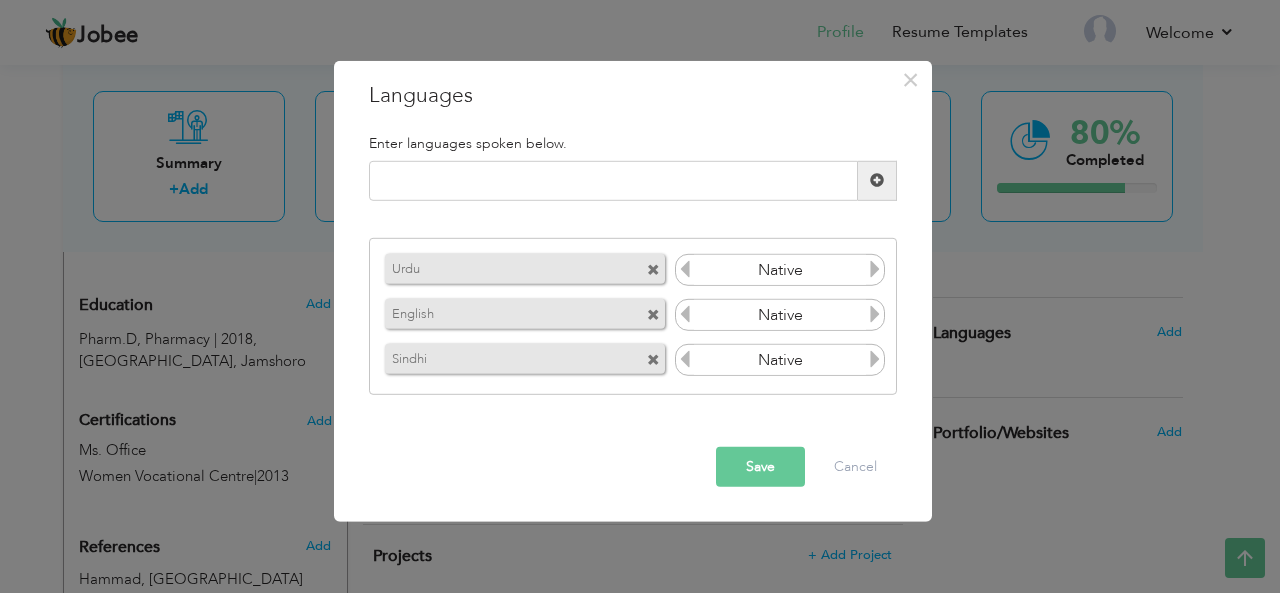 click on "Save" at bounding box center (760, 467) 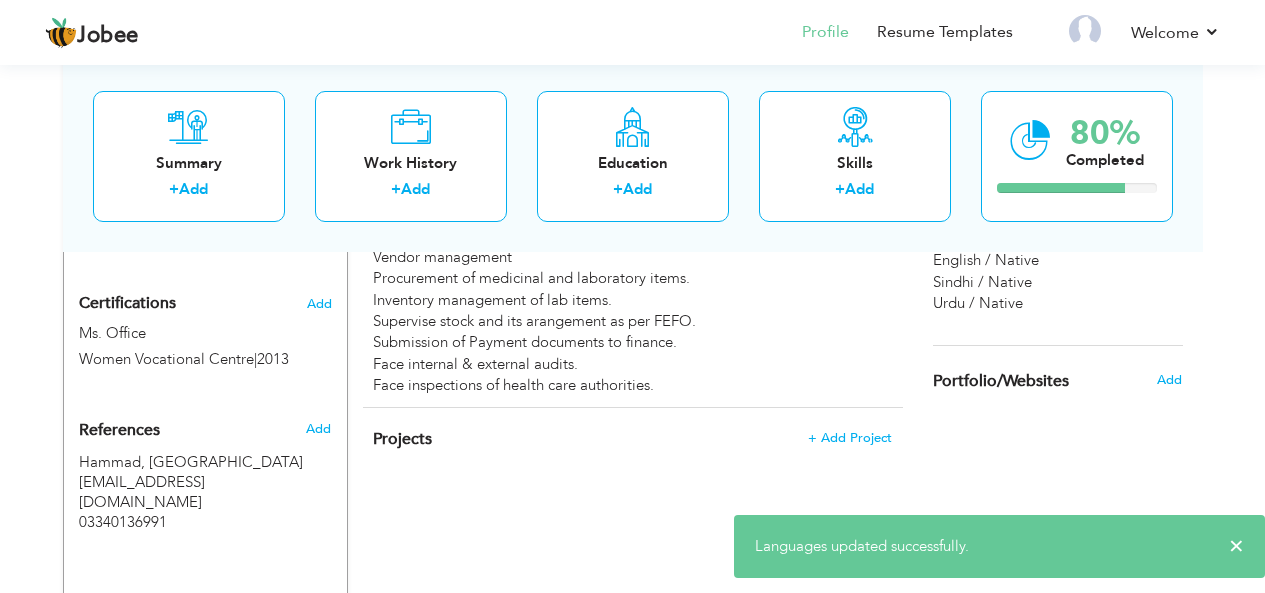 scroll, scrollTop: 1040, scrollLeft: 0, axis: vertical 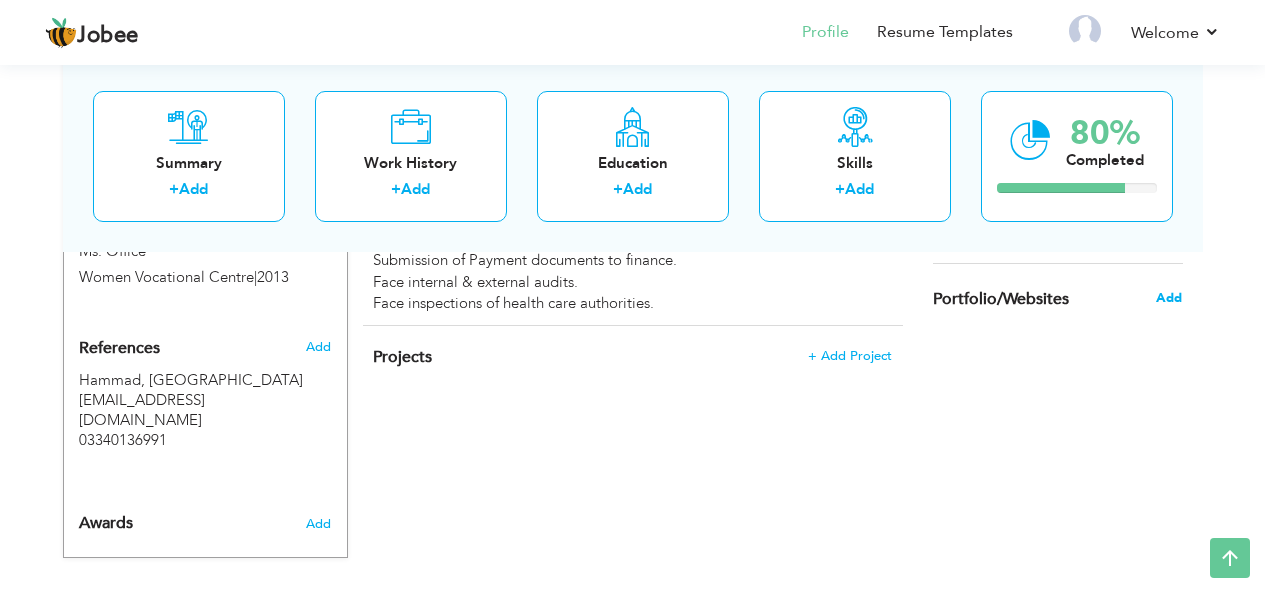 click on "Add" at bounding box center (1169, 298) 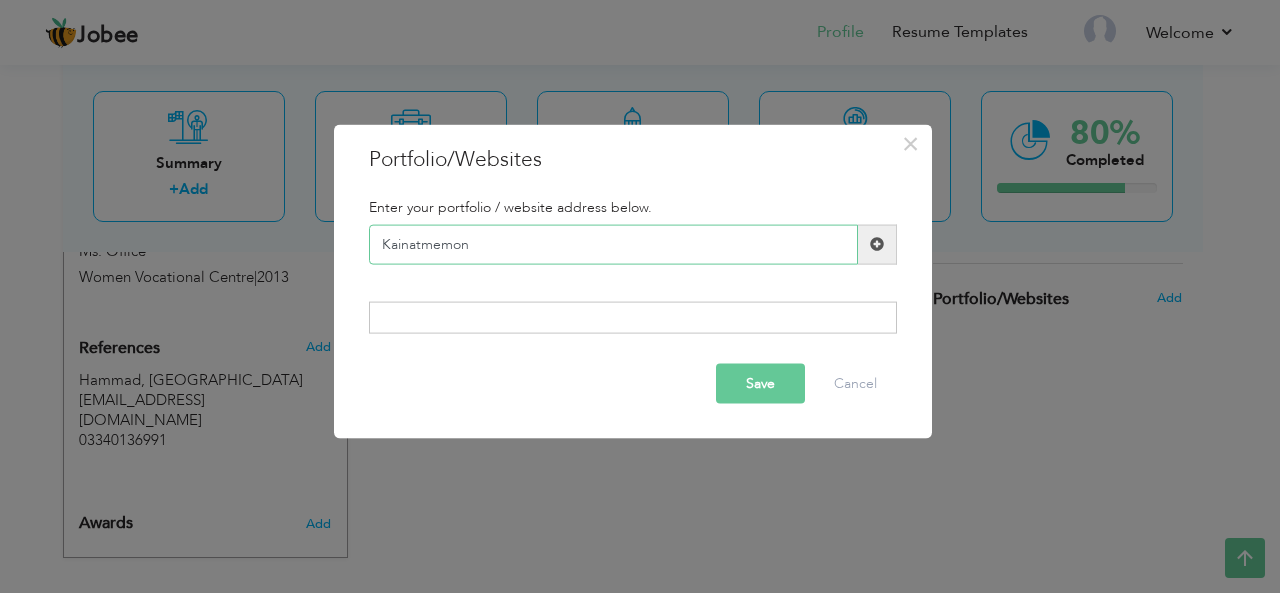 type on "Kainatmemon" 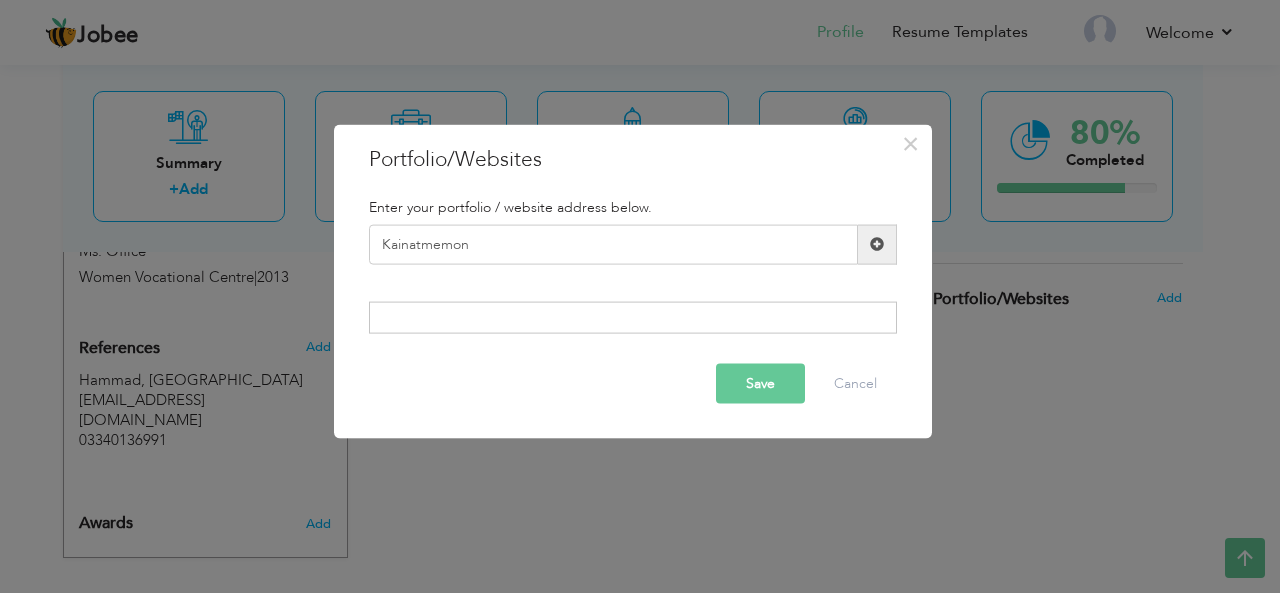 click at bounding box center (877, 244) 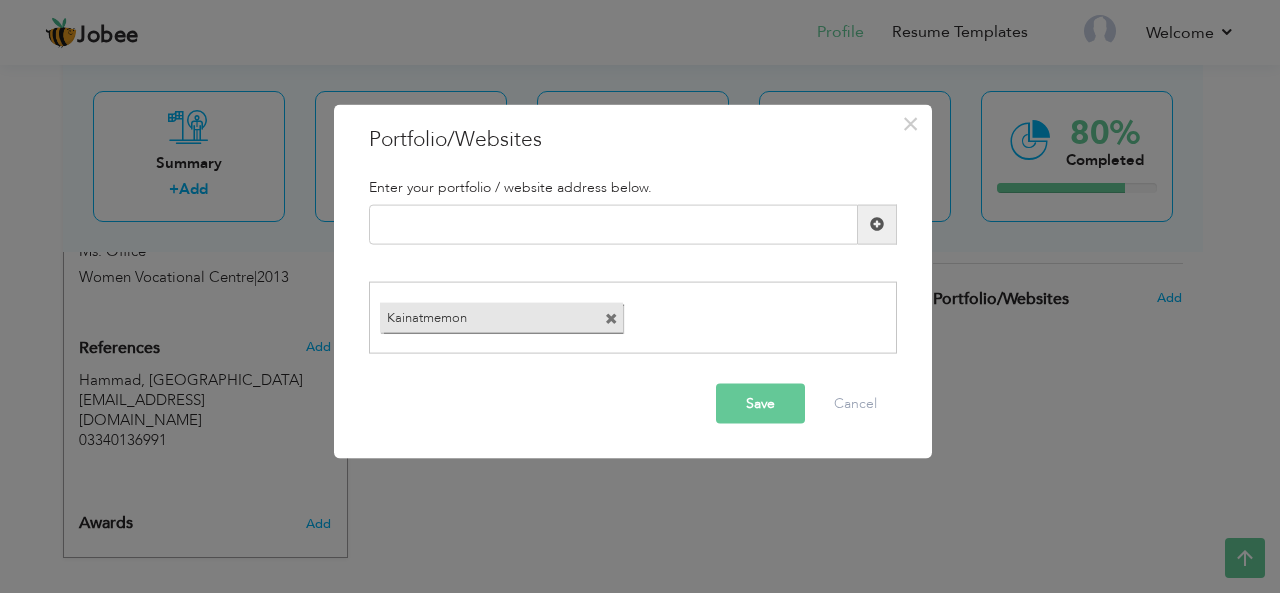 click on "Save" at bounding box center (760, 404) 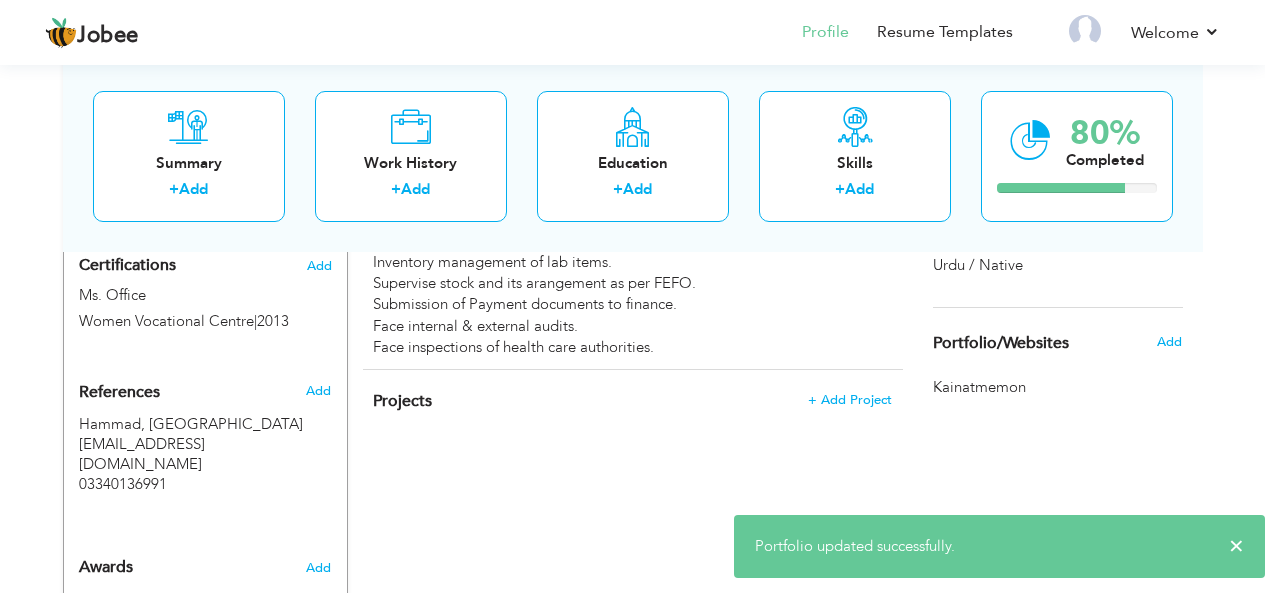 scroll, scrollTop: 1040, scrollLeft: 0, axis: vertical 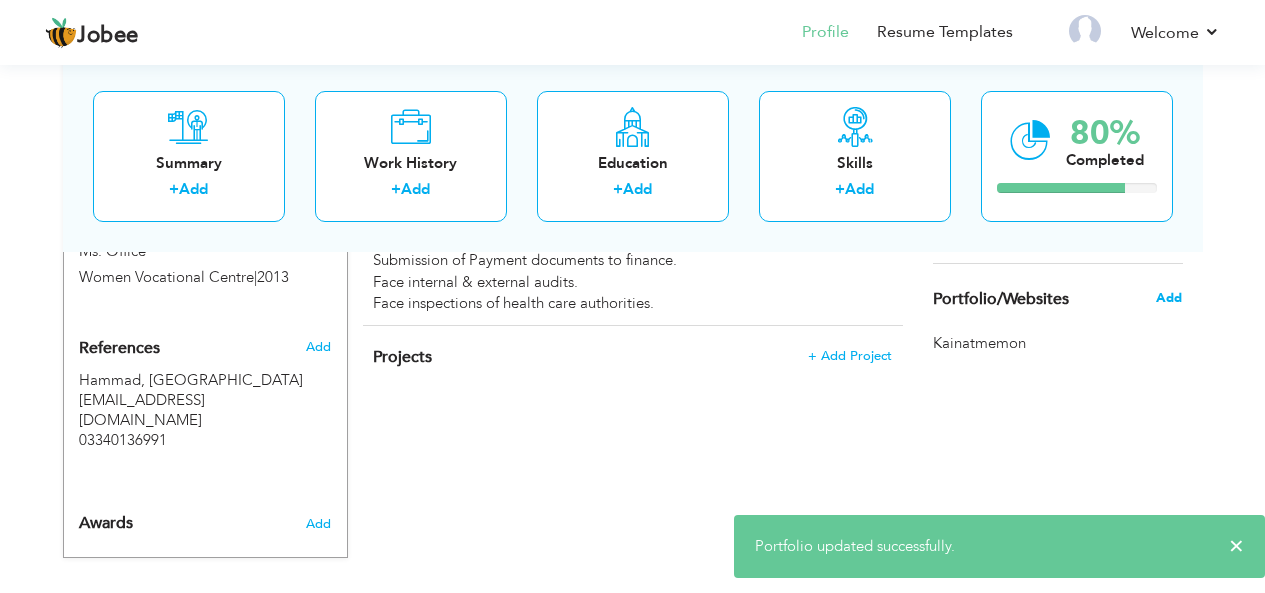 click on "Add" at bounding box center (1169, 298) 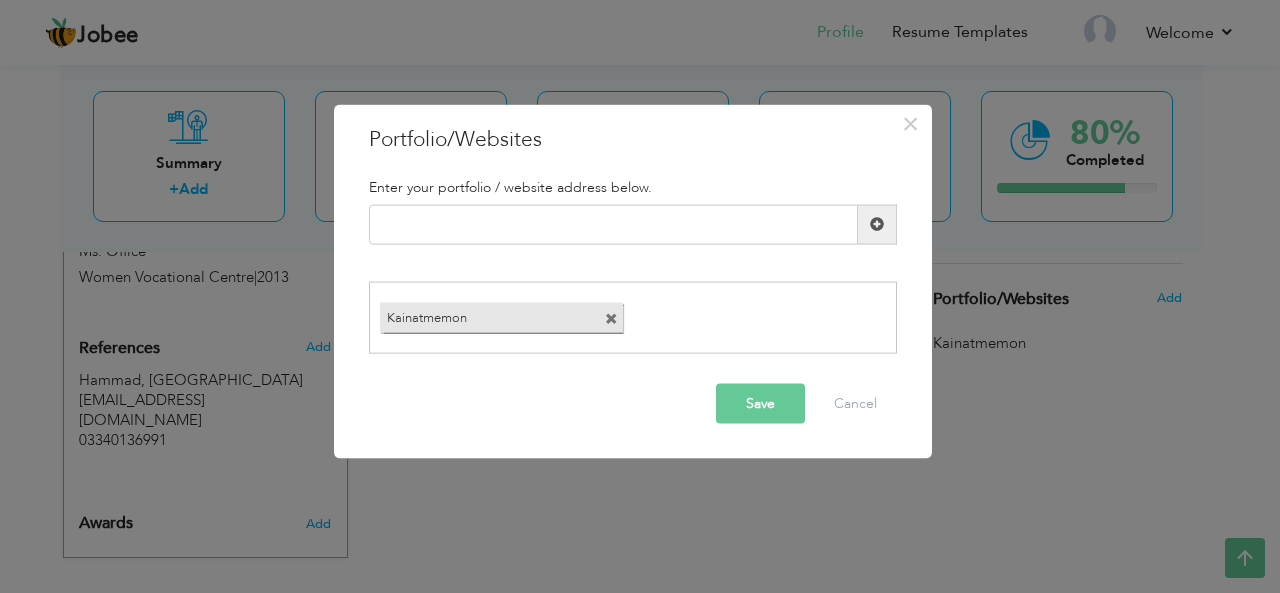 click at bounding box center (611, 319) 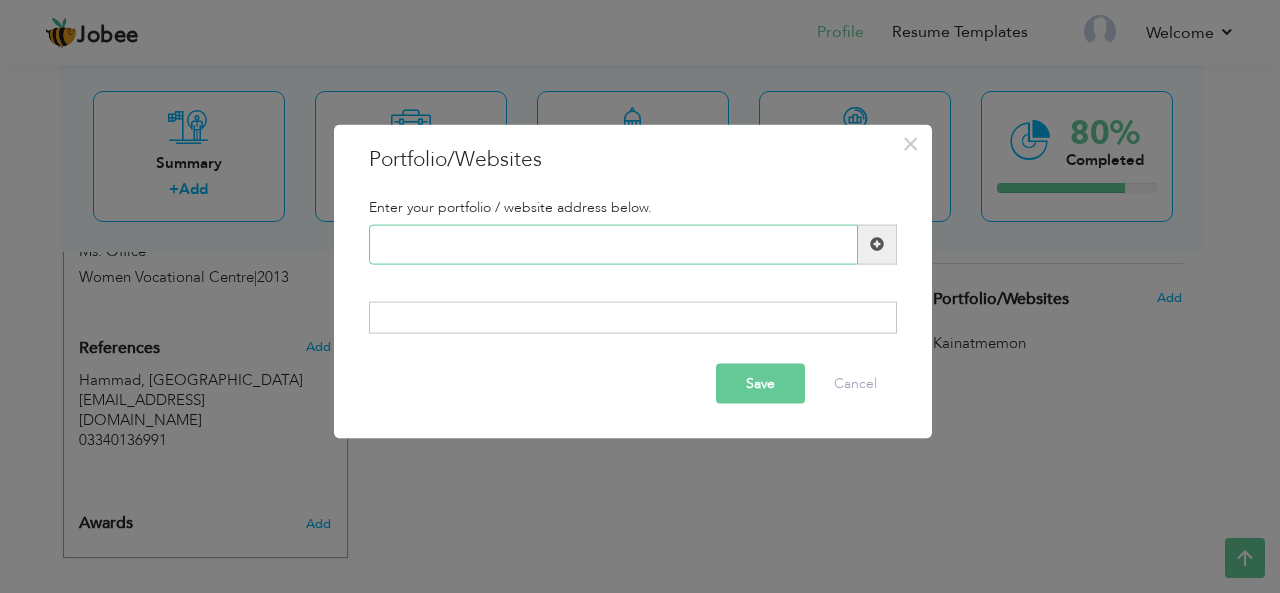 click at bounding box center (613, 244) 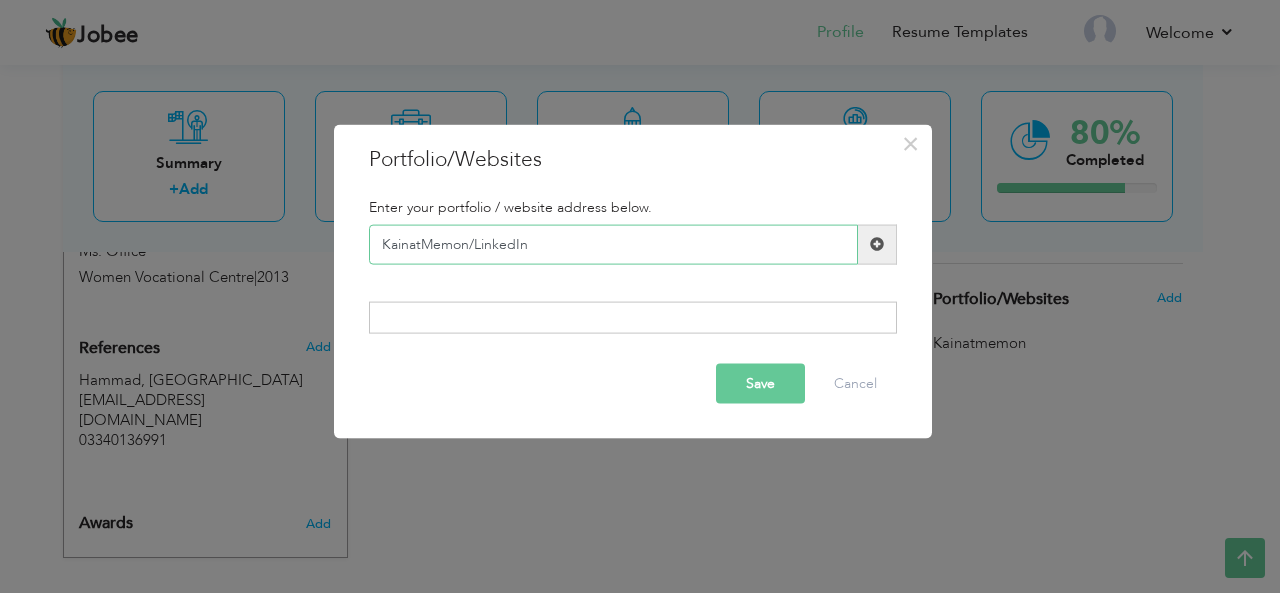 type on "KainatMemon/LinkedIn" 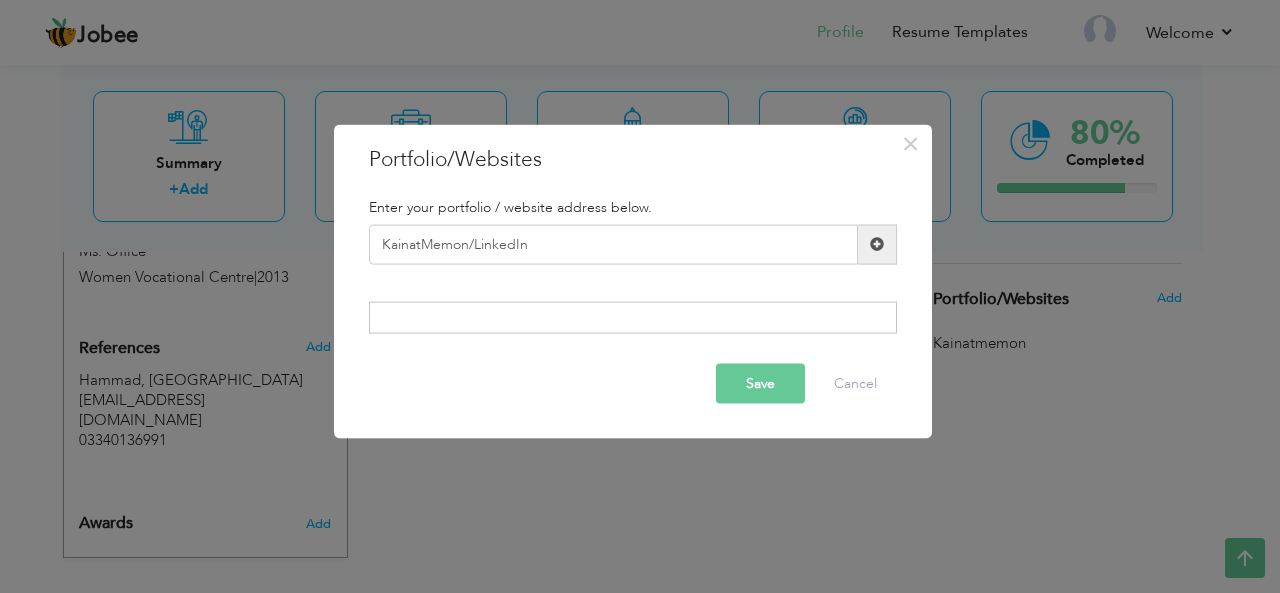 click at bounding box center [877, 244] 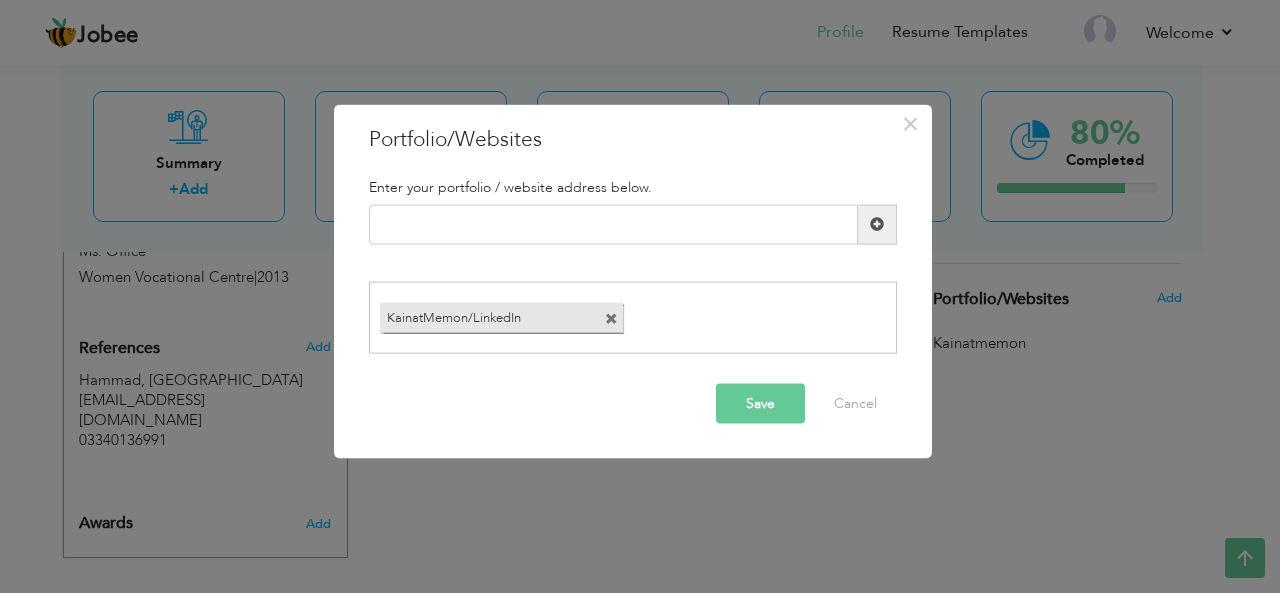 click on "Save" at bounding box center (760, 404) 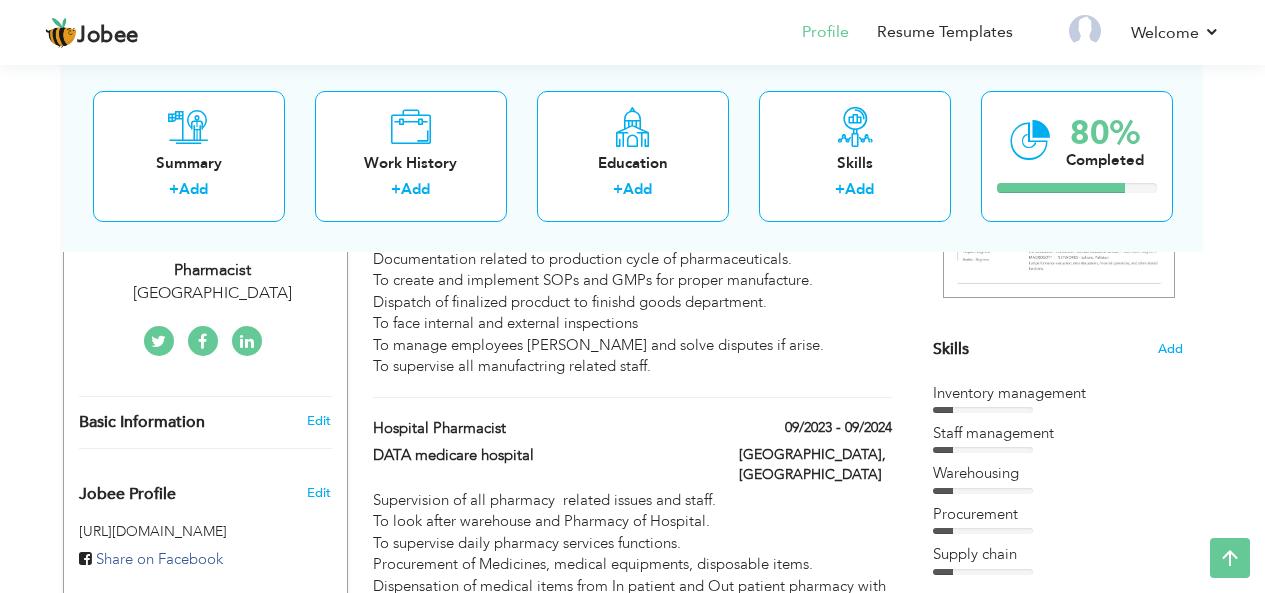 scroll, scrollTop: 489, scrollLeft: 0, axis: vertical 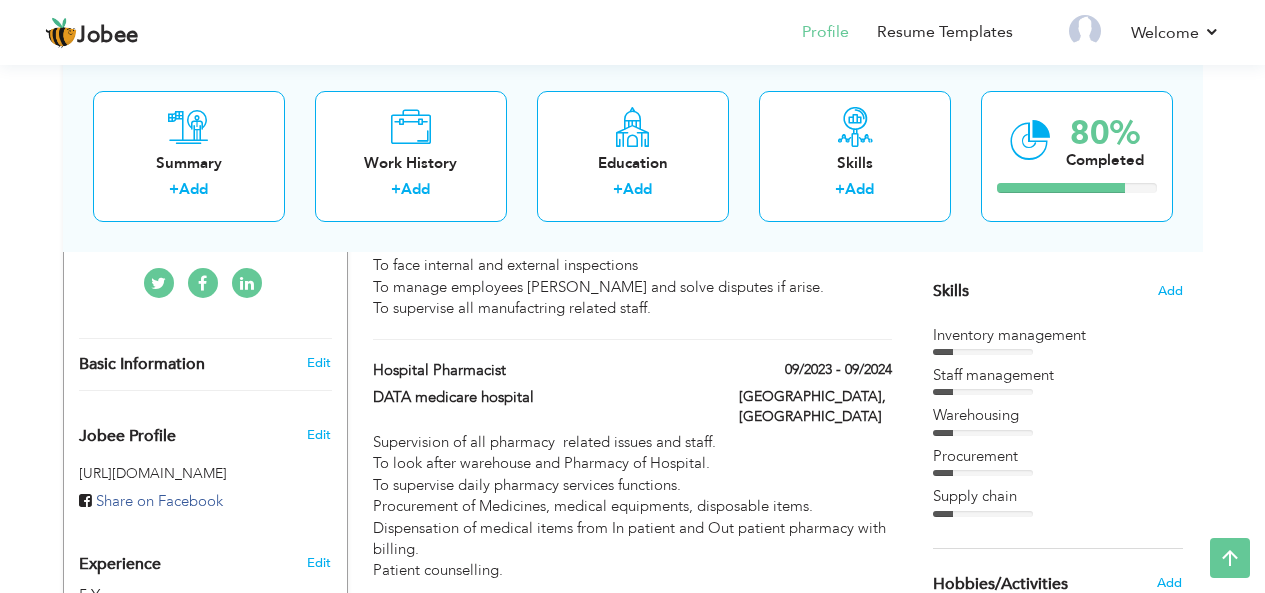 click on "Inventory management" at bounding box center [1058, 335] 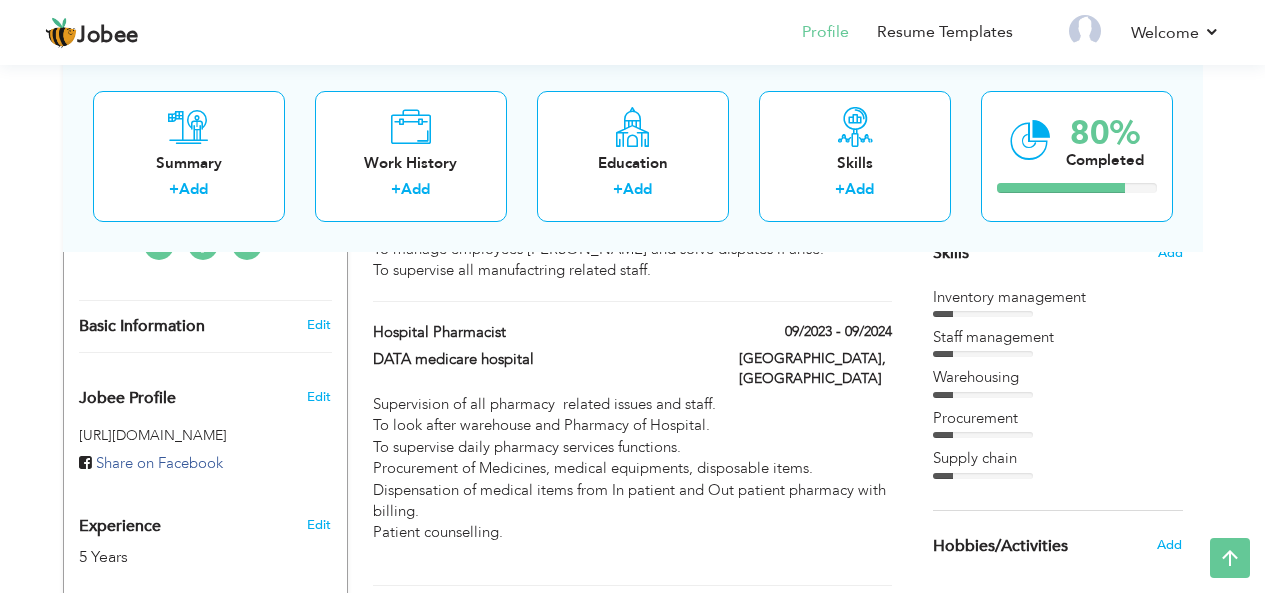scroll, scrollTop: 524, scrollLeft: 0, axis: vertical 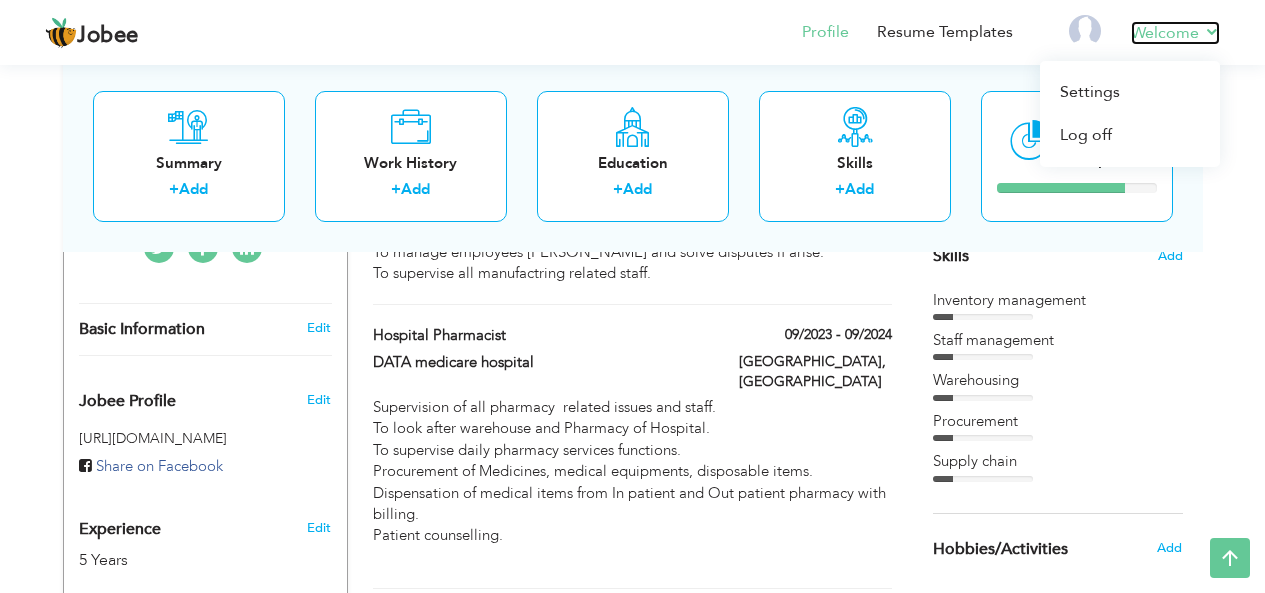 click on "Welcome" at bounding box center [1175, 33] 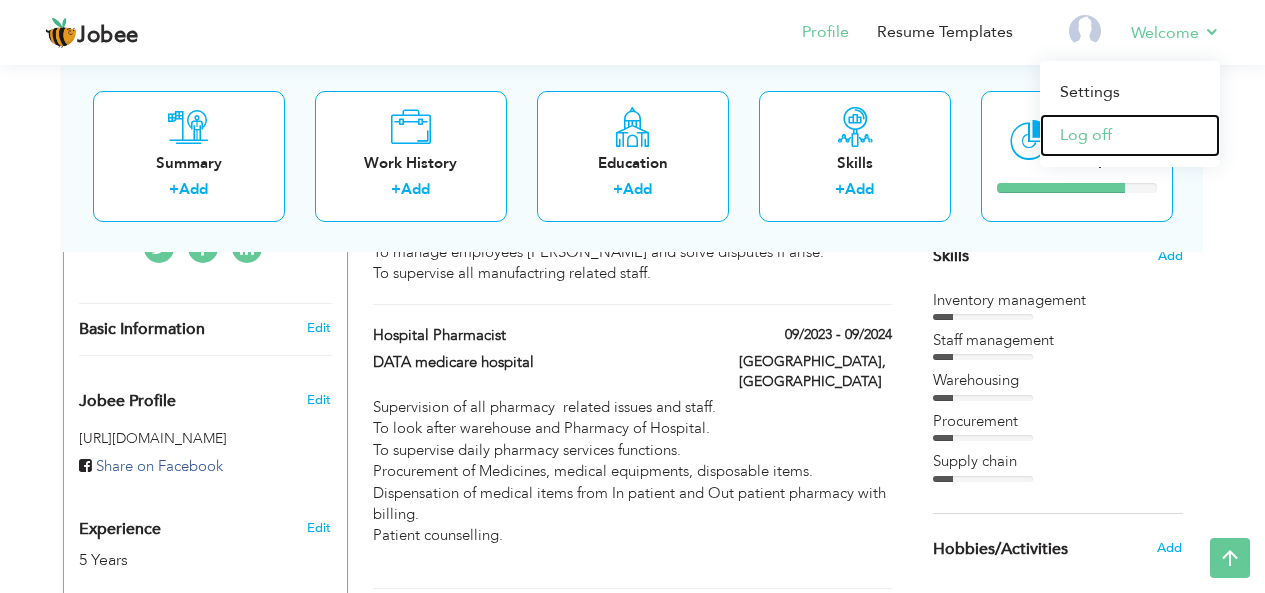 click on "Log off" at bounding box center (1130, 135) 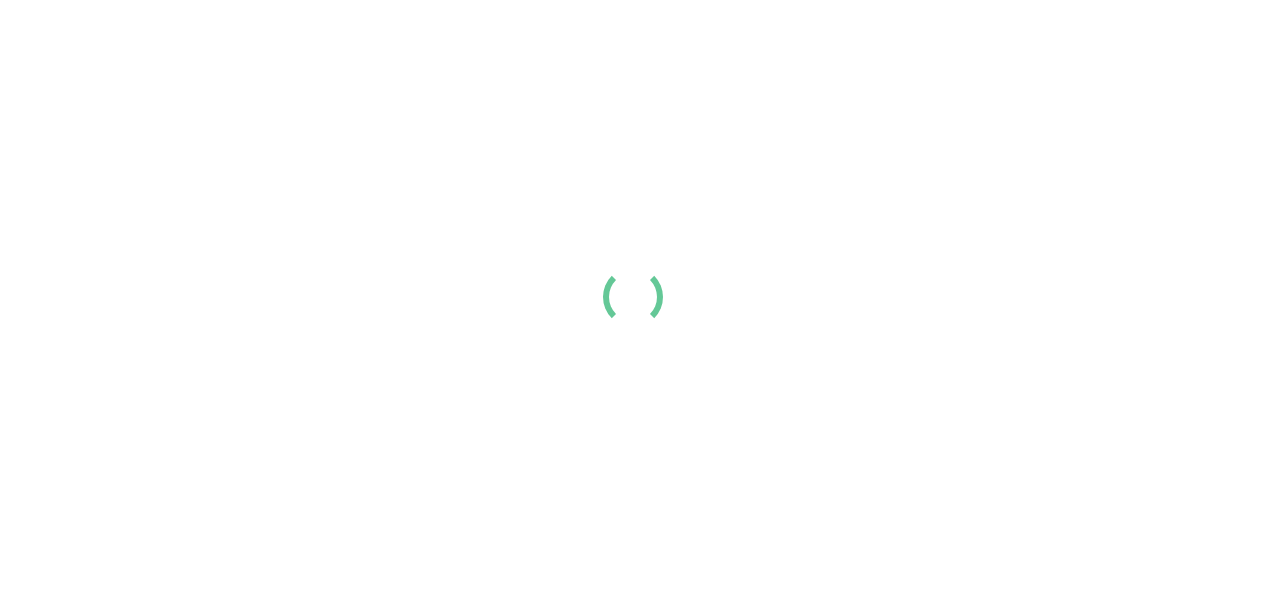 scroll, scrollTop: 0, scrollLeft: 0, axis: both 